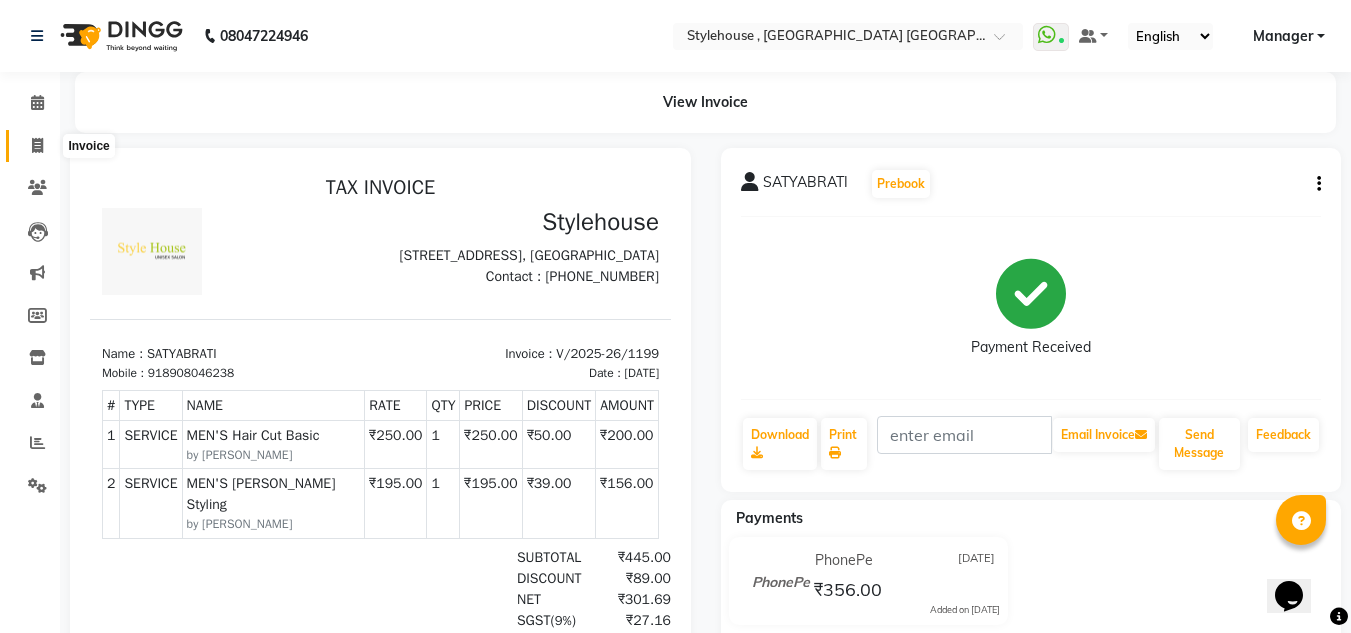 scroll, scrollTop: 0, scrollLeft: 0, axis: both 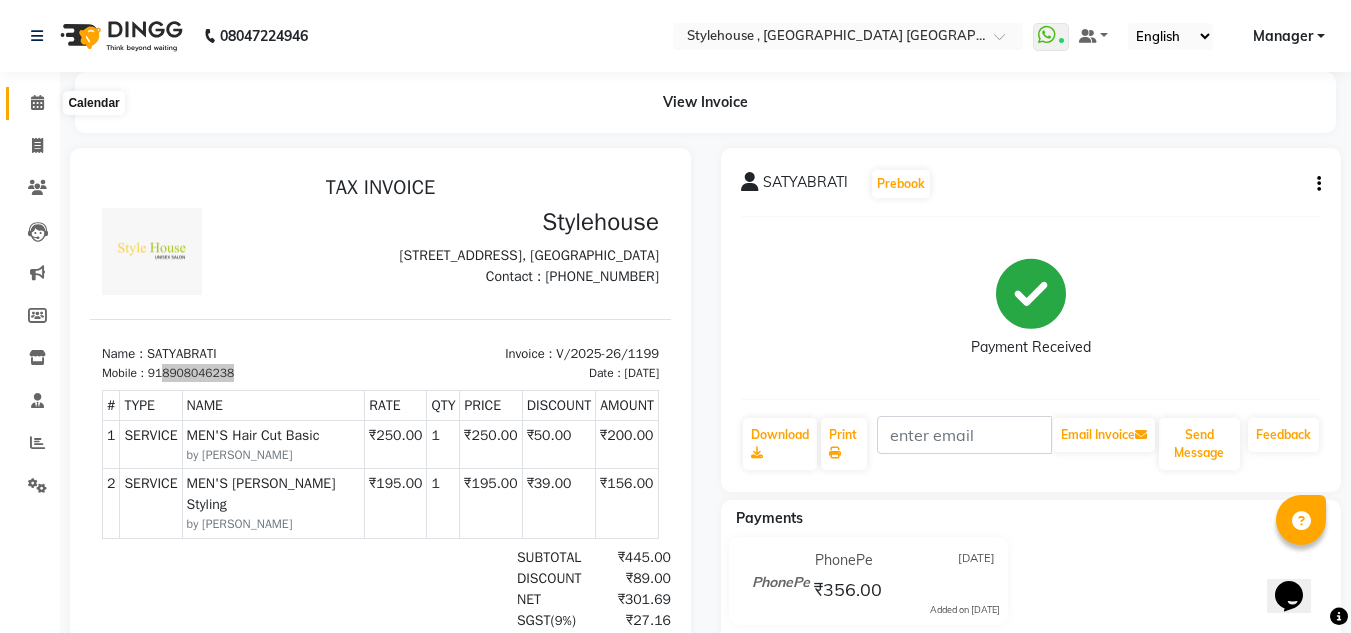 click 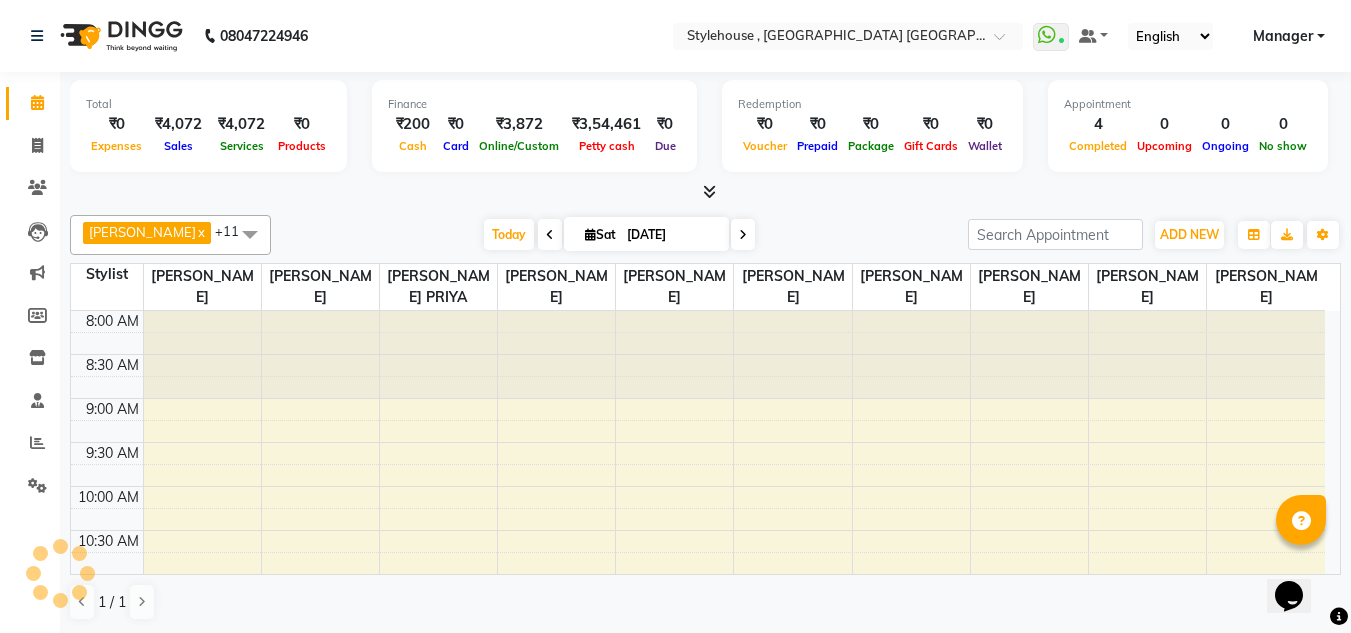 scroll, scrollTop: 441, scrollLeft: 0, axis: vertical 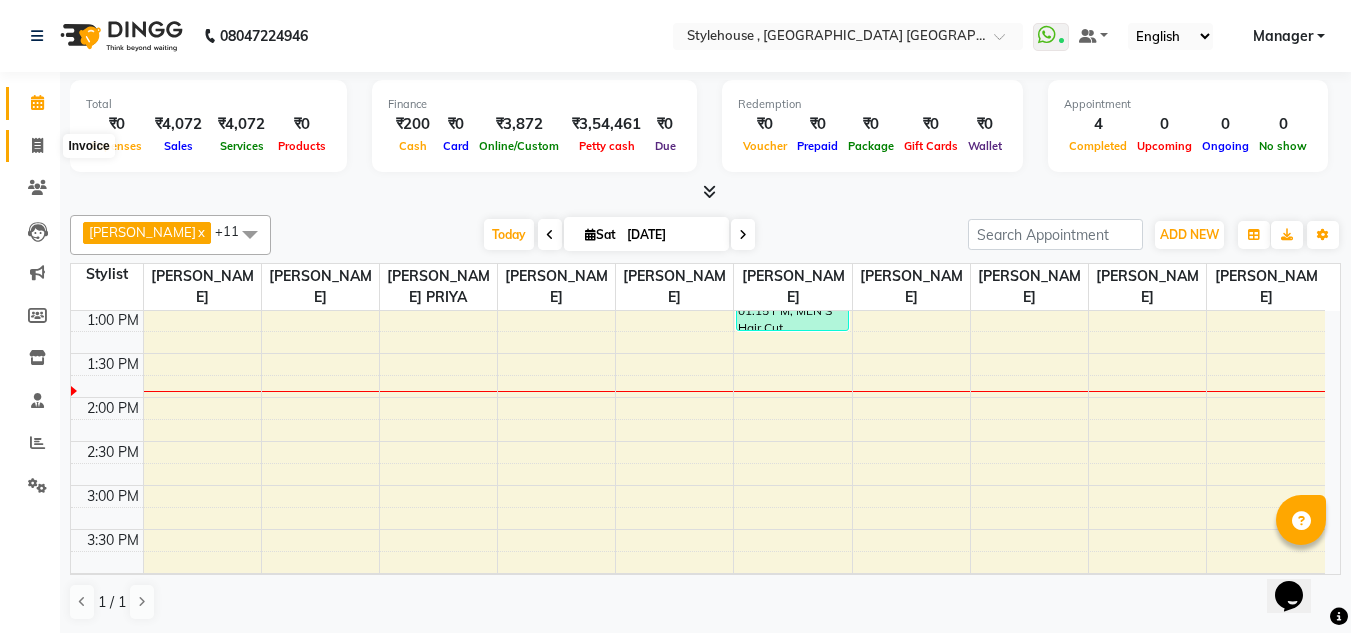 click 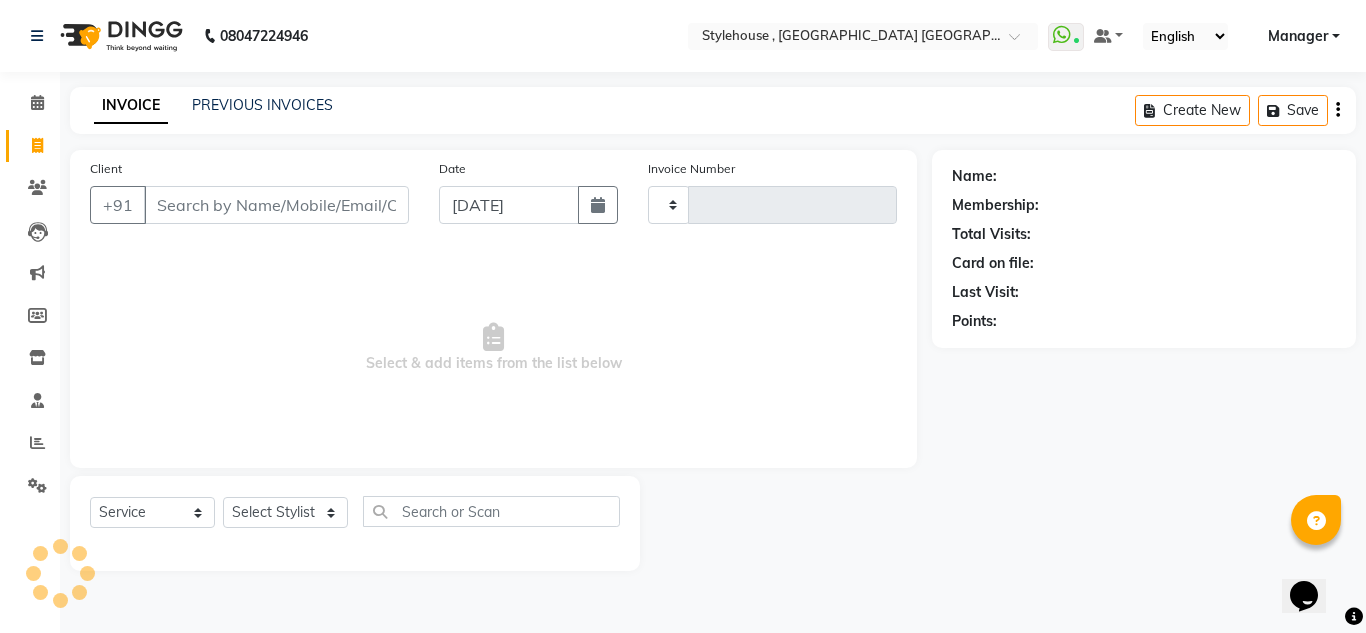 type on "1200" 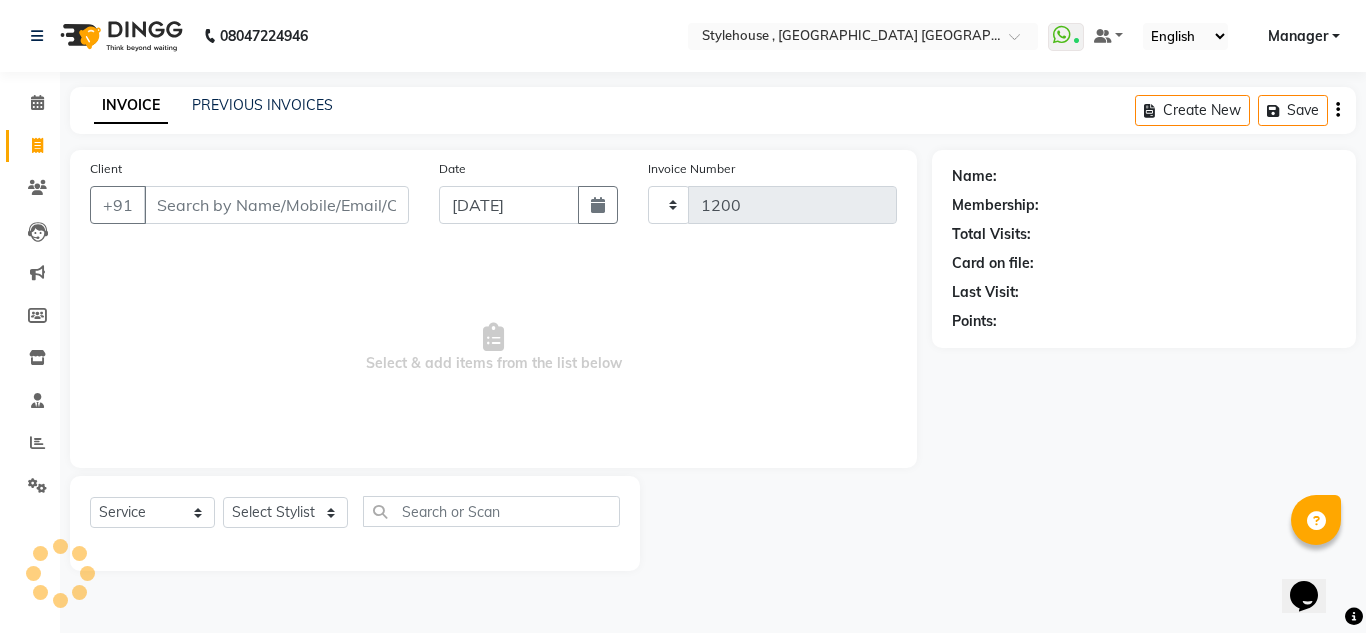 select on "7793" 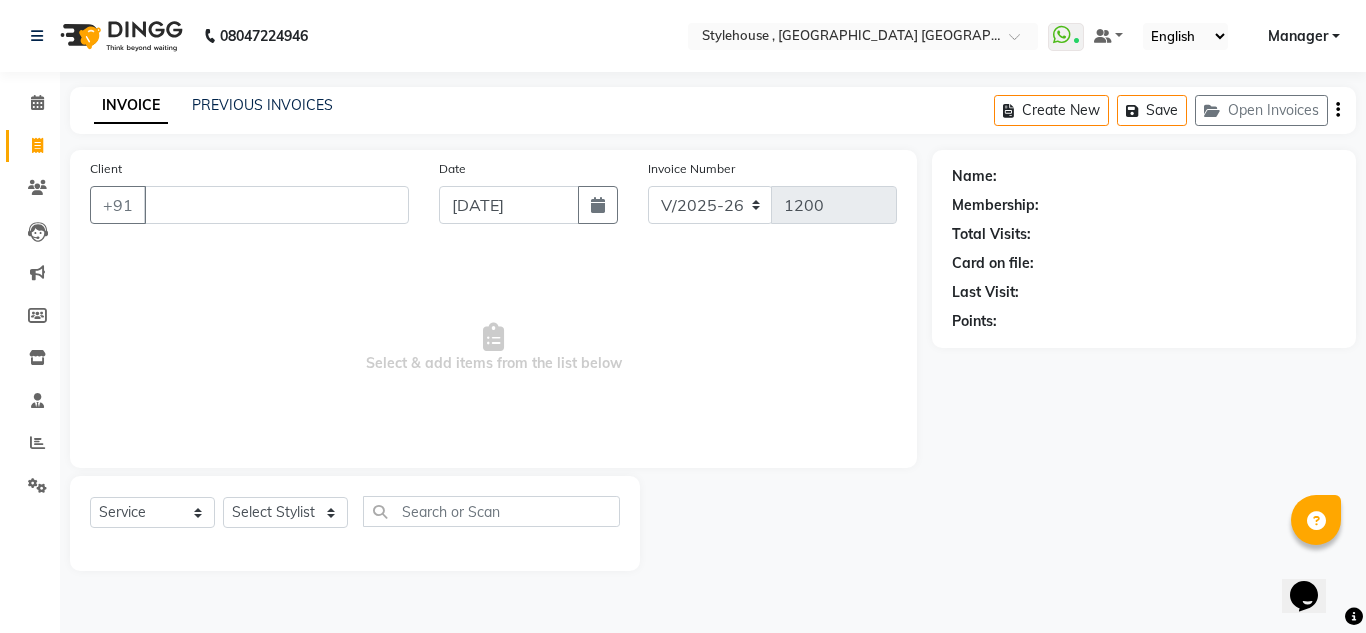 click on "Client" at bounding box center [276, 205] 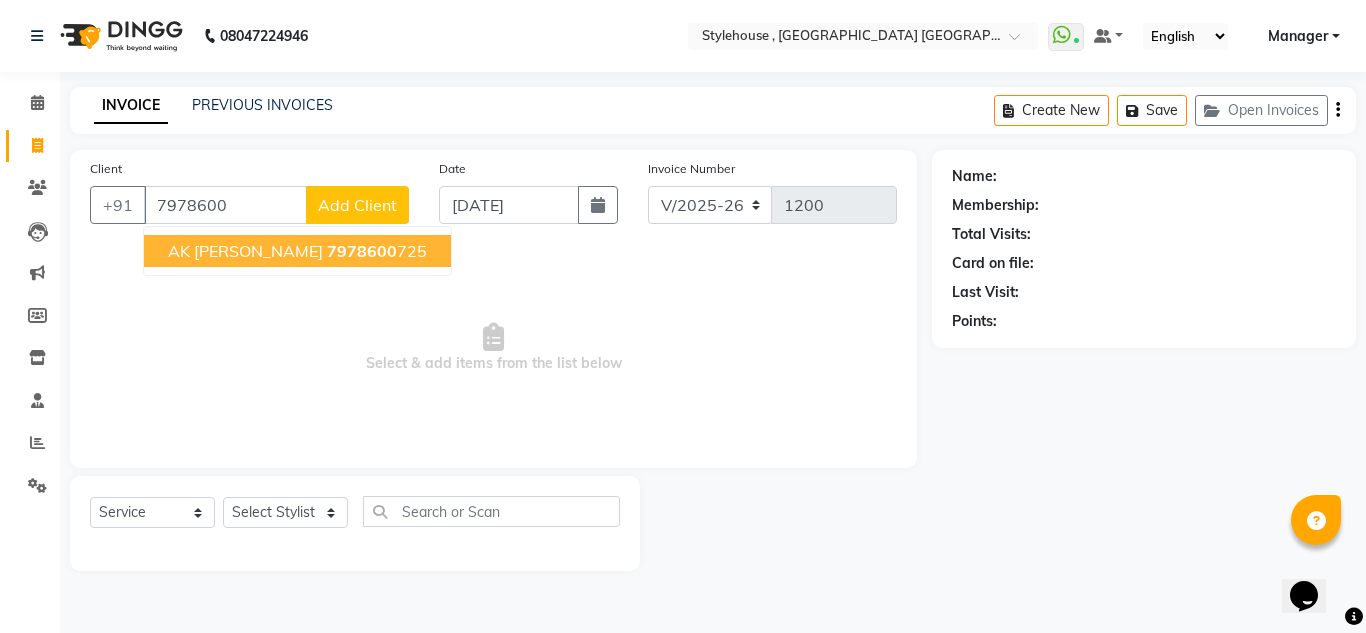 click on "7978600" 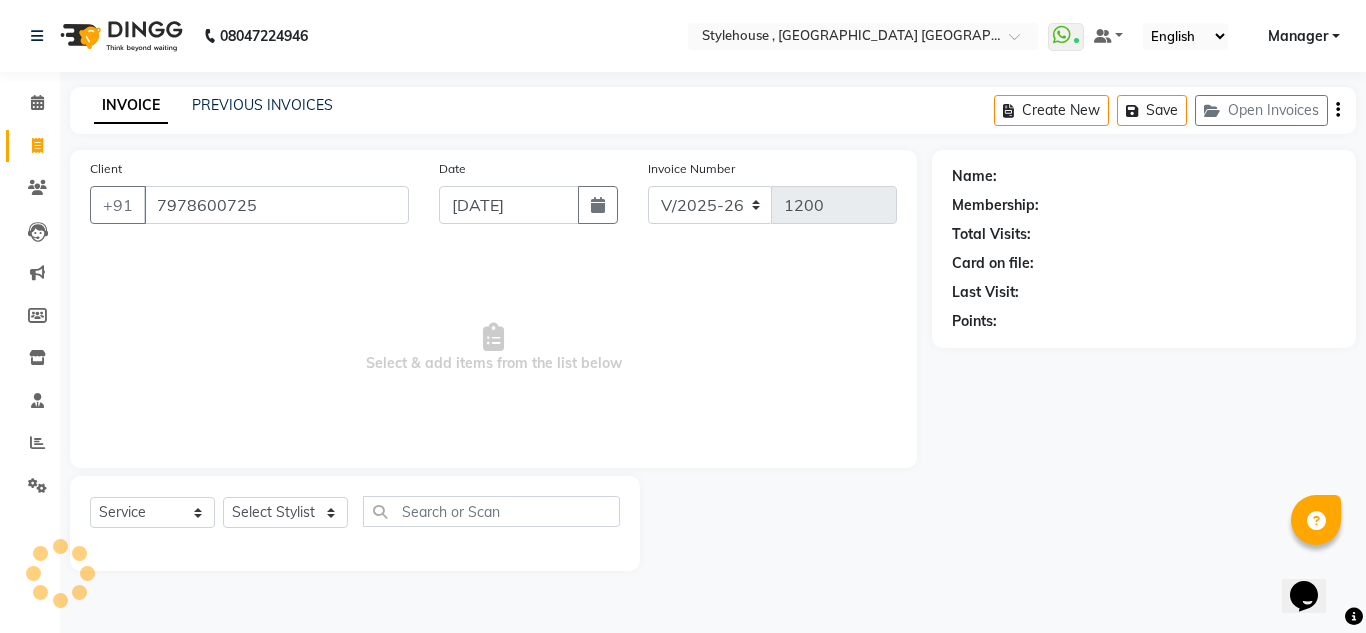 type on "7978600725" 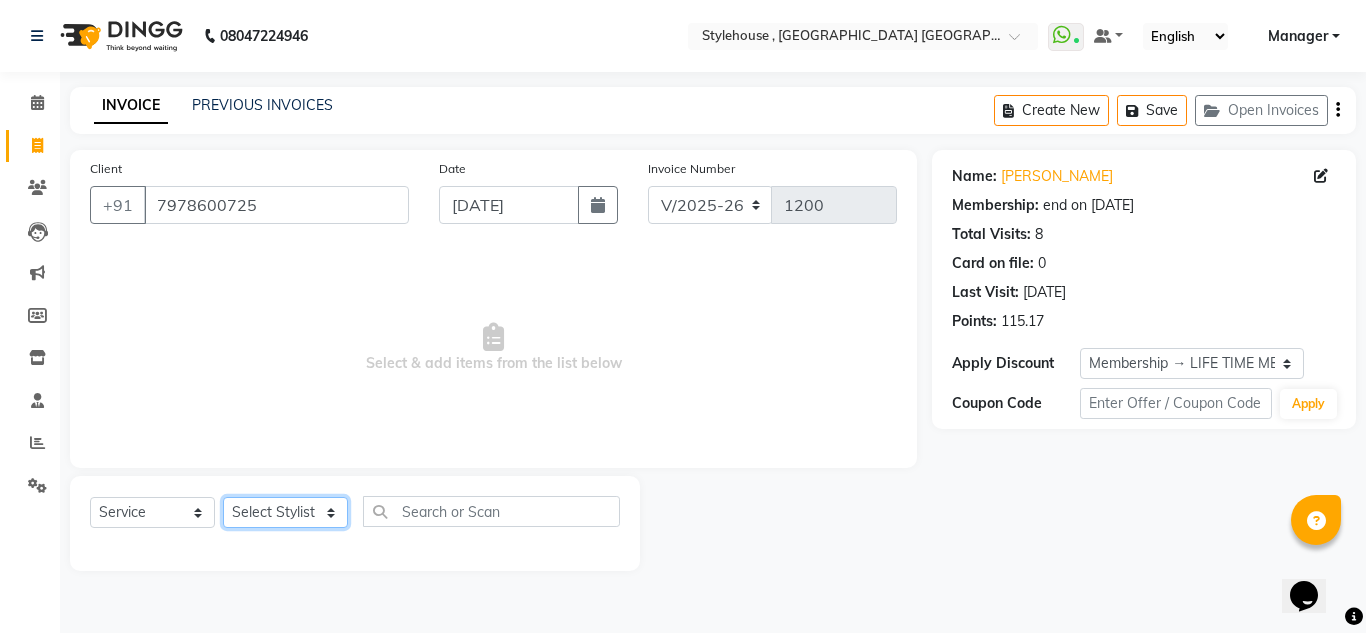 click on "Select Stylist [PERSON_NAME] [PERSON_NAME] [PERSON_NAME] [PERSON_NAME] PRIYA Manager [PERSON_NAME] [PERSON_NAME] [PERSON_NAME] PRIYANKA NANDA PUJA [PERSON_NAME] [PERSON_NAME] [PERSON_NAME] SAMEER [PERSON_NAME] [PERSON_NAME]" 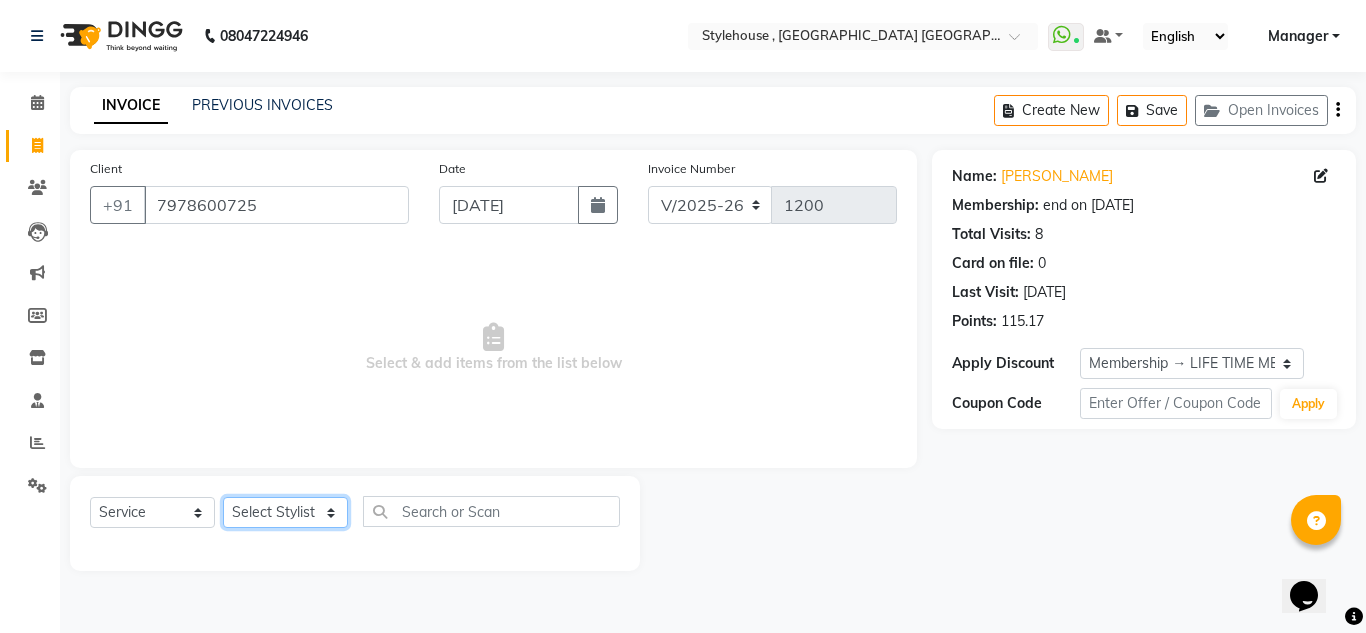 select on "69899" 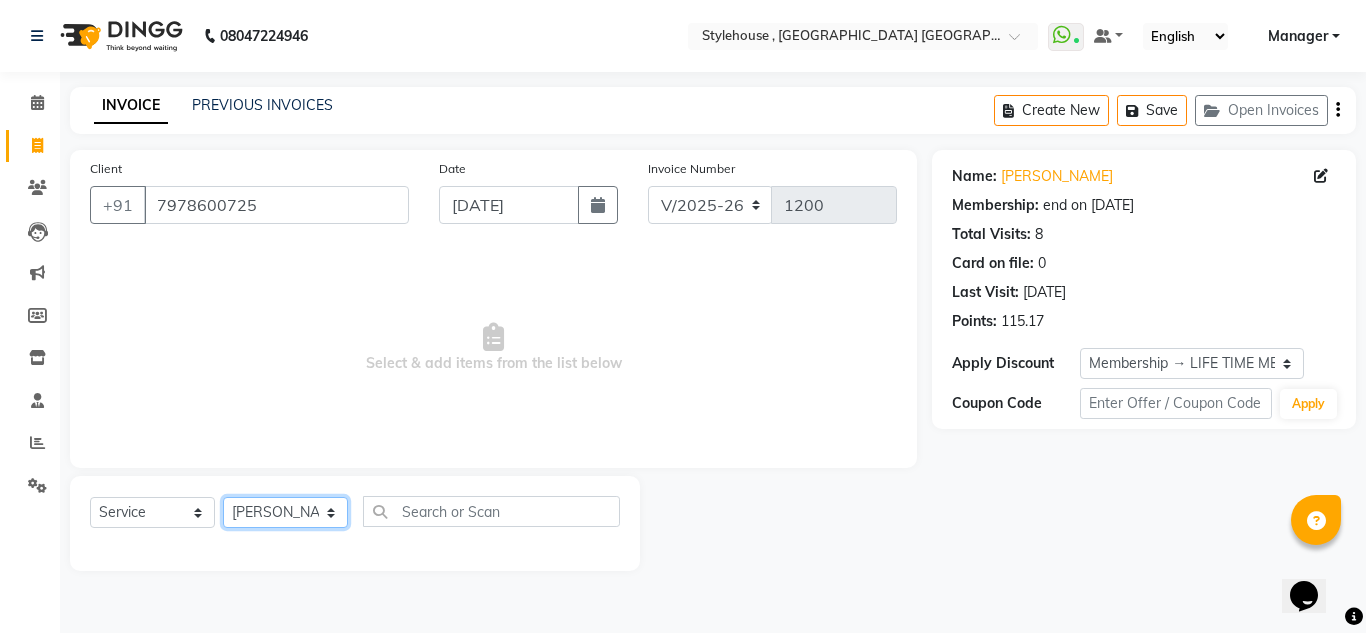click on "Select Stylist [PERSON_NAME] [PERSON_NAME] [PERSON_NAME] [PERSON_NAME] PRIYA Manager [PERSON_NAME] [PERSON_NAME] [PERSON_NAME] PRIYANKA NANDA PUJA [PERSON_NAME] [PERSON_NAME] [PERSON_NAME] SAMEER [PERSON_NAME] [PERSON_NAME]" 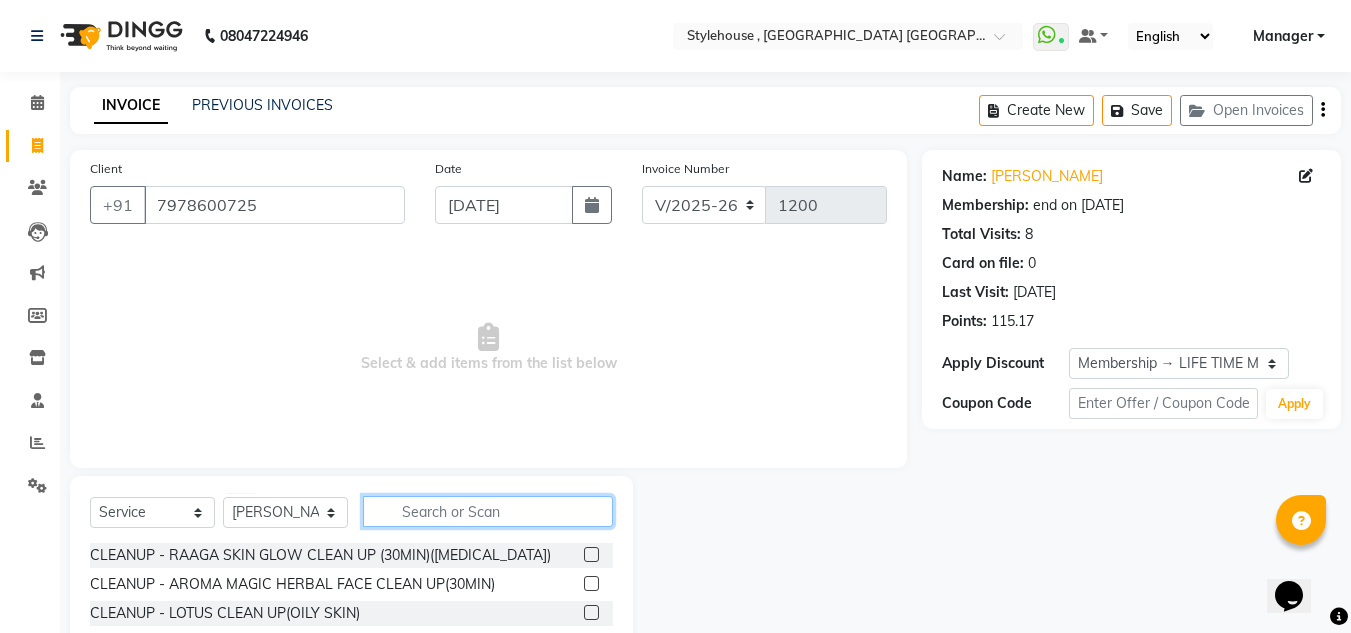 click 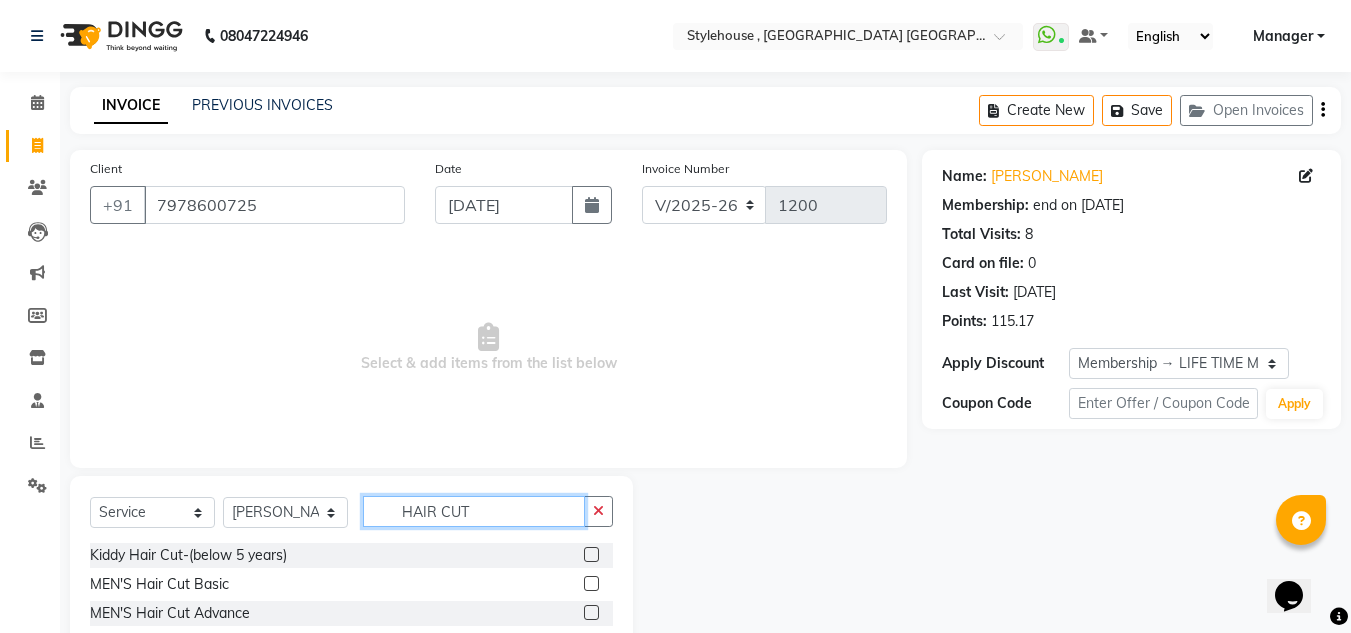 type on "HAIR CUT" 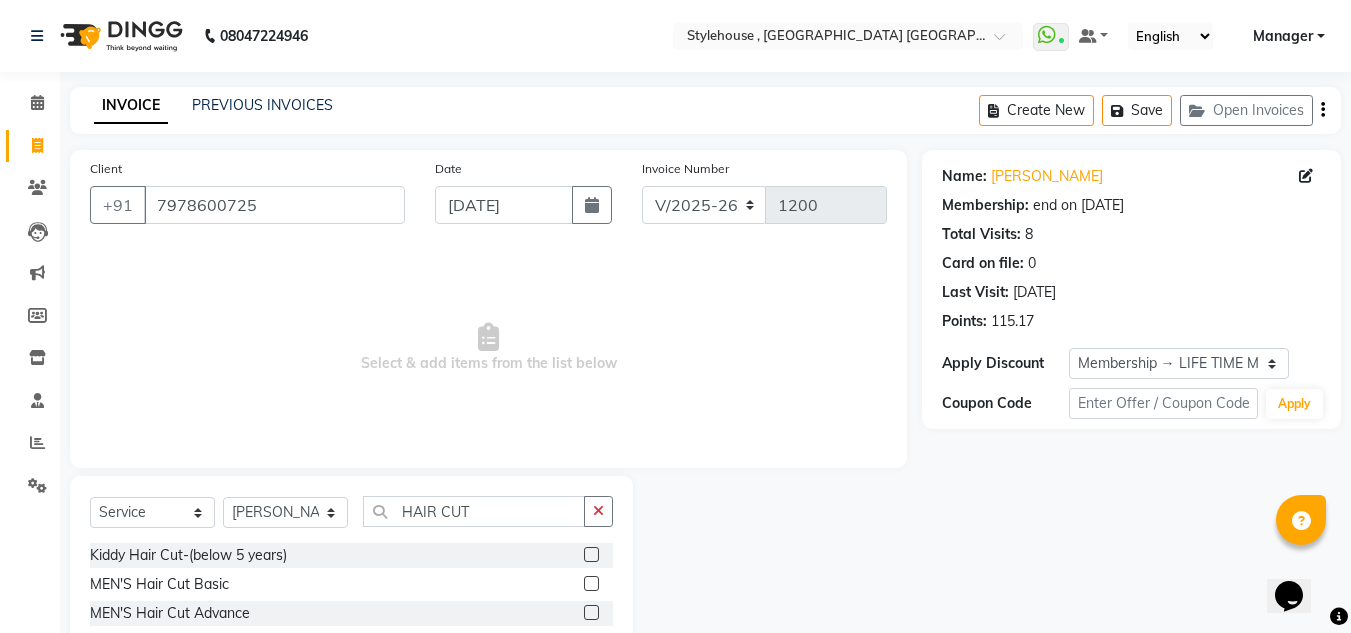 click 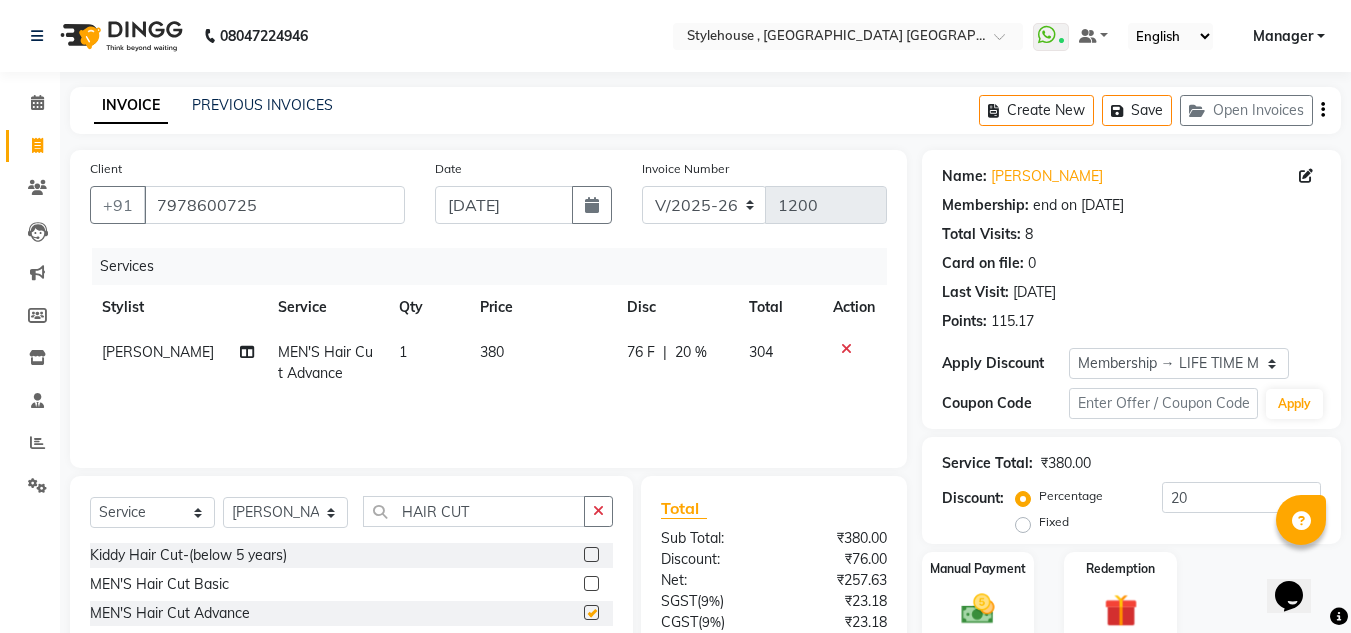checkbox on "false" 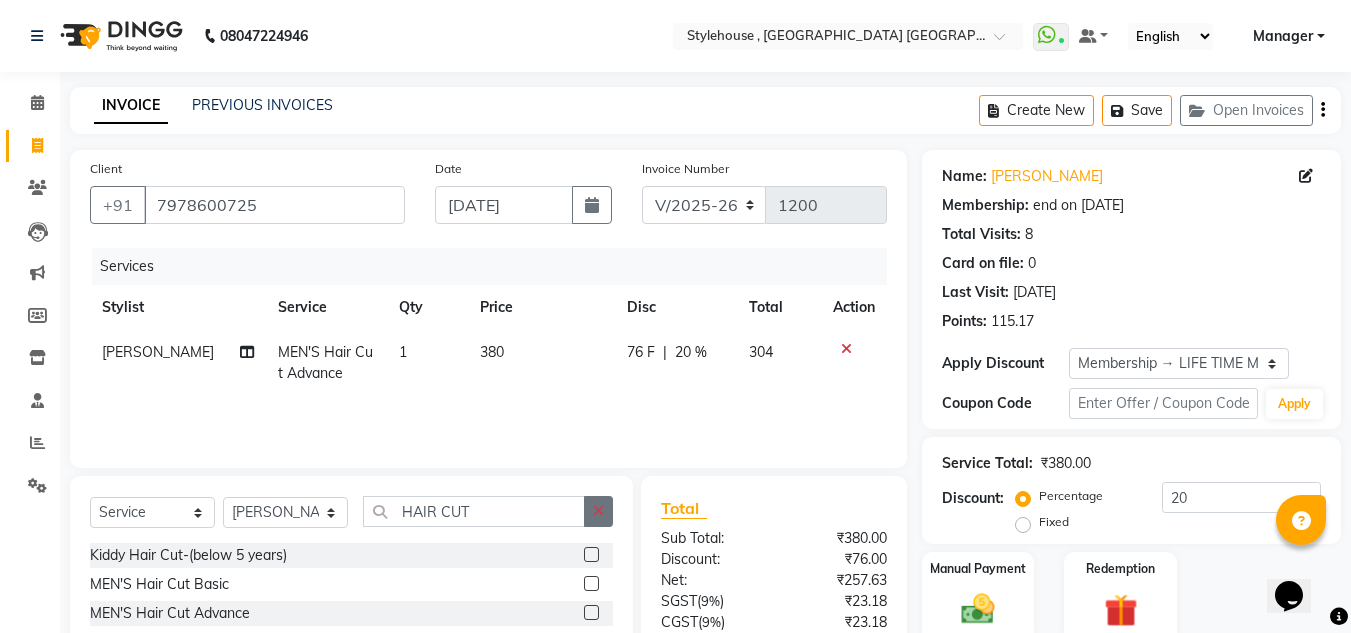 click 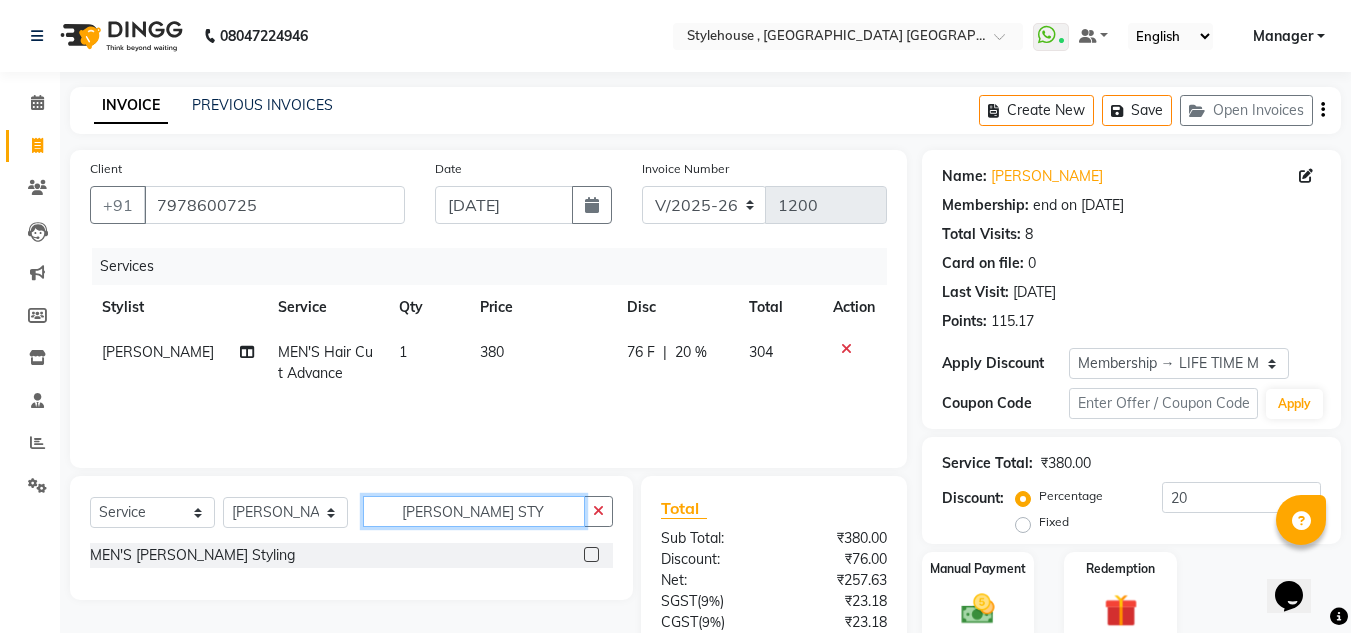 type on "[PERSON_NAME] STY" 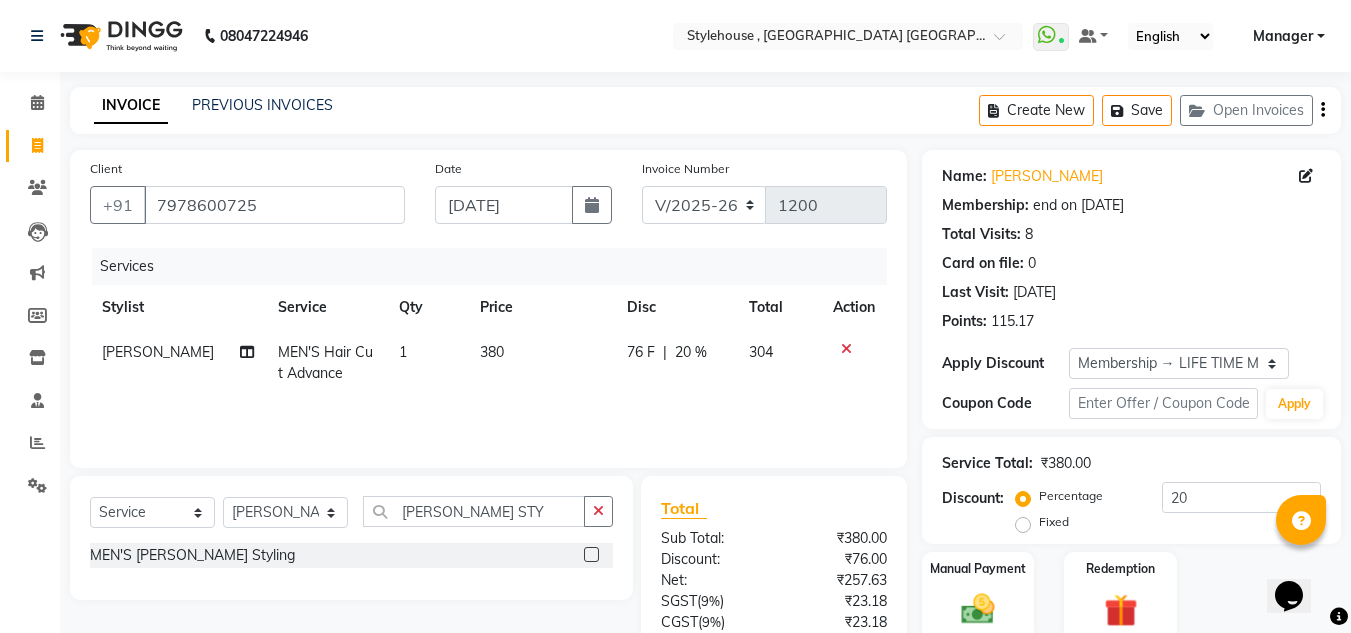 click 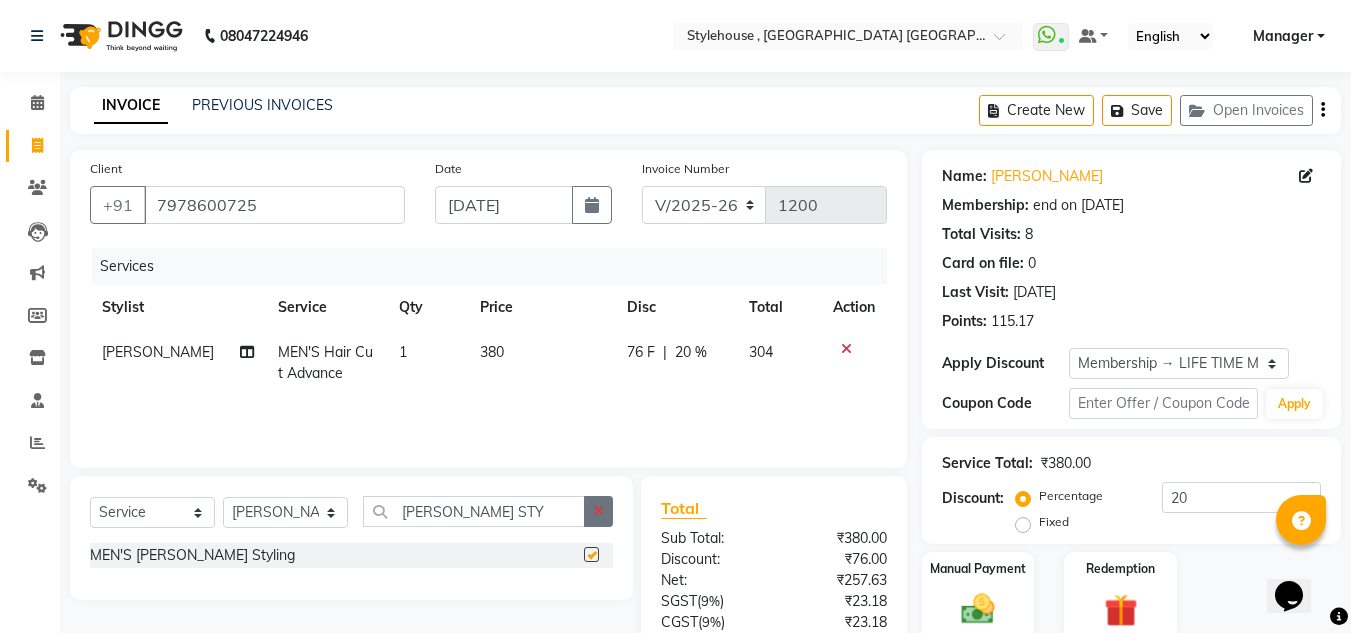 click 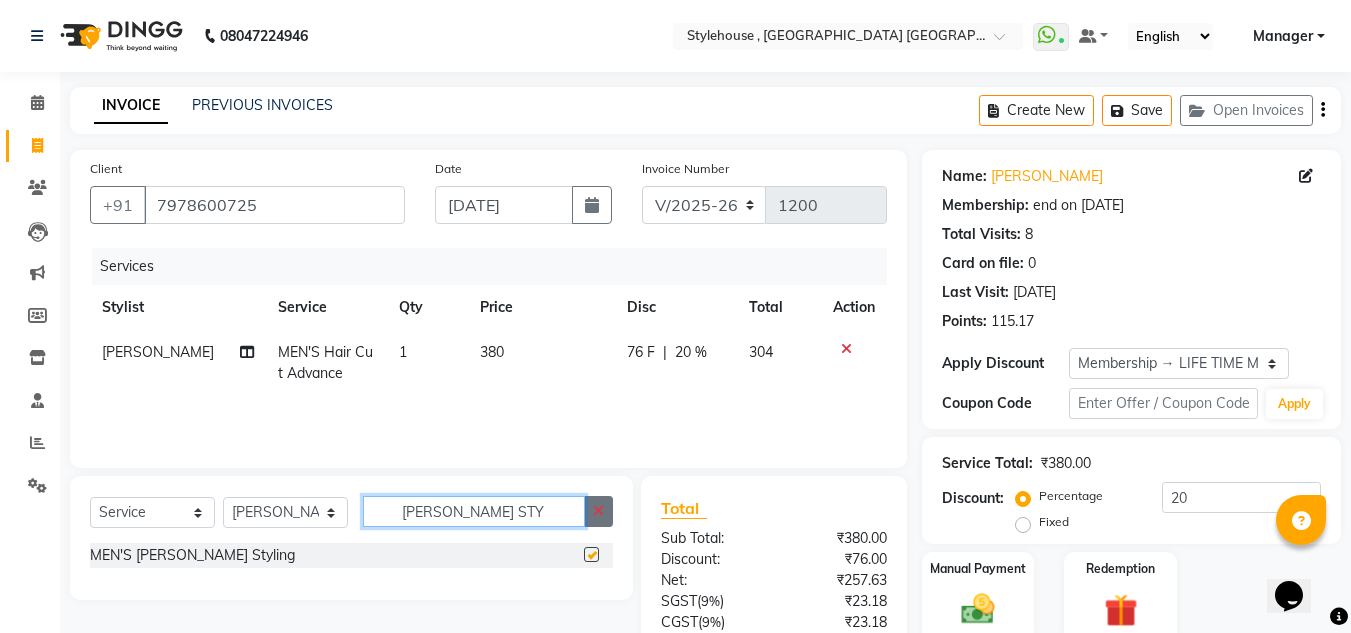 type 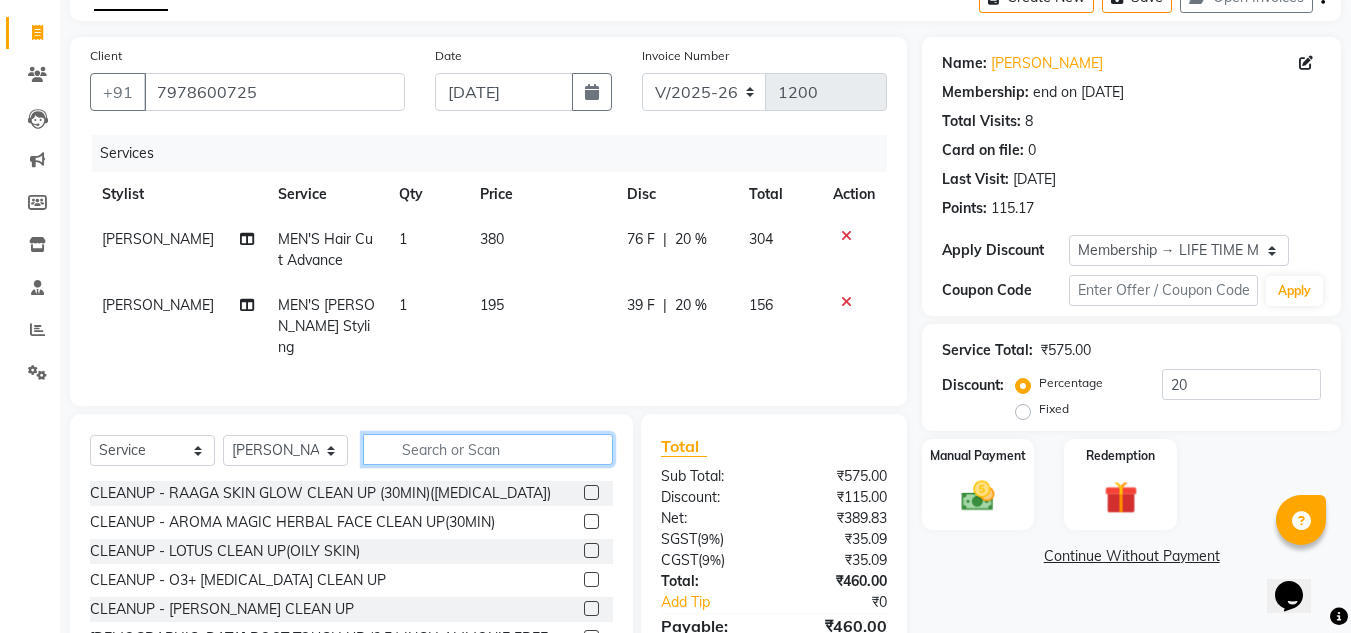 scroll, scrollTop: 213, scrollLeft: 0, axis: vertical 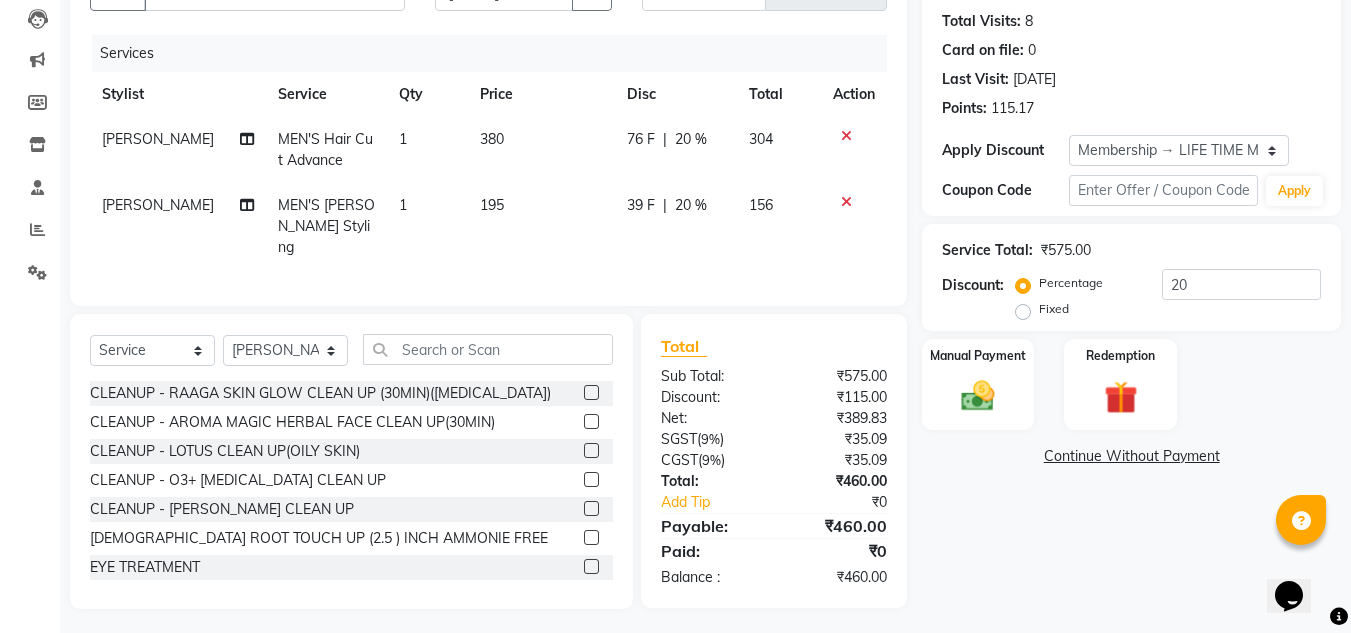 click on "380" 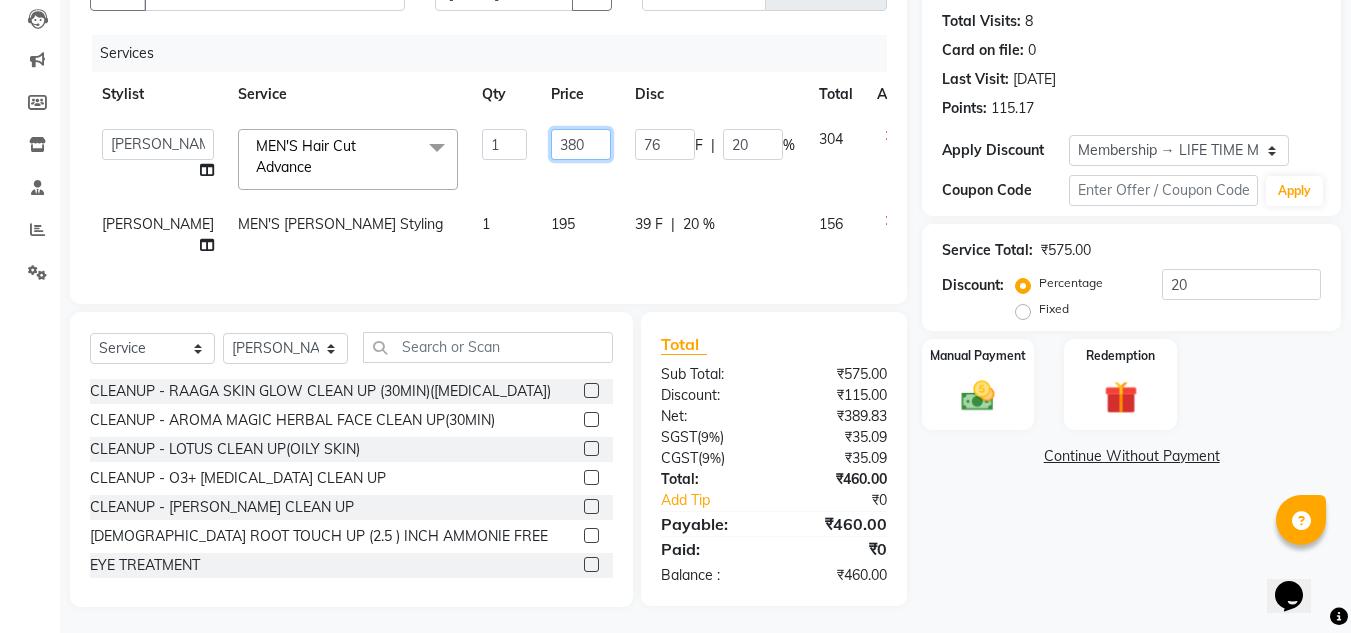 click on "380" 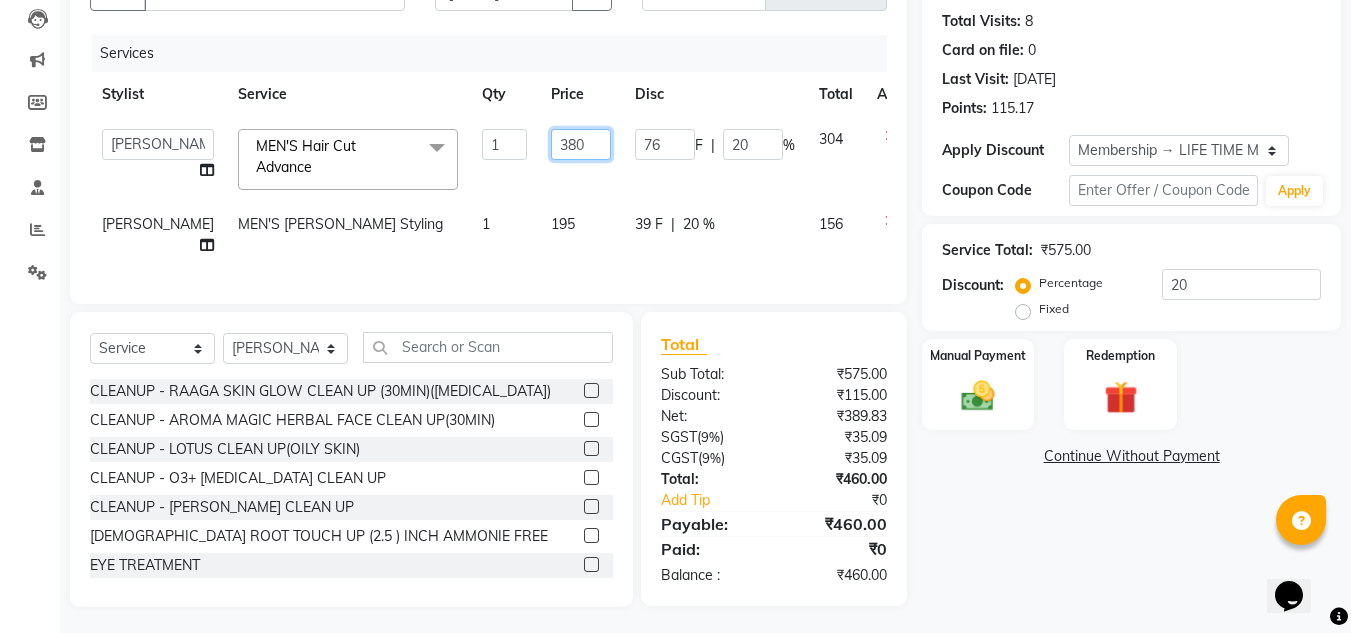 click on "380" 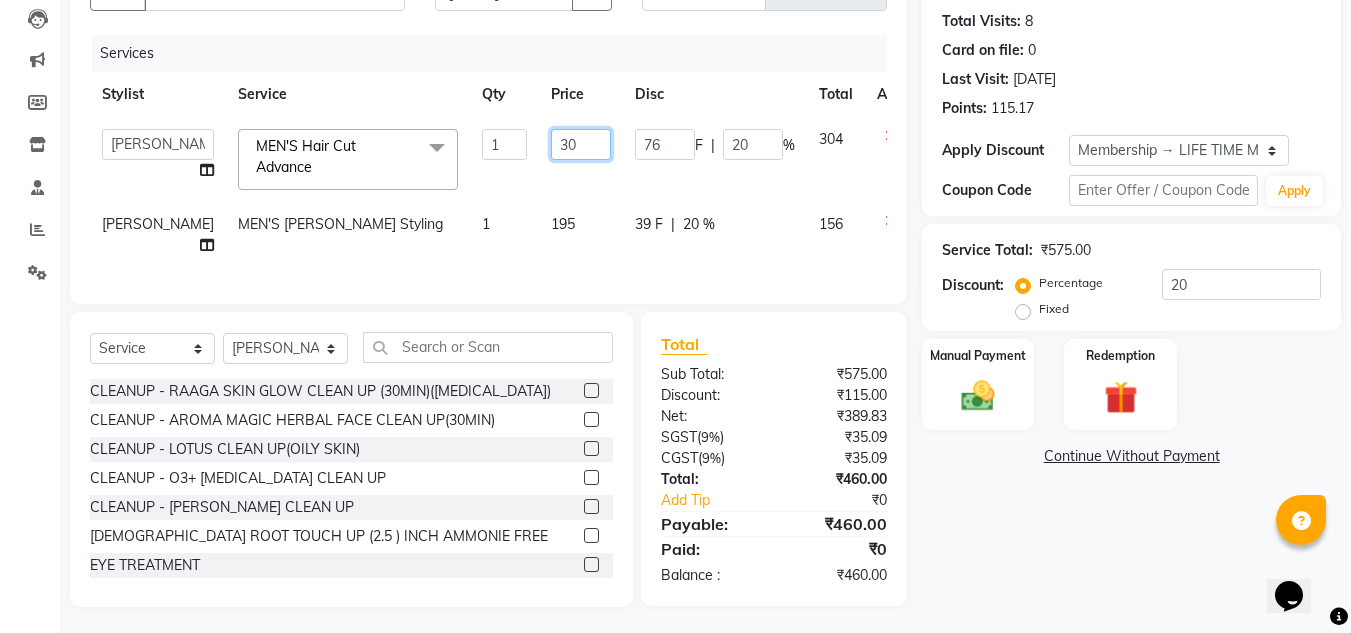 type on "370" 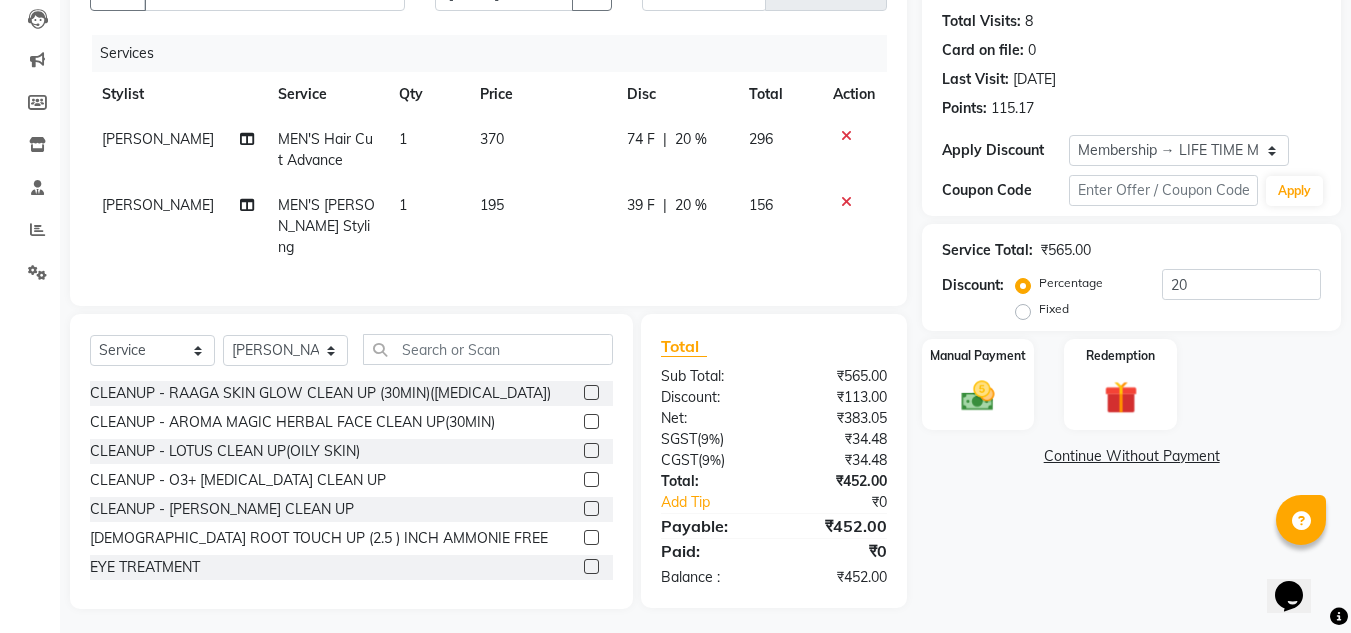 click on "Services Stylist Service Qty Price Disc Total Action [PERSON_NAME] MEN'S Hair Cut Advance 1 370 74 F | 20 % 296 [PERSON_NAME] MEN'S [PERSON_NAME] Styling 1 195 39 F | 20 % 156" 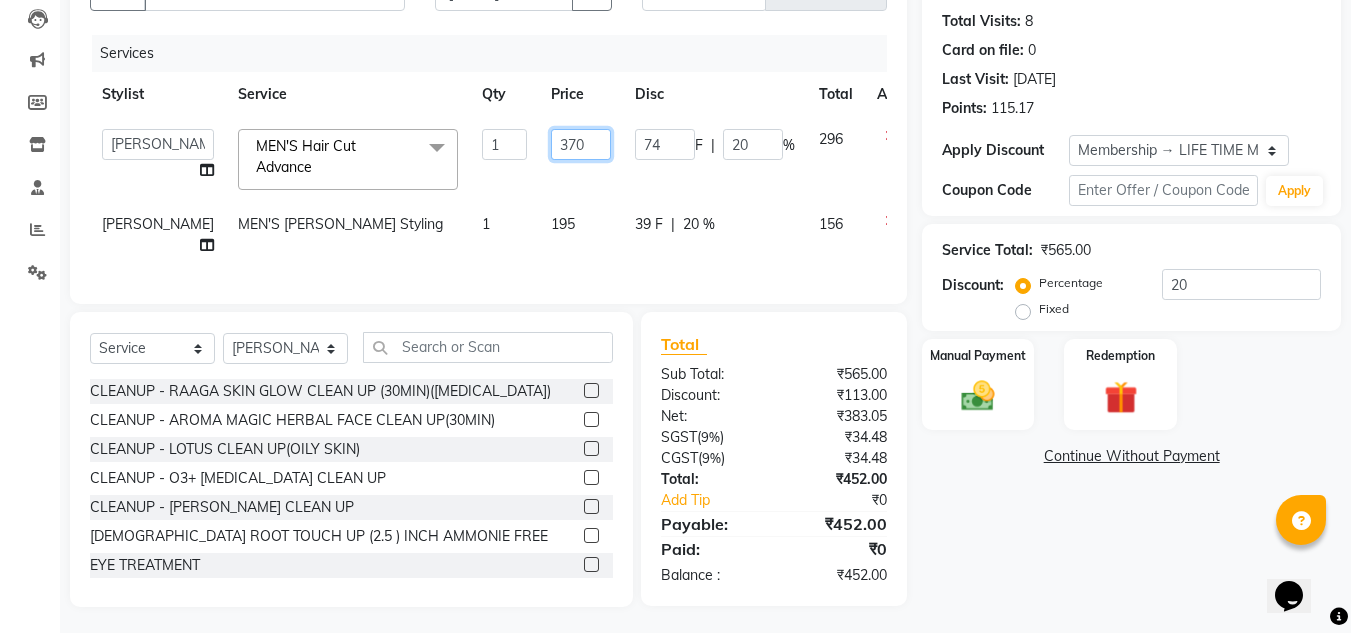 click on "370" 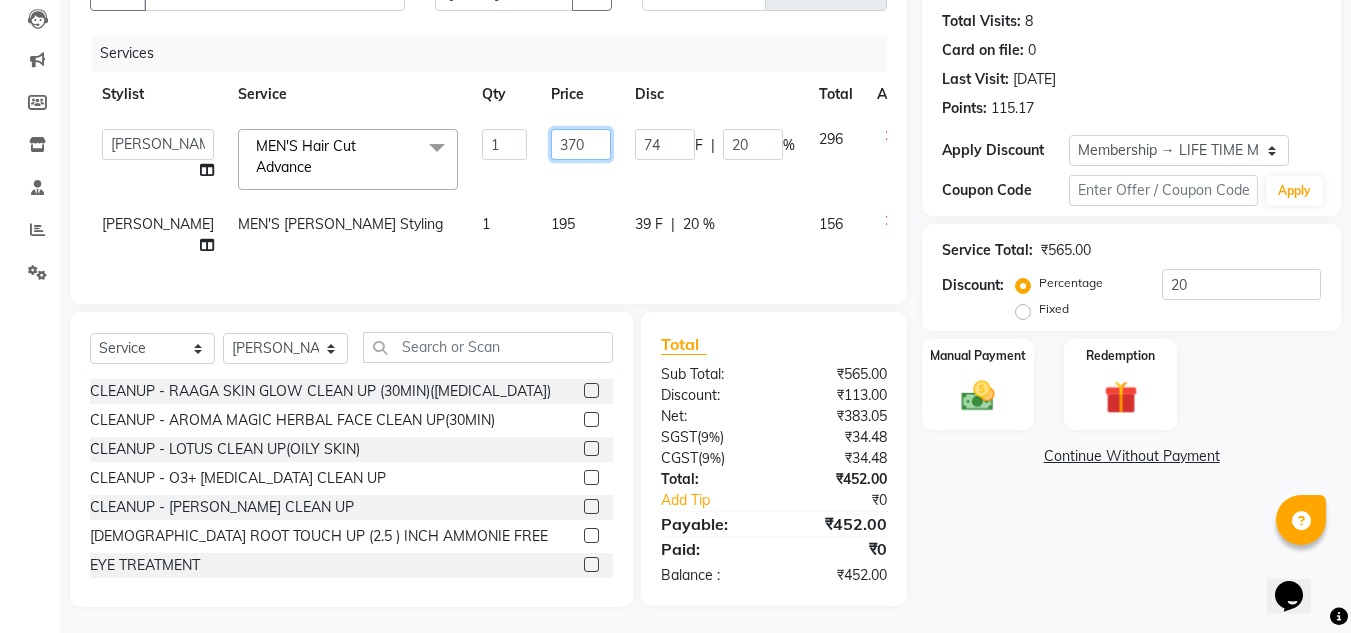 click on "370" 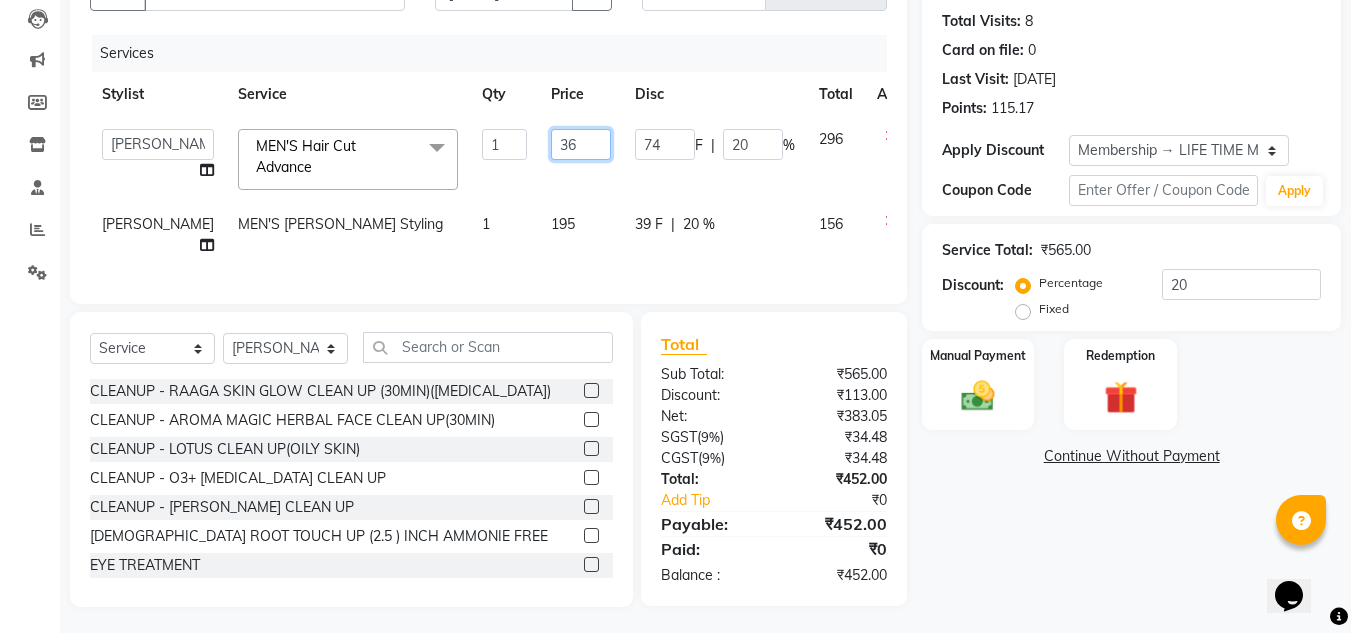 type on "369" 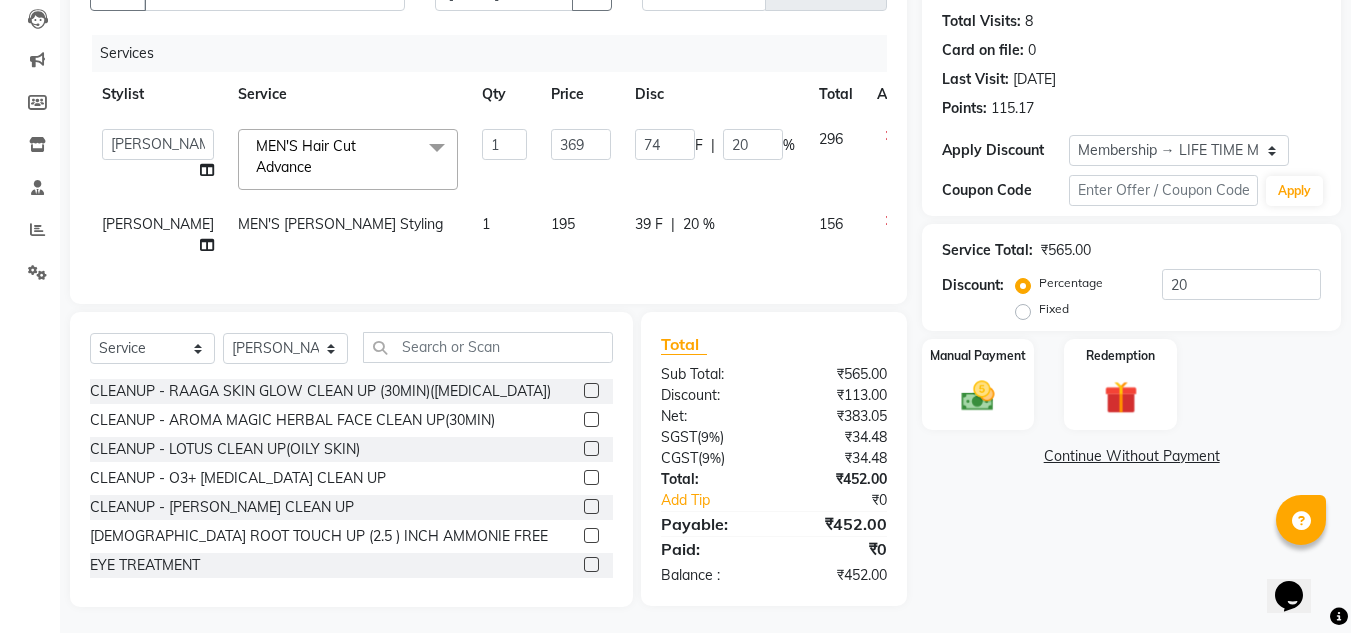 click on "[PERSON_NAME]   [PERSON_NAME]   [PERSON_NAME]   [PERSON_NAME] PRIYA   Manager   [PERSON_NAME]   [PERSON_NAME]   [PERSON_NAME]   PRIYANKA NANDA   PUJA [PERSON_NAME]   [PERSON_NAME]   [PERSON_NAME] [PERSON_NAME] [PERSON_NAME]  MEN'S Hair Cut Advance  x CLEANUP - RAAGA SKIN GLOW CLEAN UP (30MIN)([MEDICAL_DATA]) CLEANUP - AROMA MAGIC HERBAL FACE CLEAN UP(30MIN) CLEANUP - LOTUS CLEAN UP(OILY SKIN) CLEANUP - O3+ [MEDICAL_DATA] CLEAN UP CLEANUP - JEANNOT CLEAN UP [DEMOGRAPHIC_DATA] ROOT TOUCH UP (2.5 ) INCH AMMONIE FREE EYE TREATMENT NECK FULL POLISHING REGULAR SHAMPOO WITH BLAST DRY MID REGULAR SHAMPOO WITH BLAST DRY LONG REGULAR SHAMPOO WITH BLAST DRY SHORT BLEACH - FULL FACE BLEACH BLEACH - FULL ARMS BLEACH - HALF ARMS BLEACH - UNDER ARMS BLEACH - FULL LEG BLEACH - HALF LEG BLEACH - FEET BLEACH - HALF FRONT/BACK BLEACH - FULL FRONT/BACK BLEACH - FULL BODY DETAN RAAGA - FULL FACE DETAN DETAN RAAGA - HALF ARMS DETAN DETAN RAAGA - FULL ARMS DETAN DETAN RAAGA - UNDER ARMS DETAN DETAN RAAGA - HALF LEG DETAN DETAN RAAGA - FULL LEG DETAN O3+ NECK DETAN" 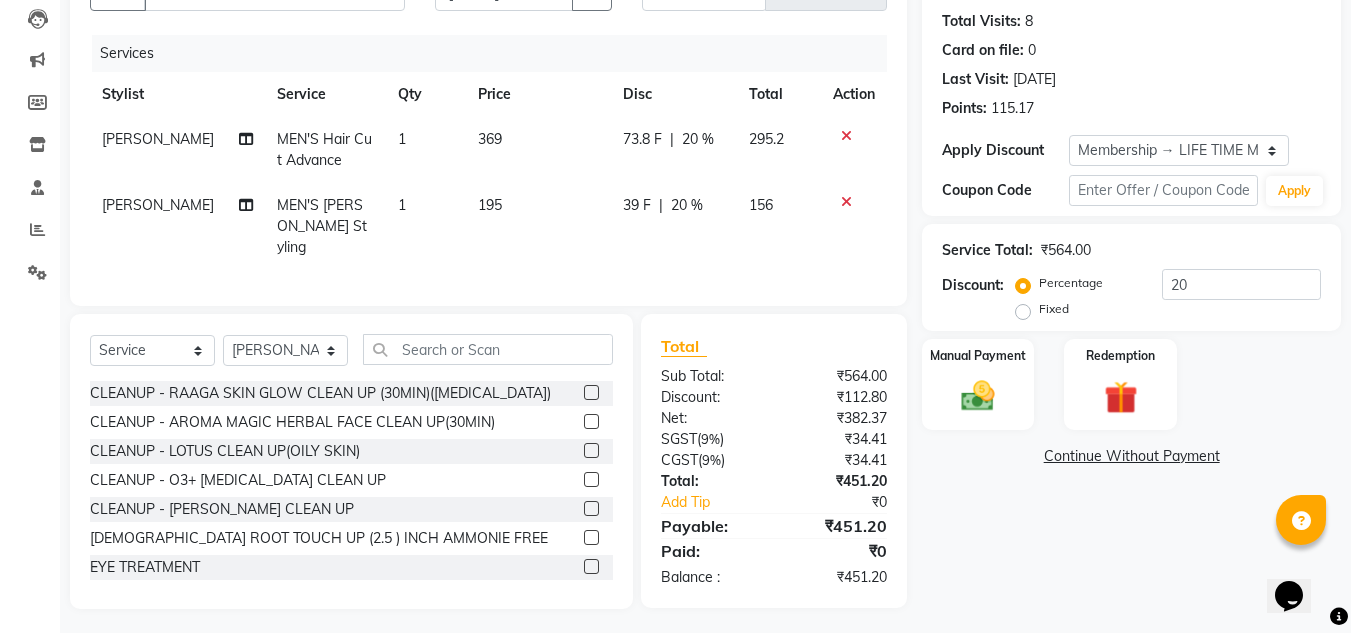 click on "369" 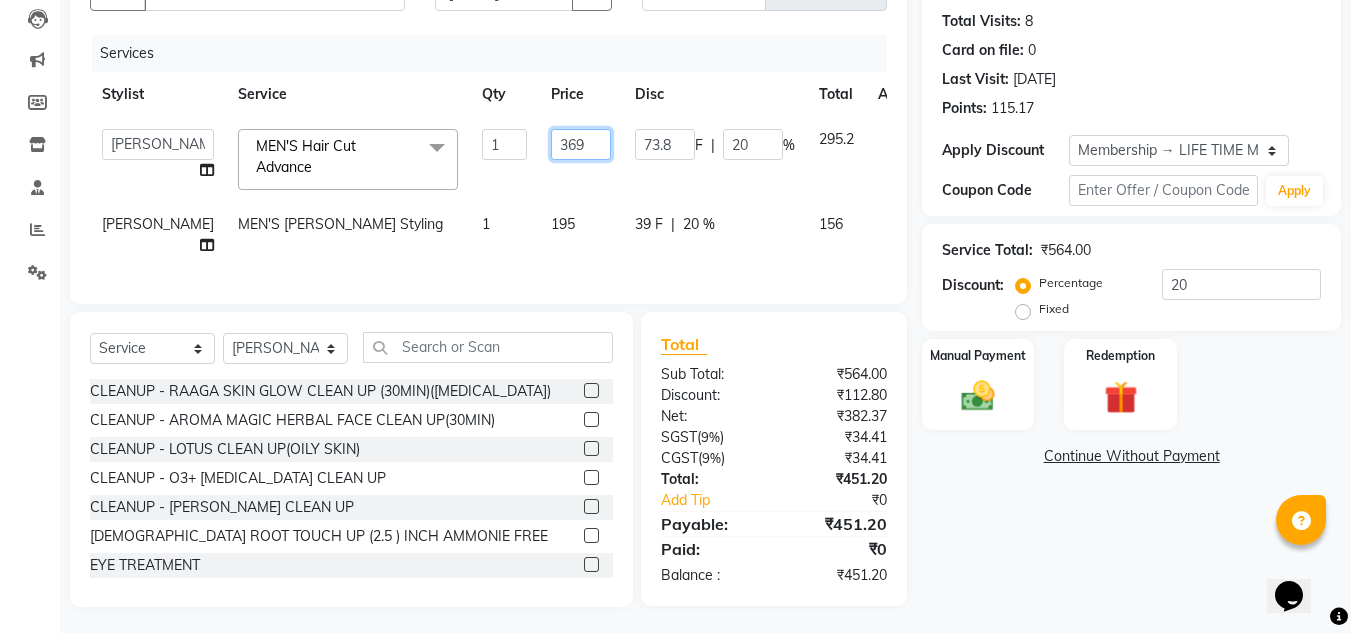 click on "369" 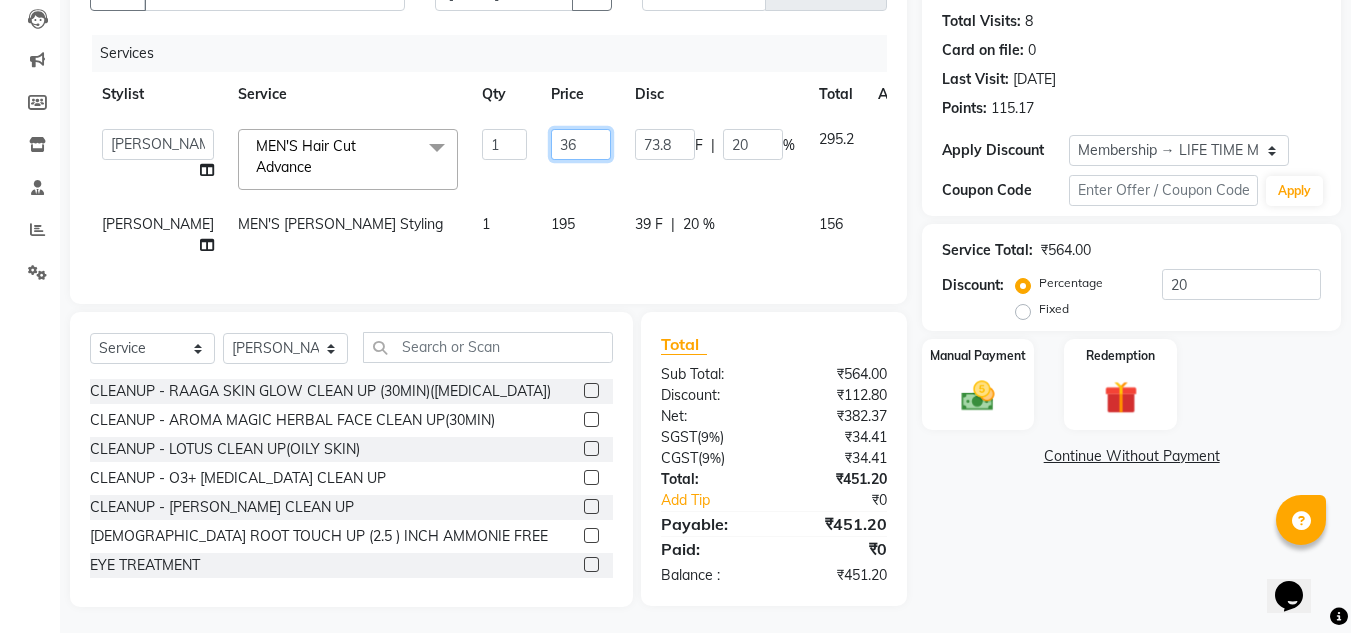 type on "368" 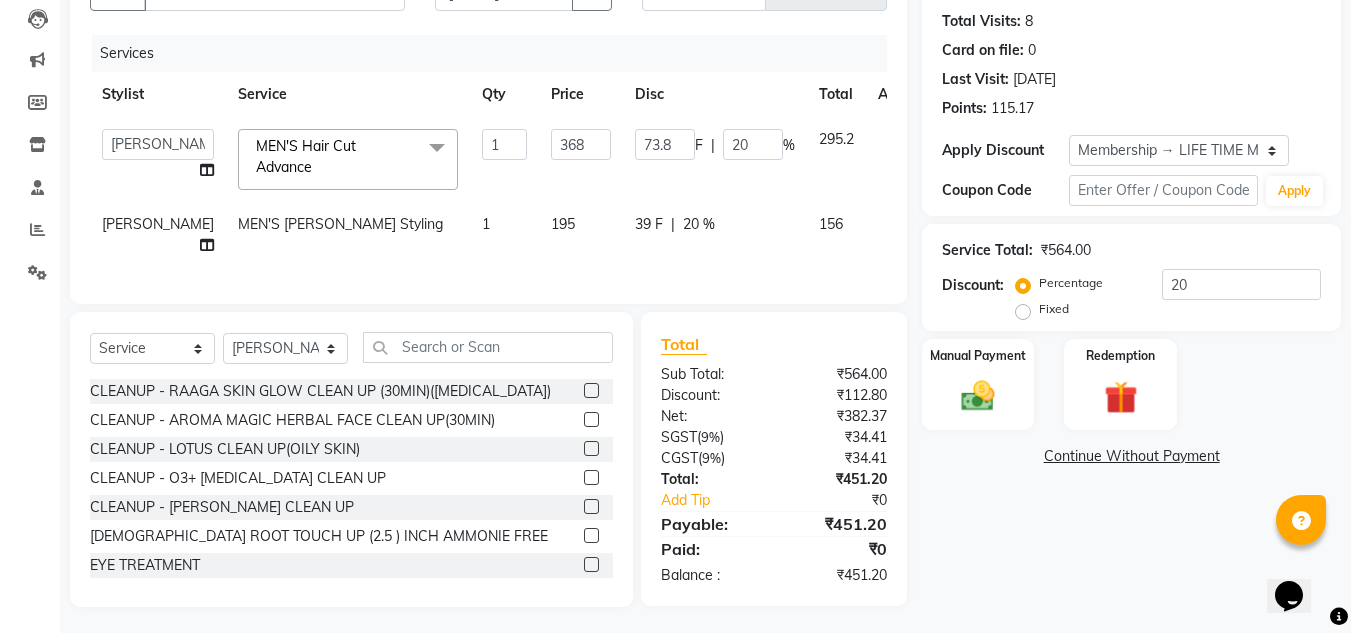 click on "368" 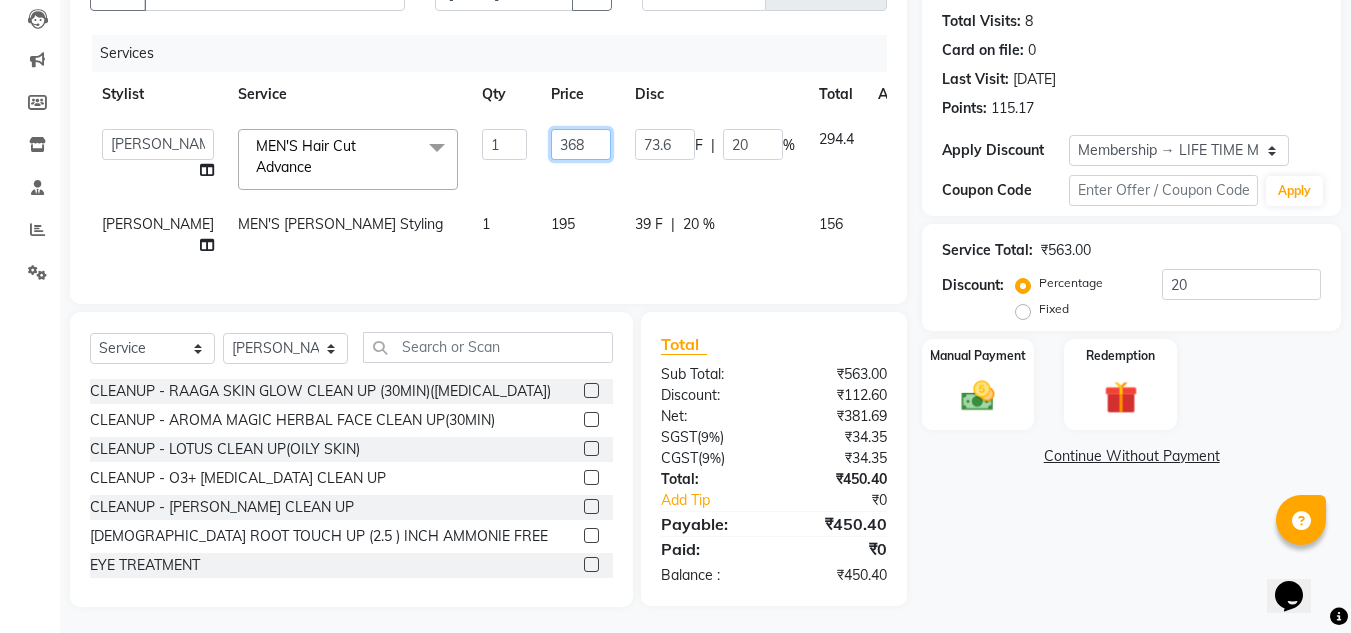 click on "368" 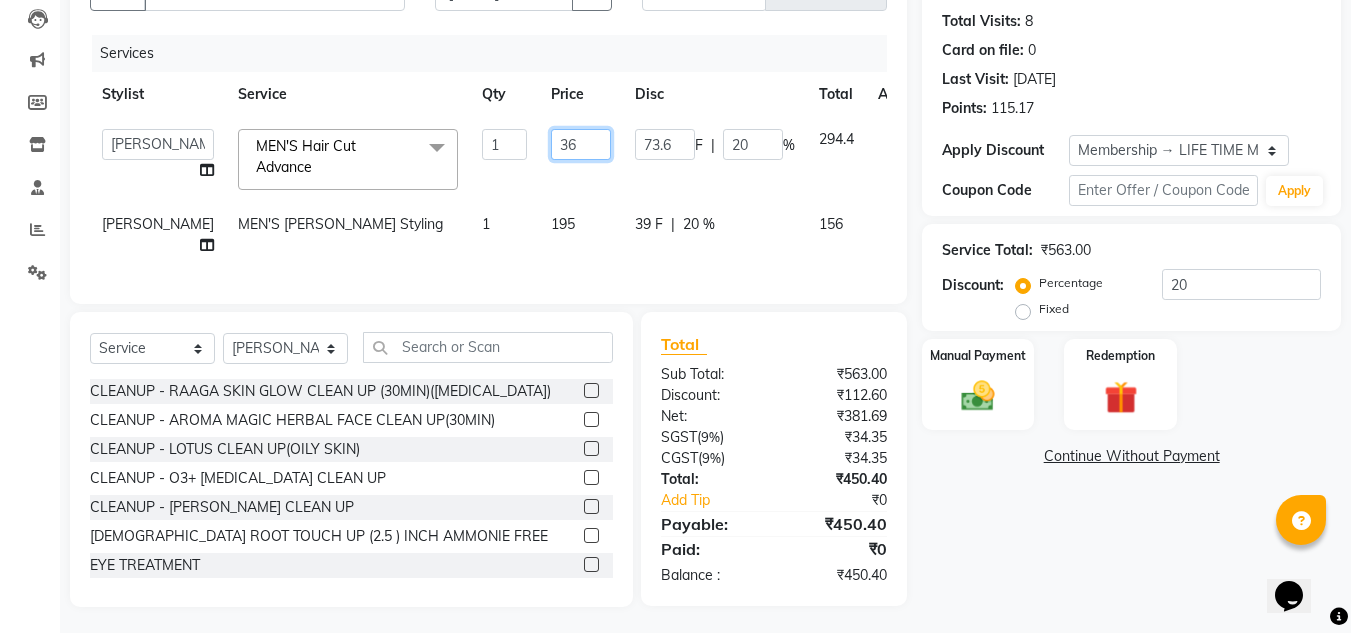 type on "367" 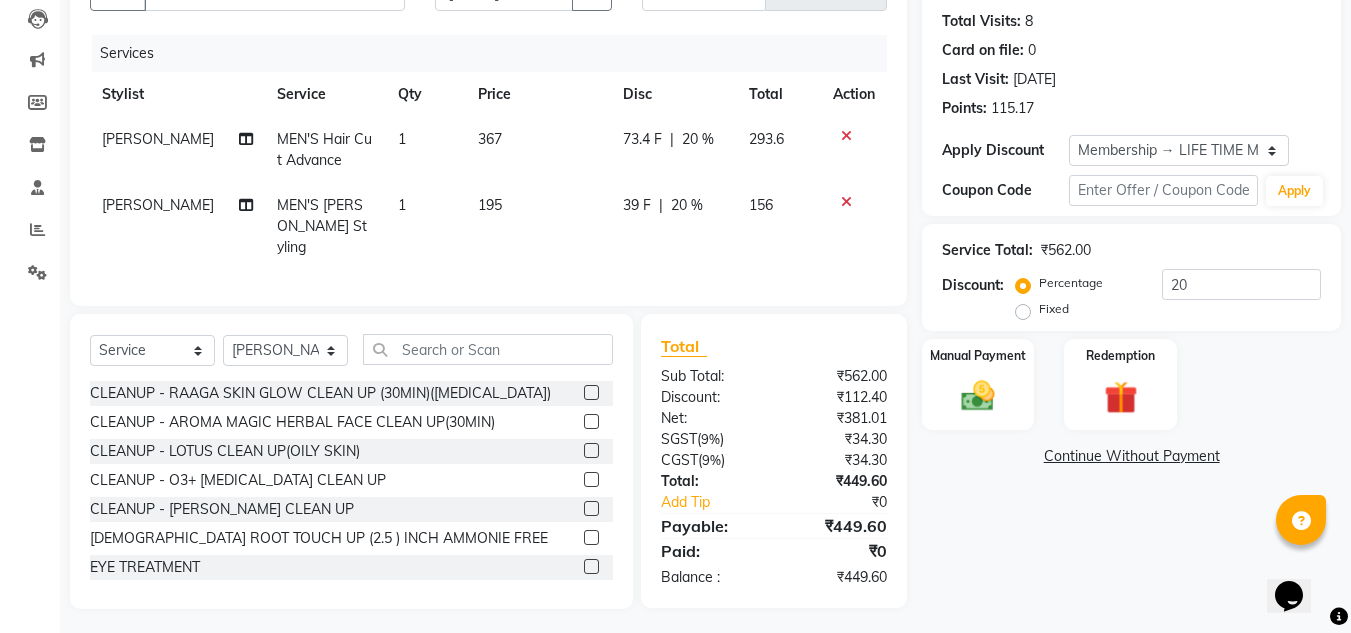 click on "Services Stylist Service Qty Price Disc Total Action [PERSON_NAME] MEN'S Hair Cut Advance 1 367 73.4 F | 20 % 293.6 [PERSON_NAME] MEN'S [PERSON_NAME] Styling 1 195 39 F | 20 % 156" 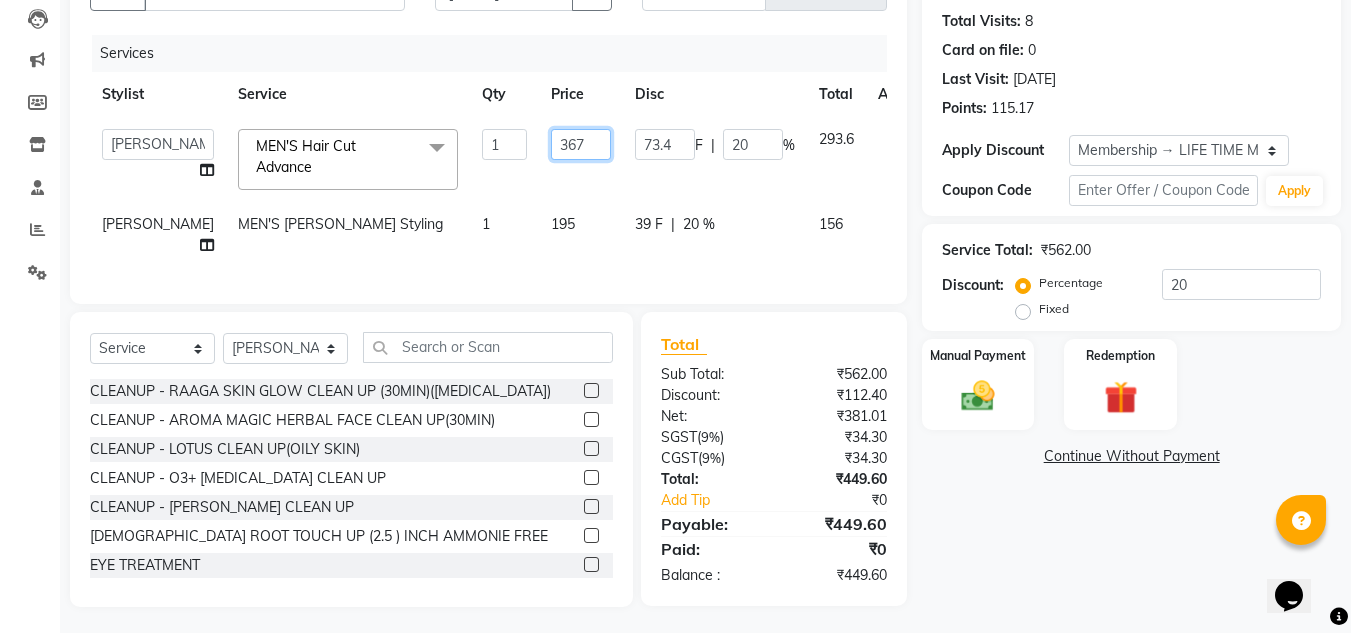 click on "367" 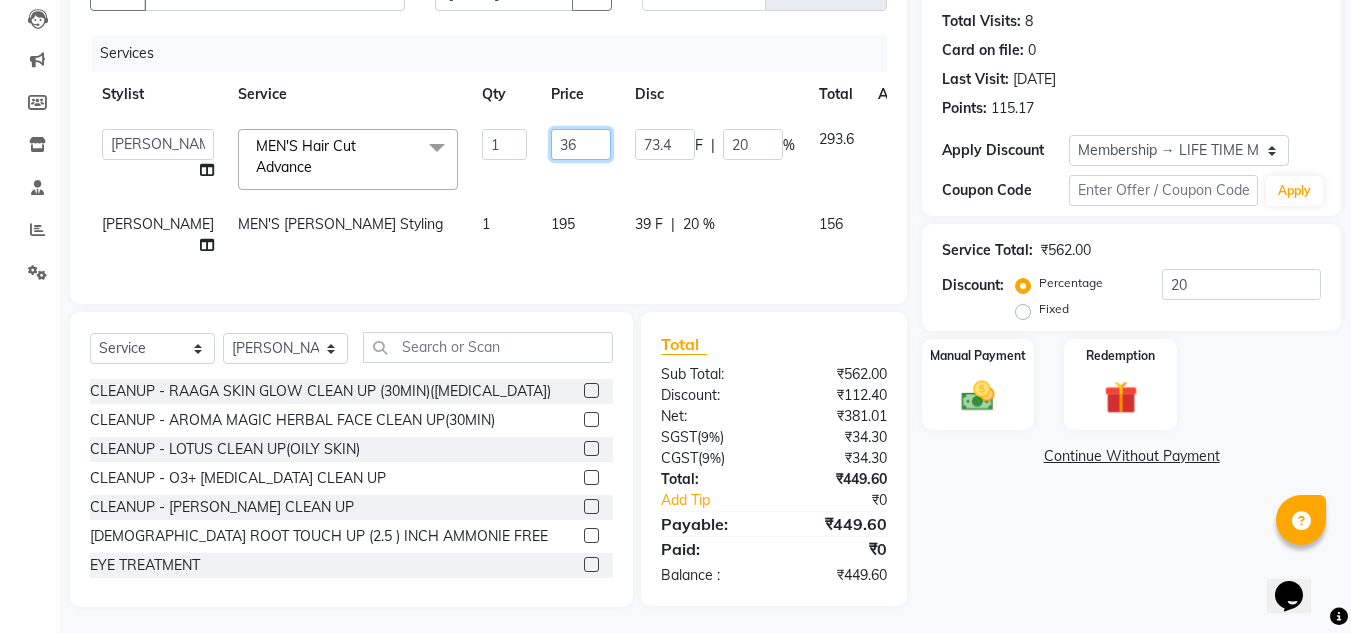 type on "368" 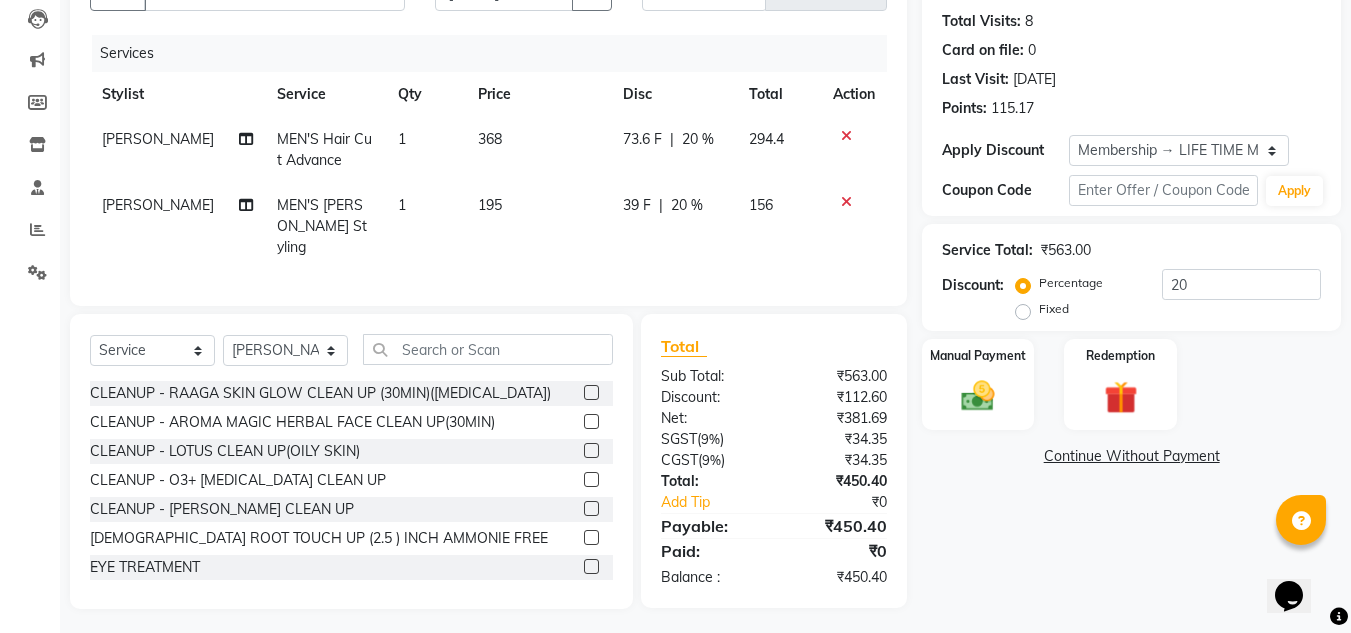 click on "Services Stylist Service Qty Price Disc Total Action [PERSON_NAME] MEN'S Hair Cut Advance 1 368 73.6 F | 20 % 294.4 [PERSON_NAME] MEN'S [PERSON_NAME] Styling 1 195 39 F | 20 % 156" 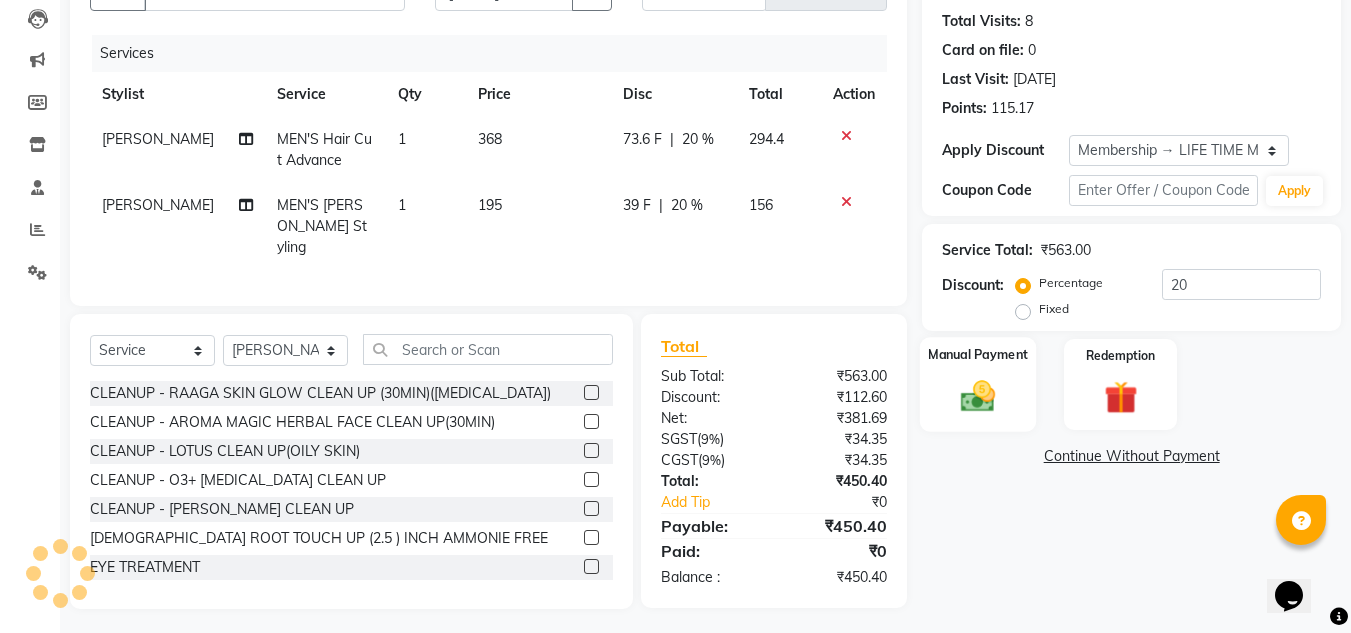 click 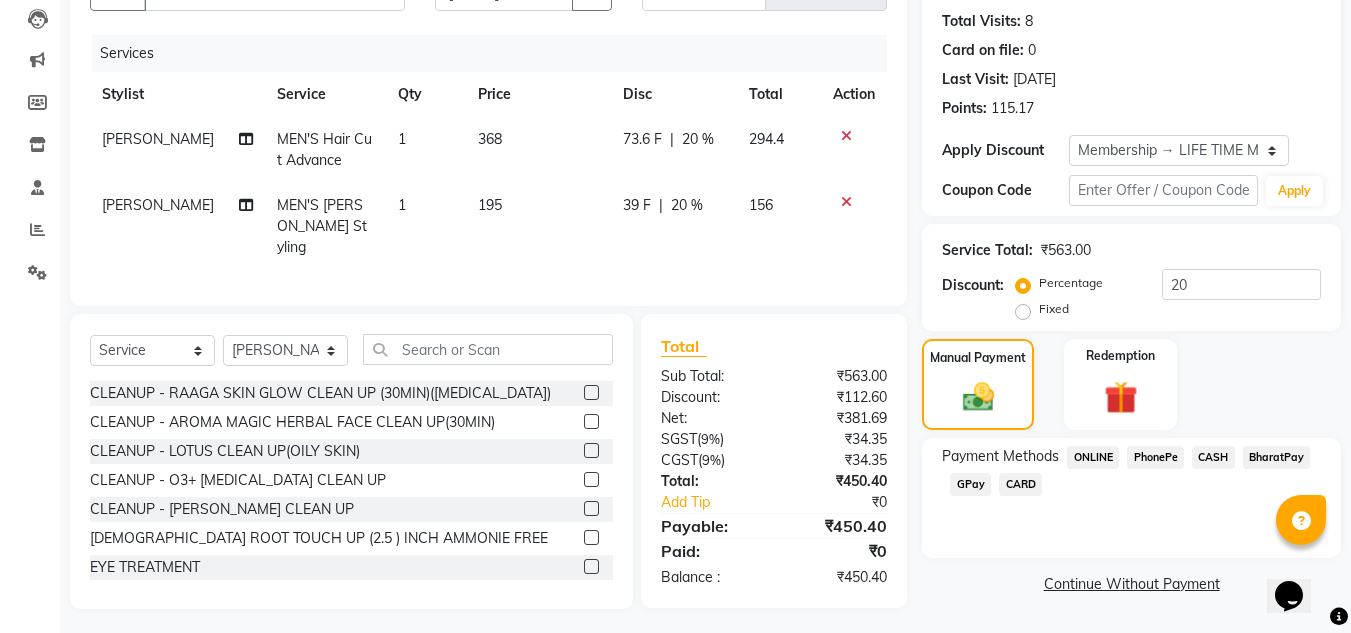 click on "CASH" 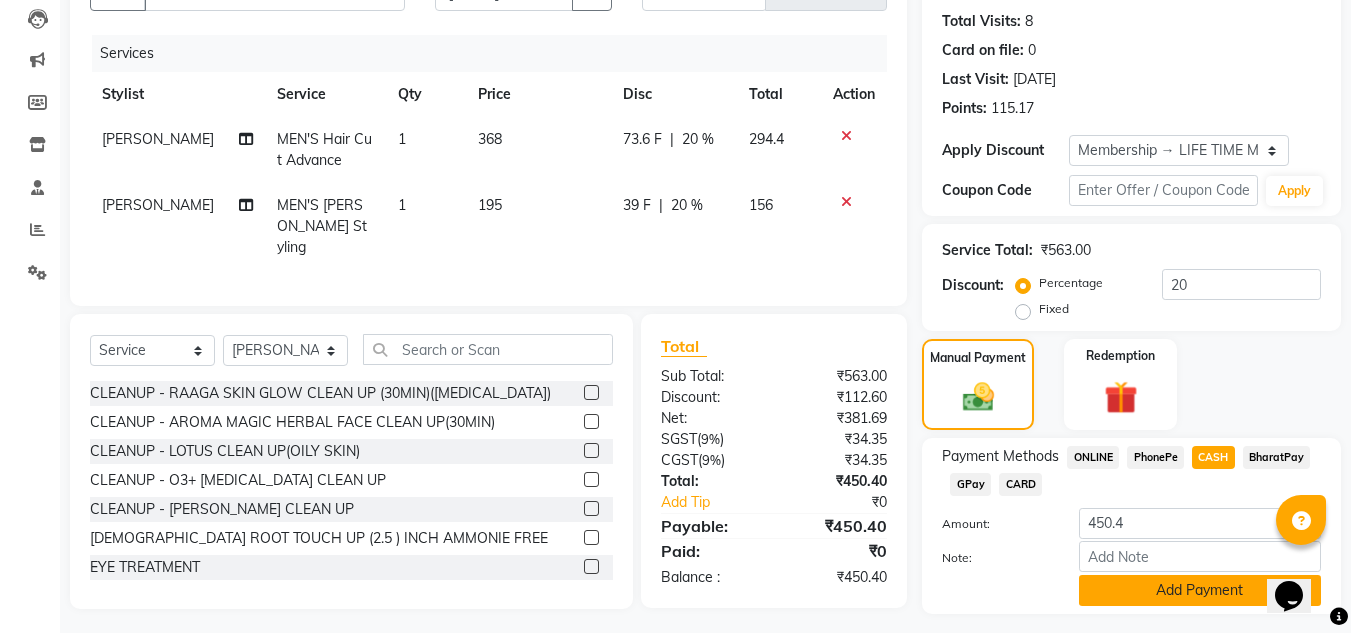 scroll, scrollTop: 265, scrollLeft: 0, axis: vertical 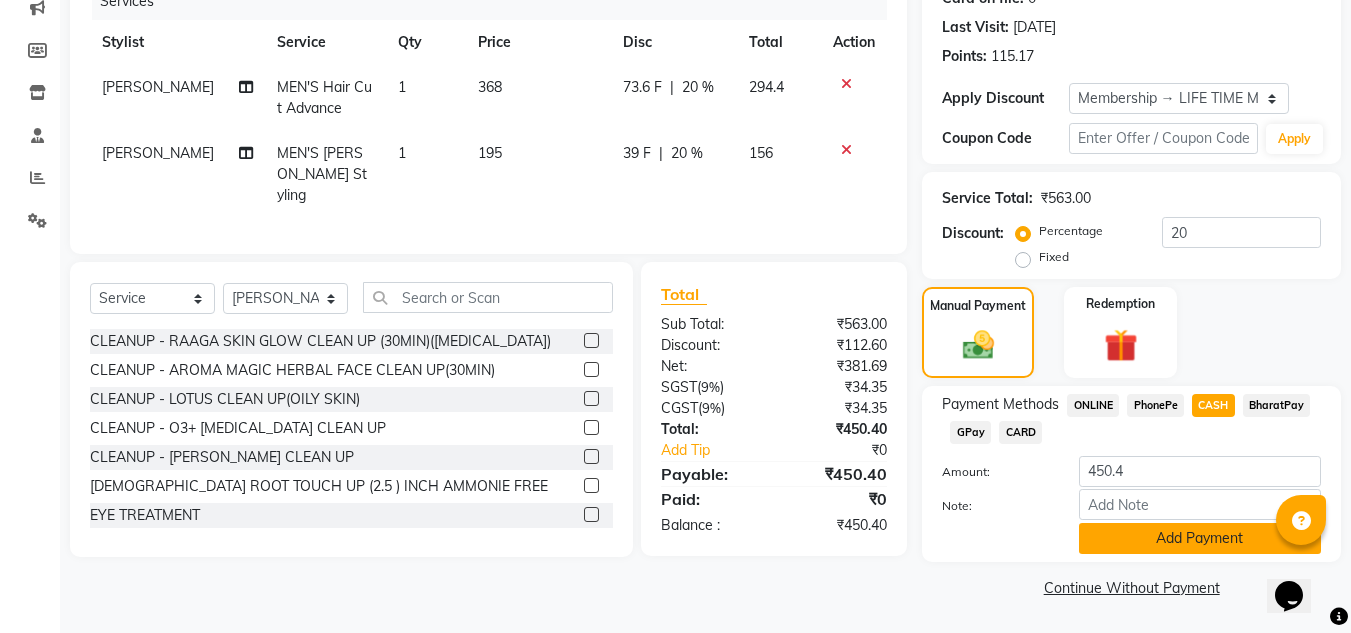click on "Add Payment" 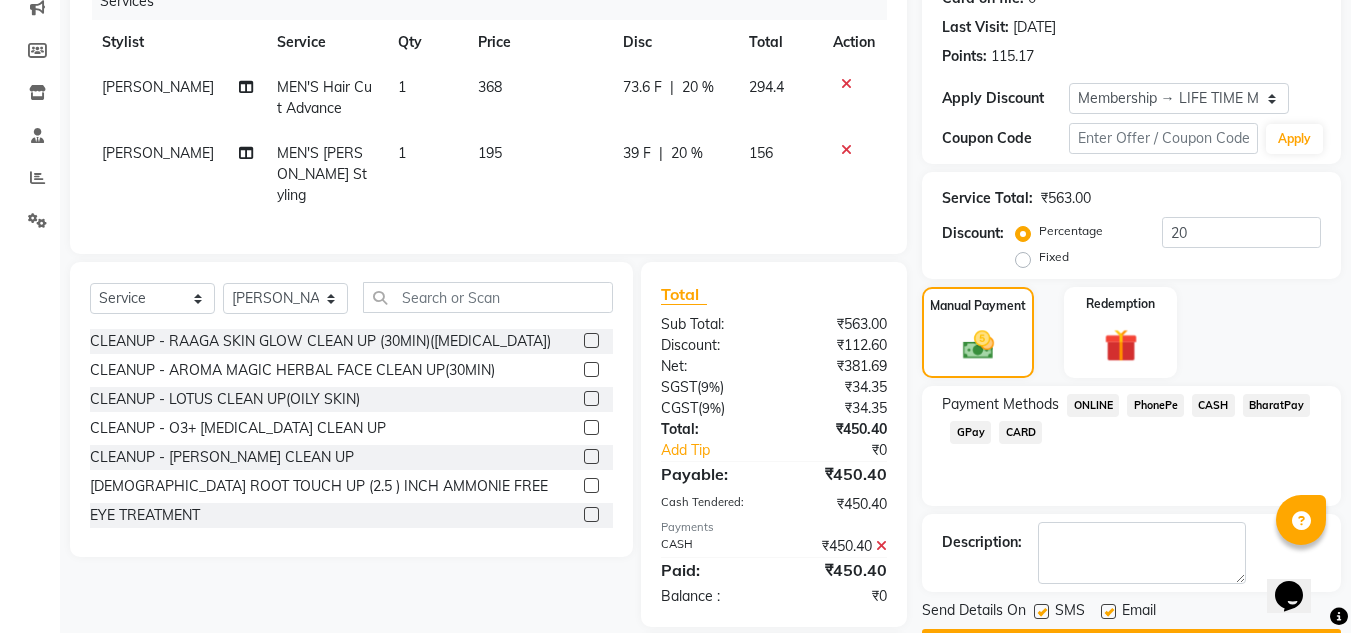 scroll, scrollTop: 403, scrollLeft: 0, axis: vertical 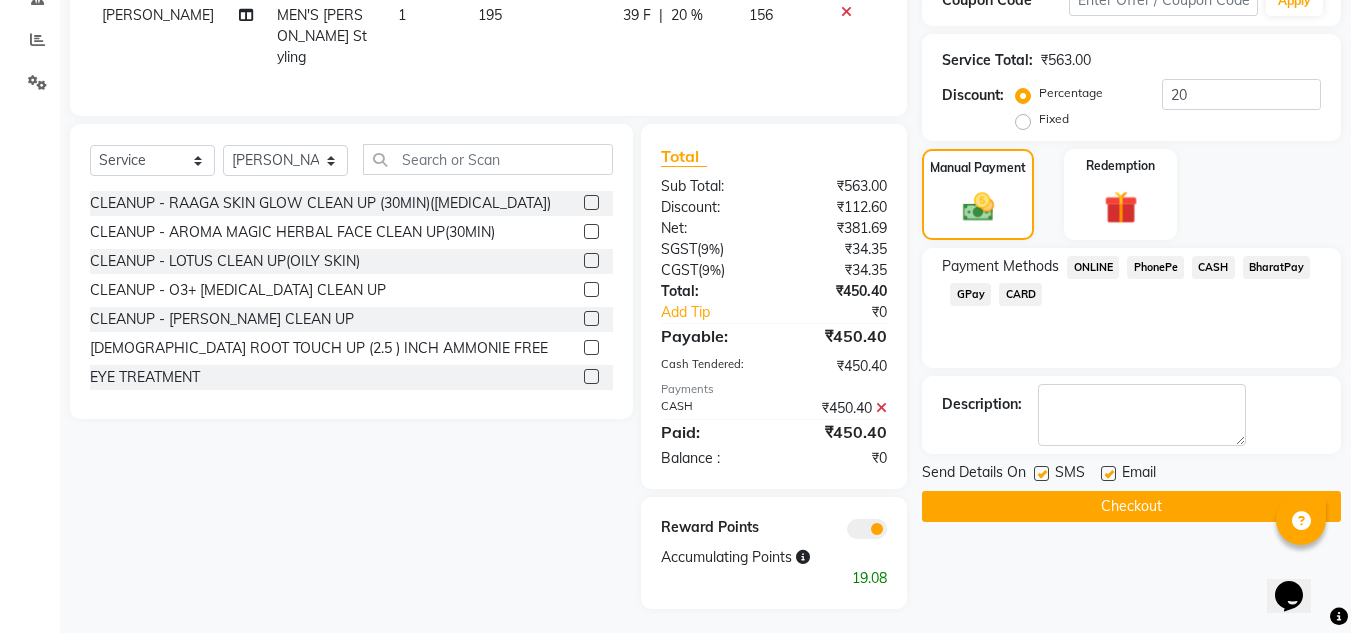 click on "Checkout" 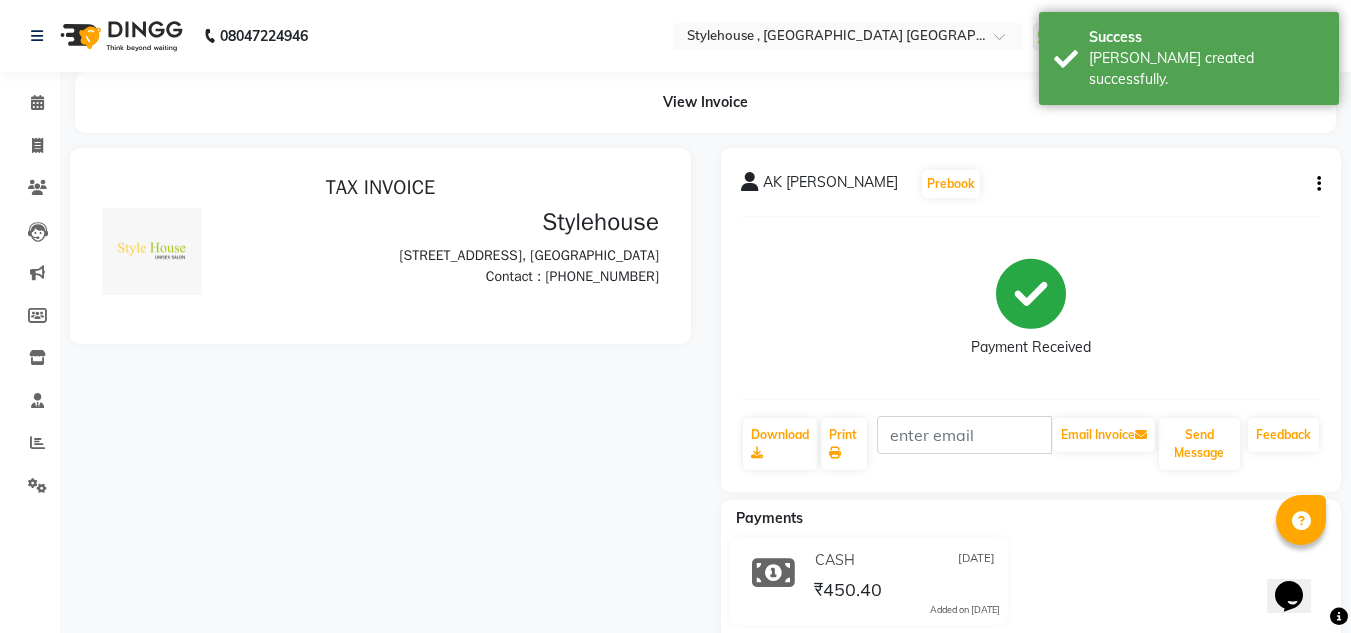scroll, scrollTop: 0, scrollLeft: 0, axis: both 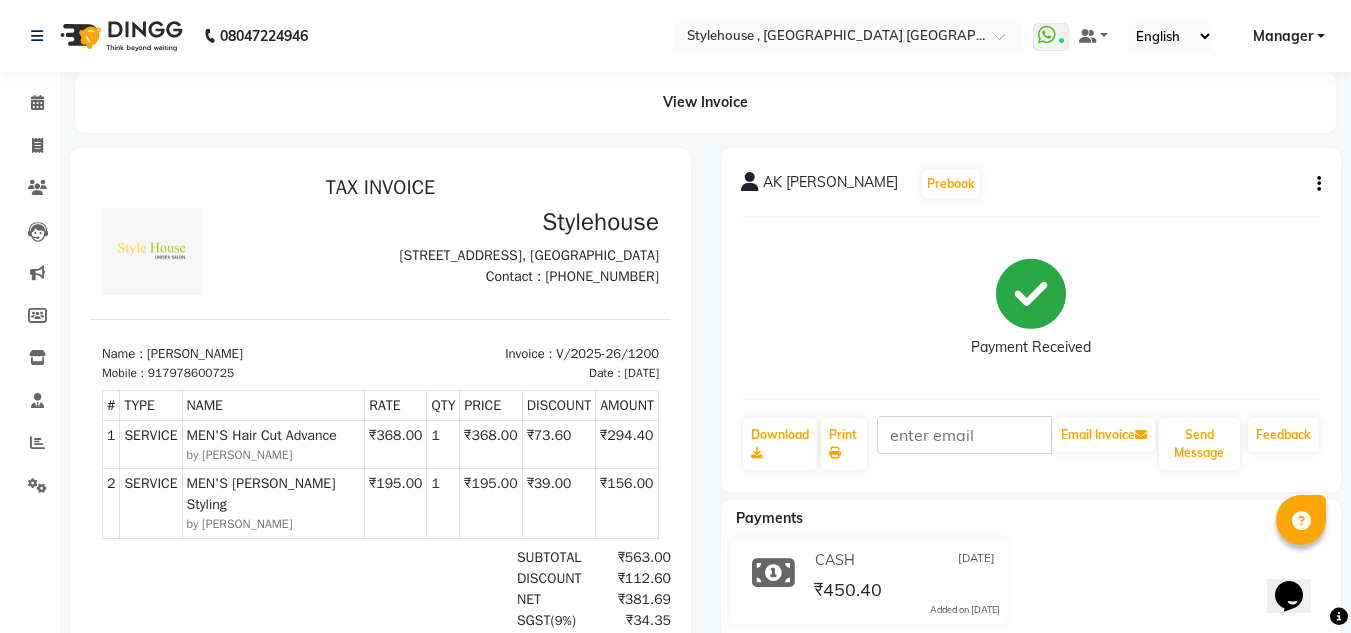 click on "Invoice : V/2025-26/1200" at bounding box center (526, 354) 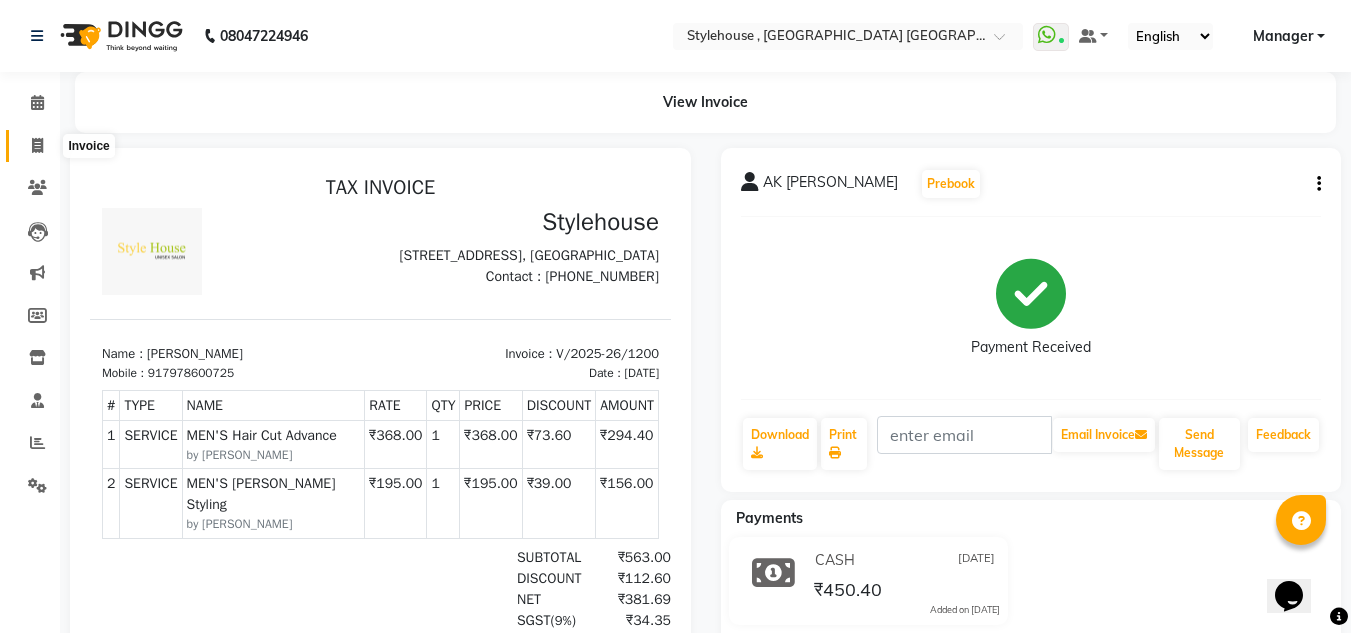 click 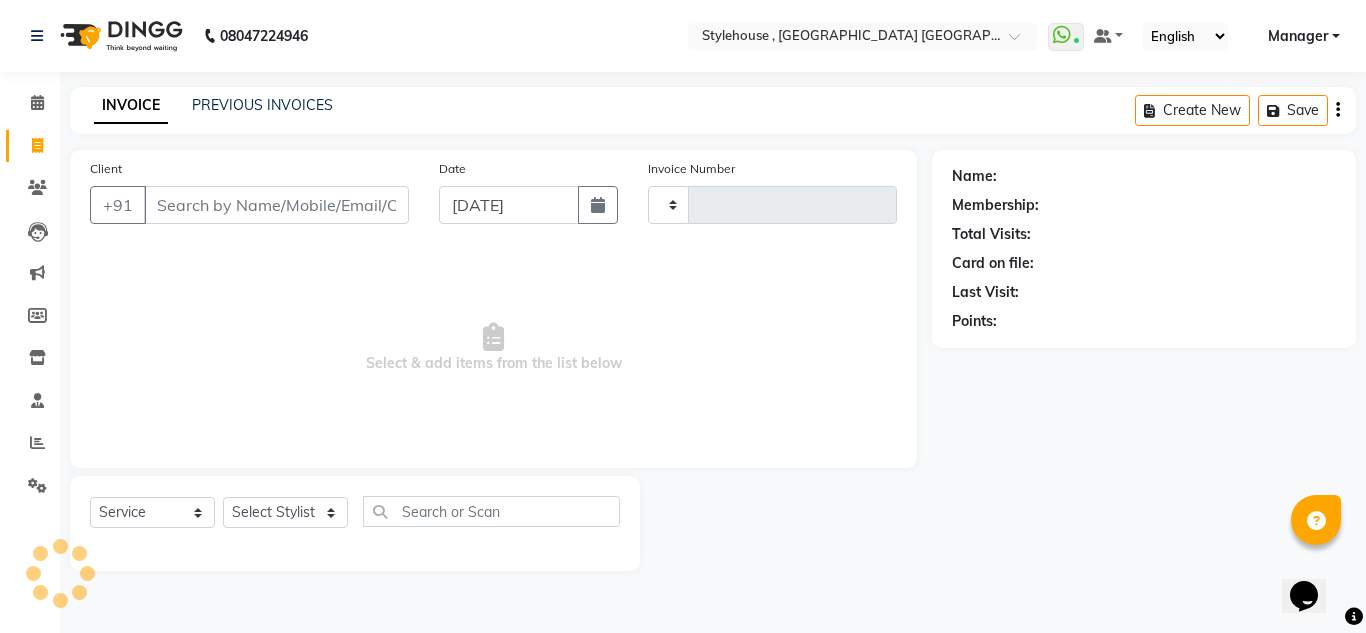 type on "1201" 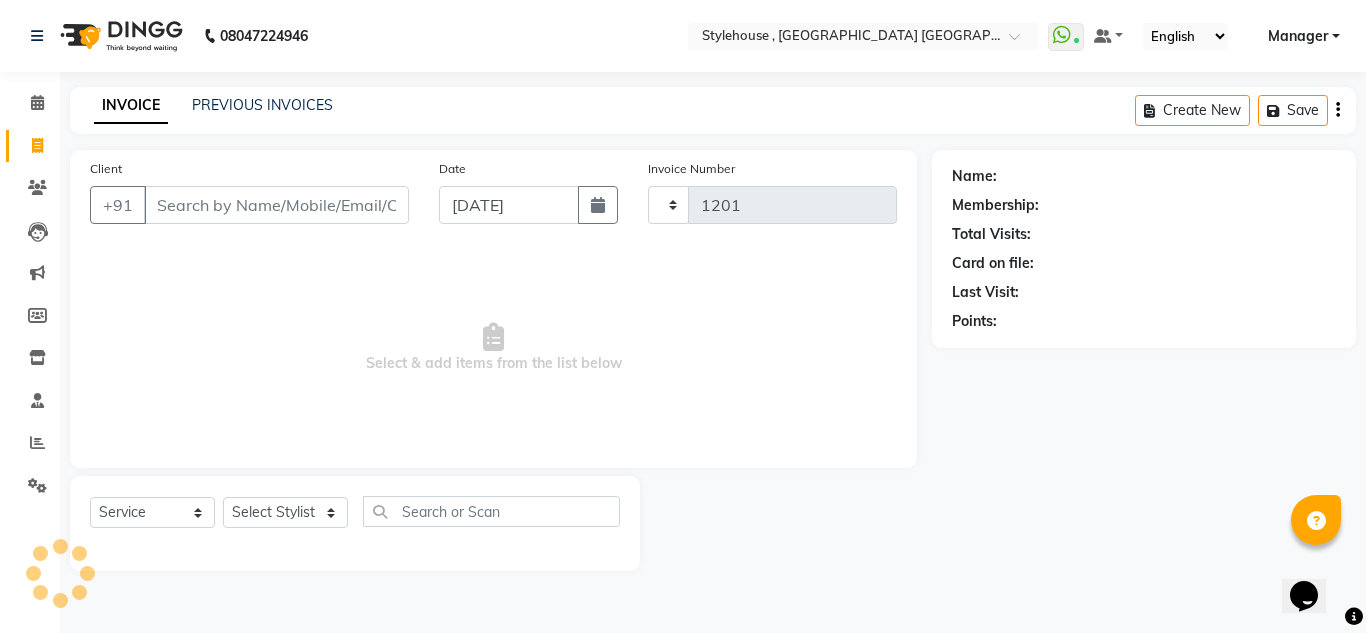 select on "7793" 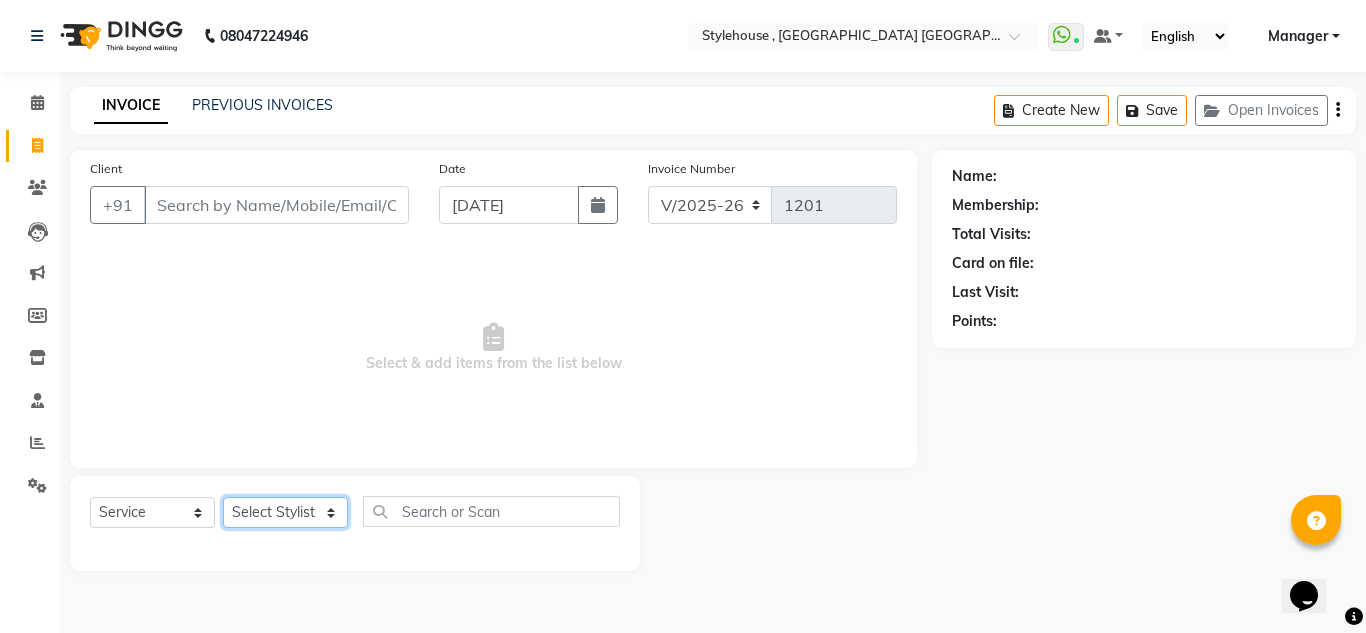 click on "Select Stylist [PERSON_NAME] [PERSON_NAME] [PERSON_NAME] [PERSON_NAME] PRIYA Manager [PERSON_NAME] [PERSON_NAME] [PERSON_NAME] PRIYANKA NANDA PUJA [PERSON_NAME] [PERSON_NAME] [PERSON_NAME] SAMEER [PERSON_NAME] [PERSON_NAME]" 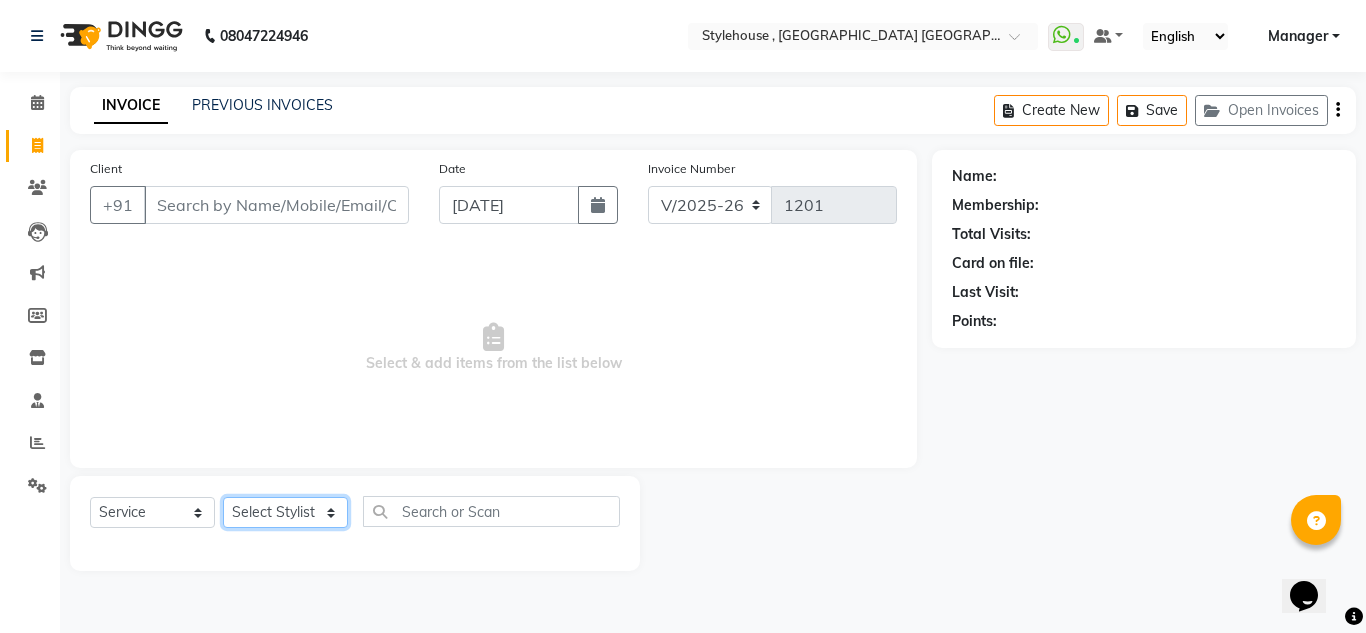 select on "78233" 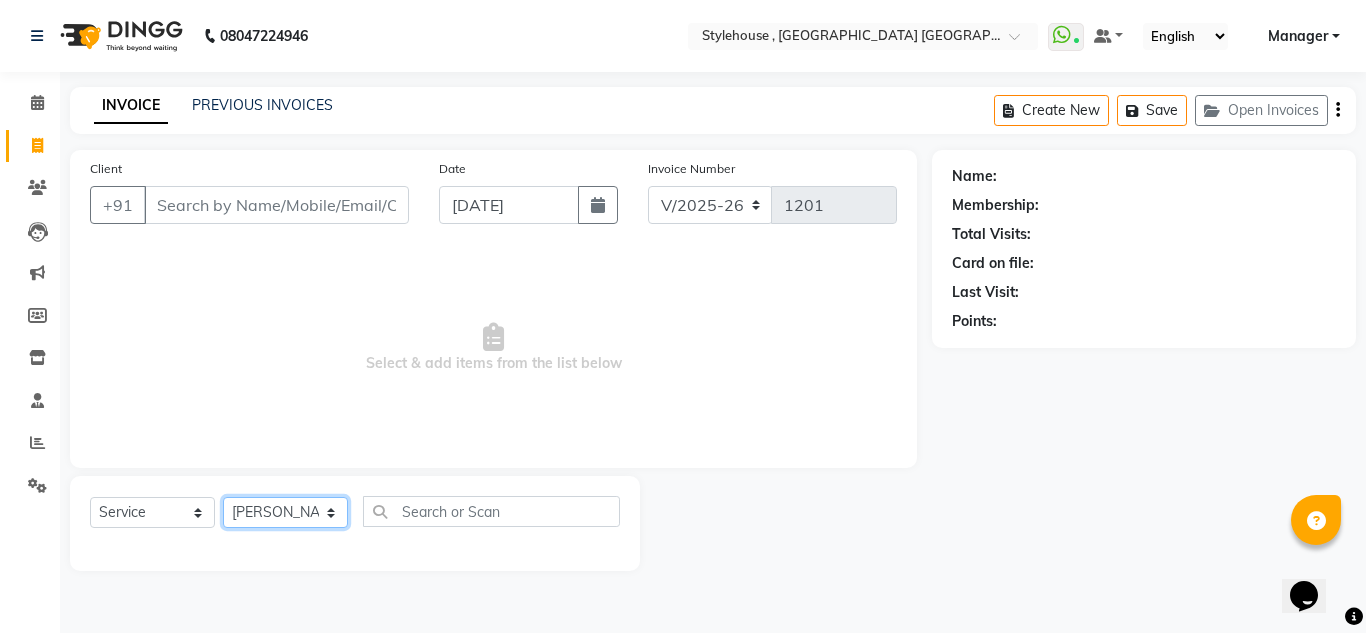 click on "Select Stylist [PERSON_NAME] [PERSON_NAME] [PERSON_NAME] [PERSON_NAME] PRIYA Manager [PERSON_NAME] [PERSON_NAME] [PERSON_NAME] PRIYANKA NANDA PUJA [PERSON_NAME] [PERSON_NAME] [PERSON_NAME] SAMEER [PERSON_NAME] [PERSON_NAME]" 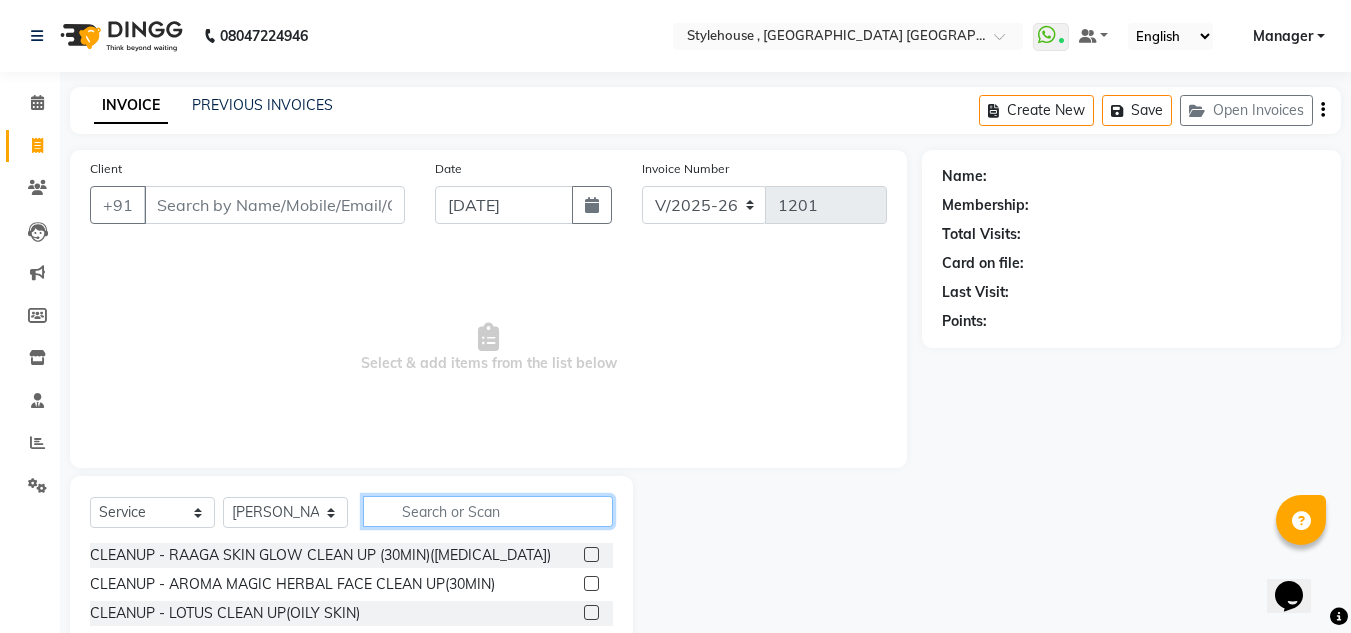 click 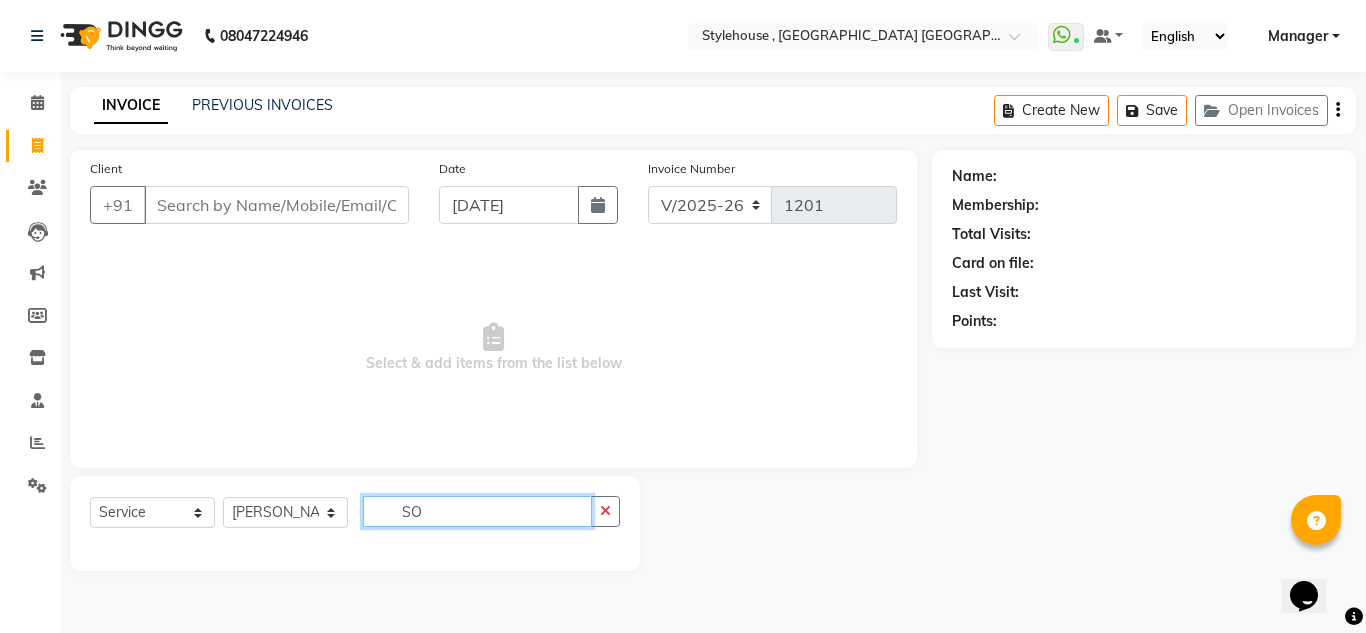 type on "S" 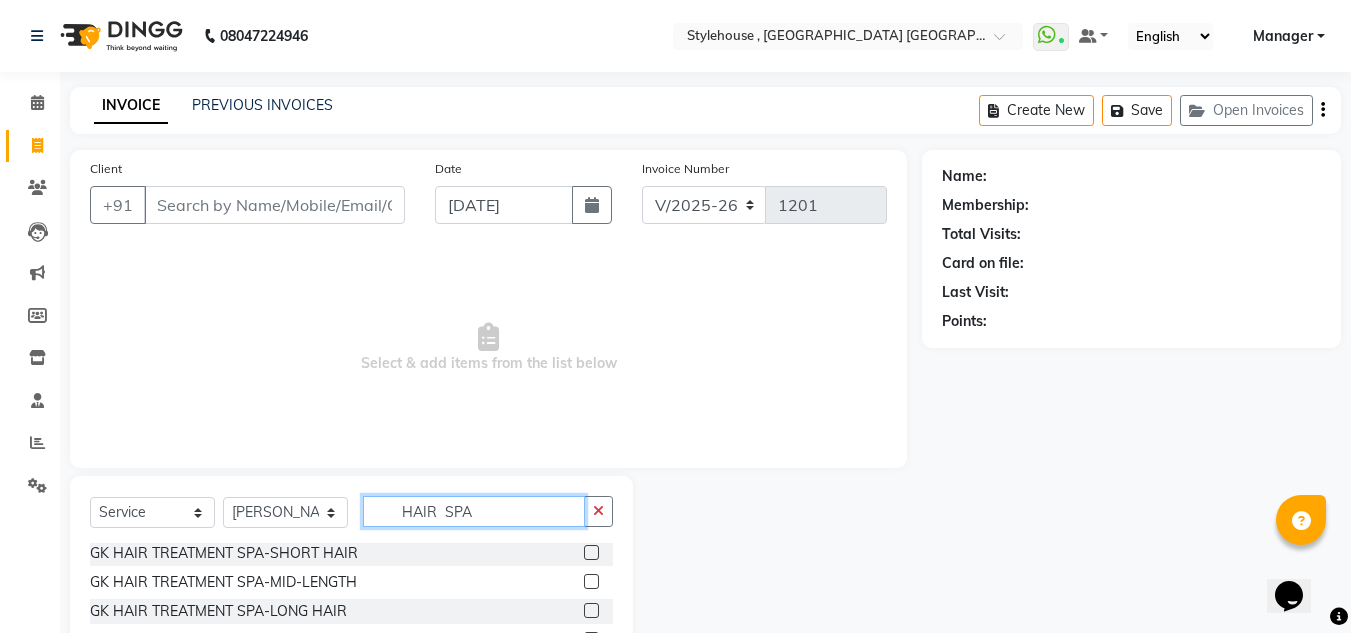 scroll, scrollTop: 177, scrollLeft: 0, axis: vertical 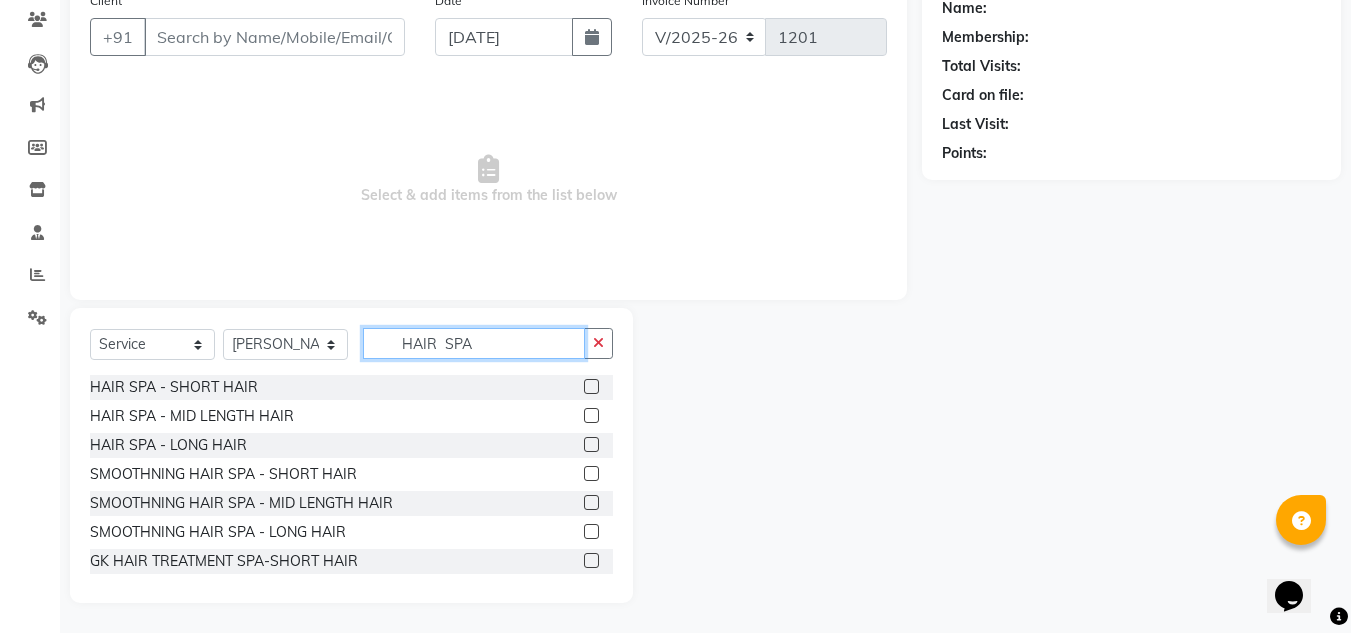 type on "HAIR  SPA" 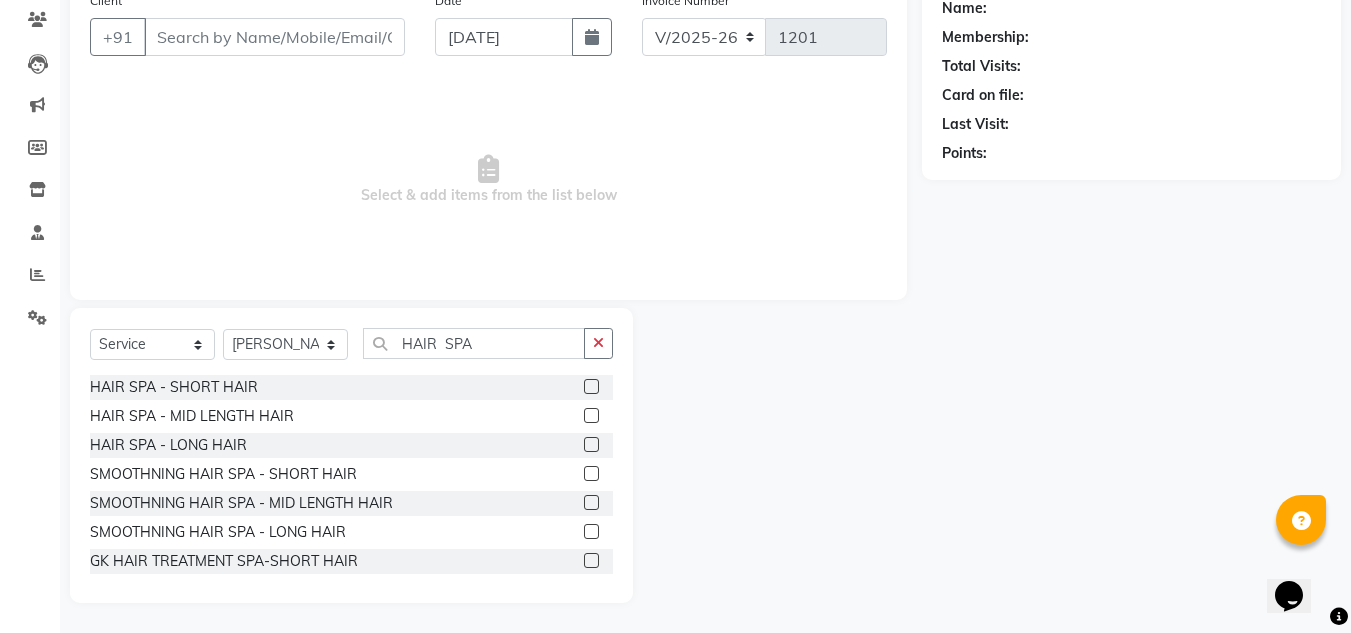 click 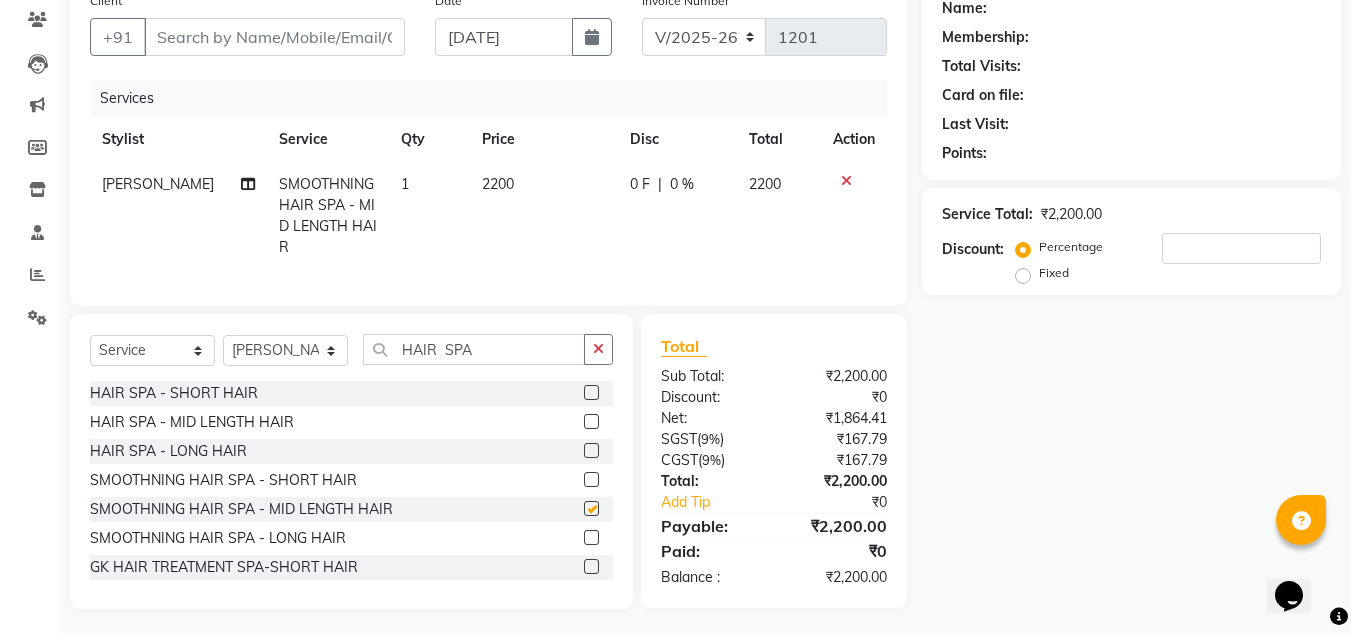 checkbox on "false" 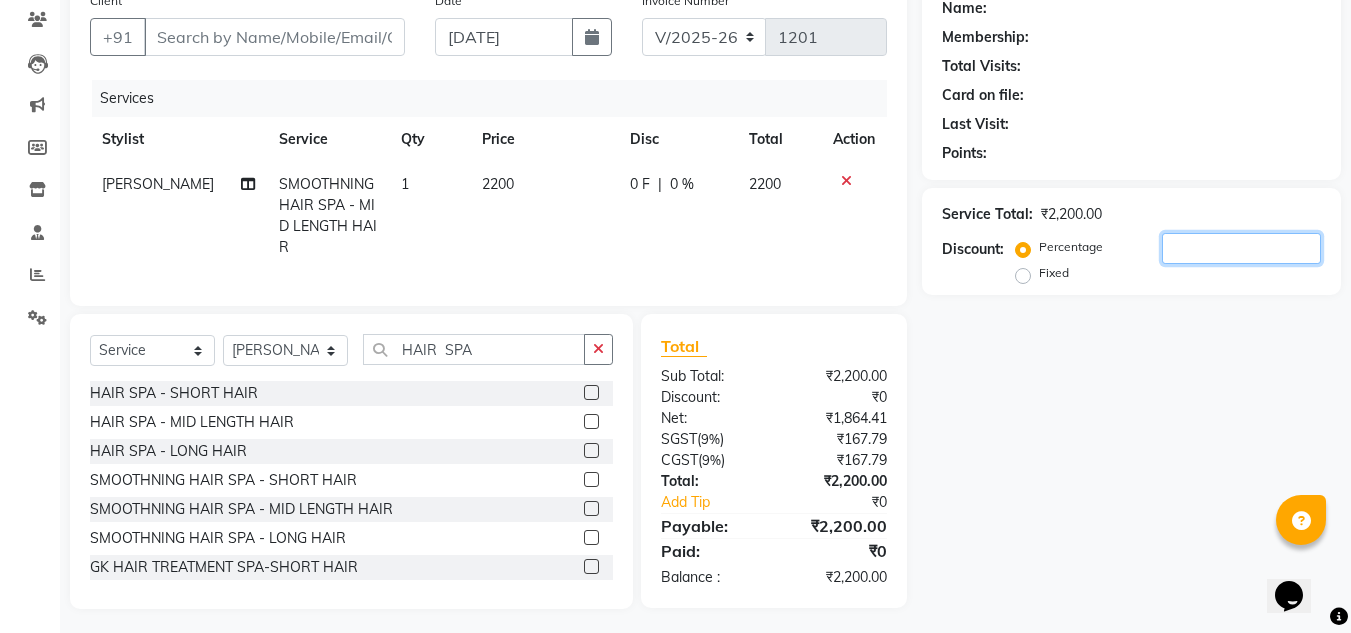 click 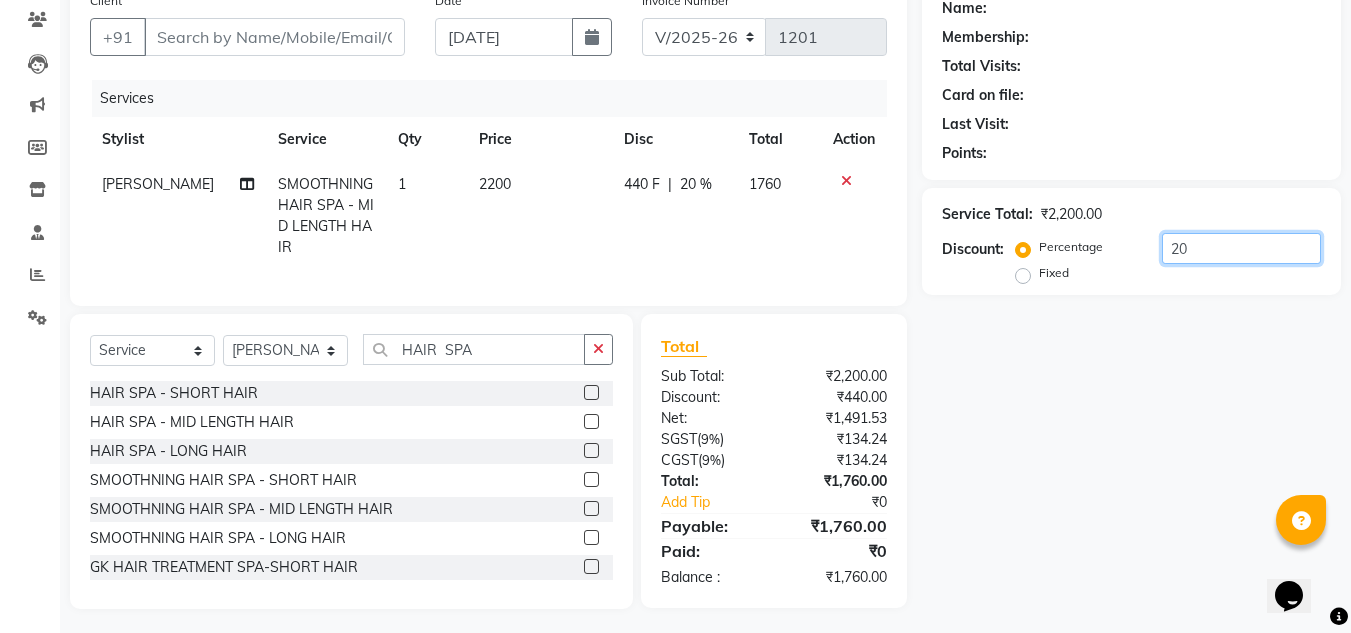 type on "20" 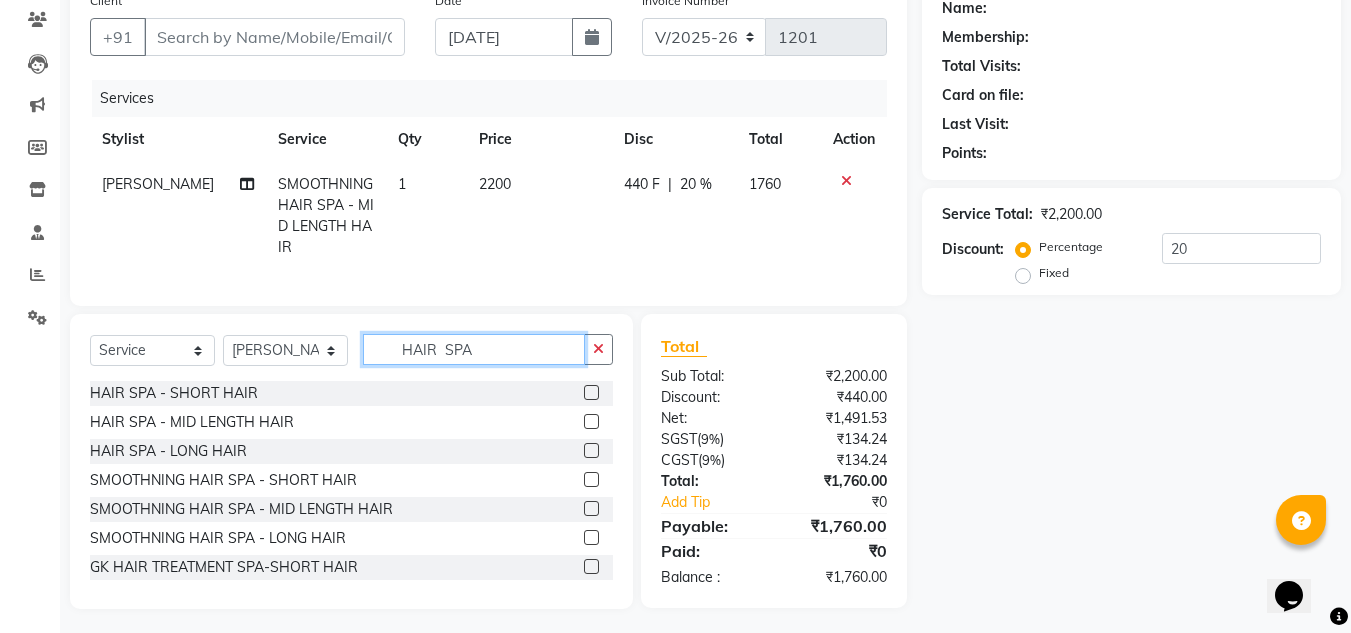 click on "HAIR  SPA" 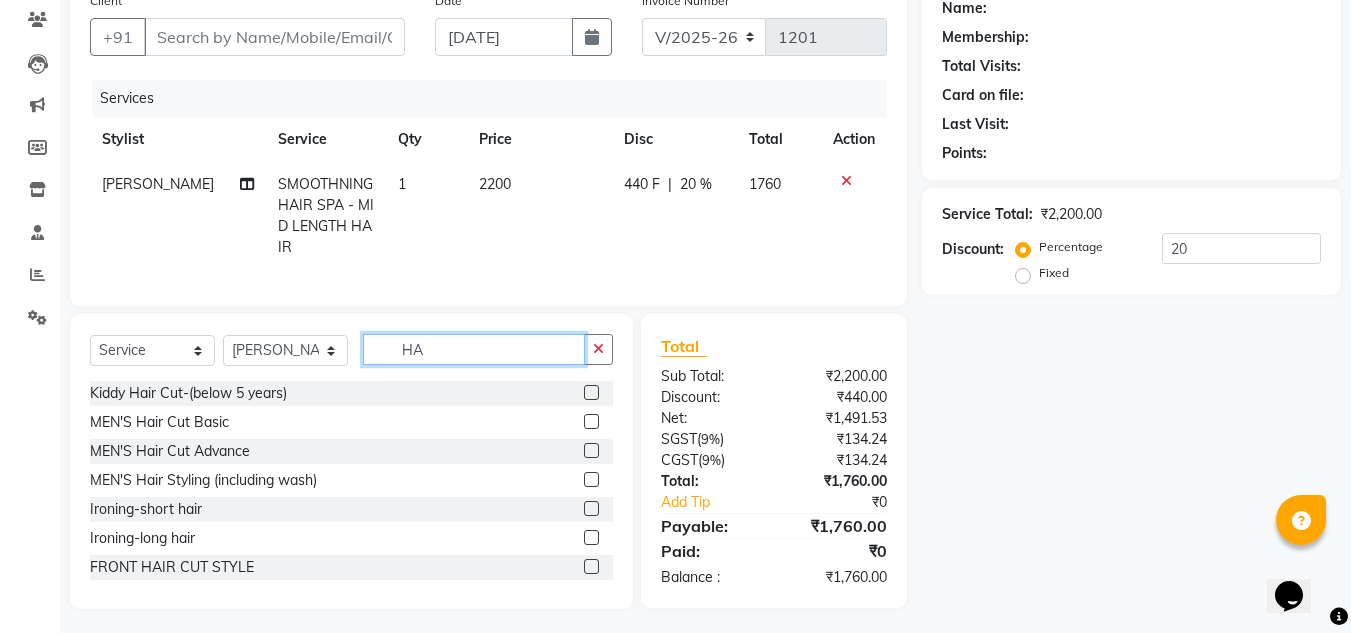 type on "H" 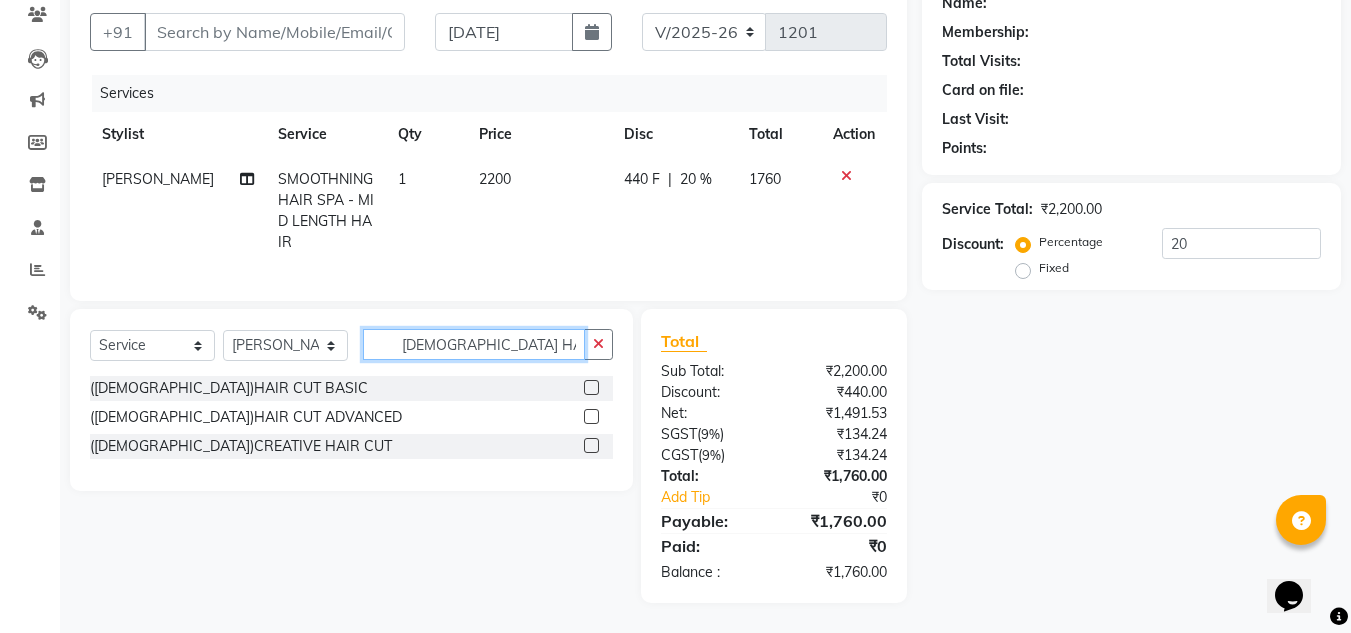scroll, scrollTop: 188, scrollLeft: 0, axis: vertical 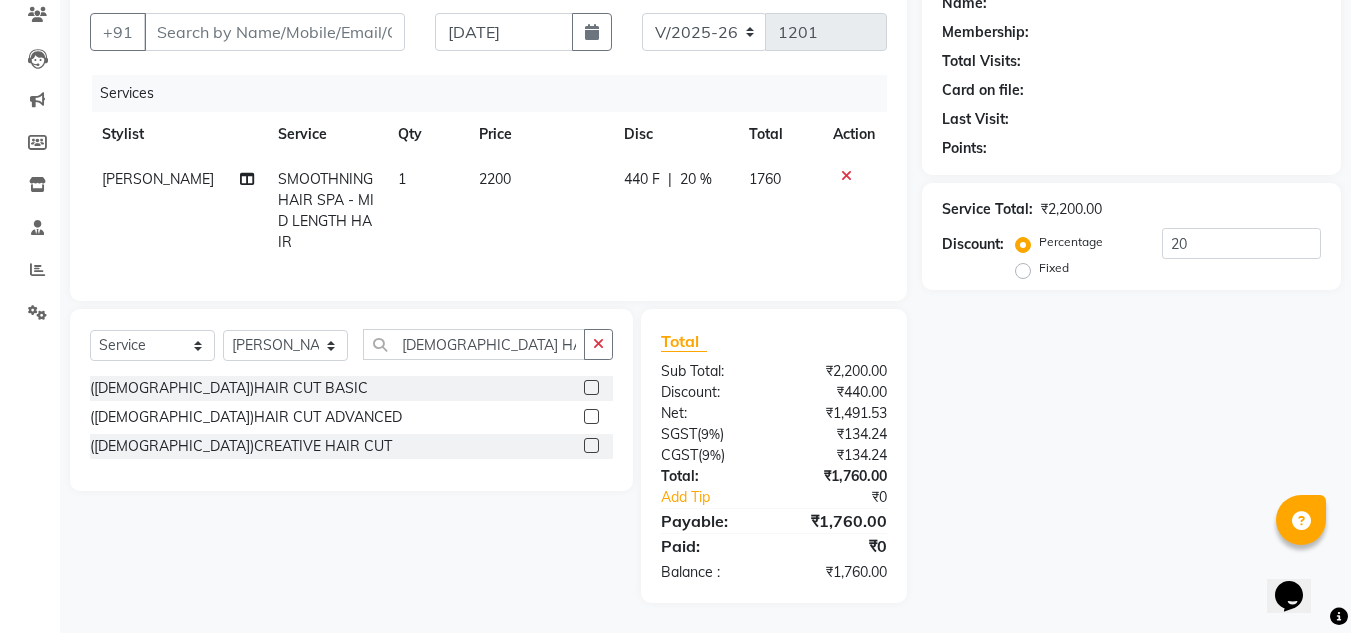 click 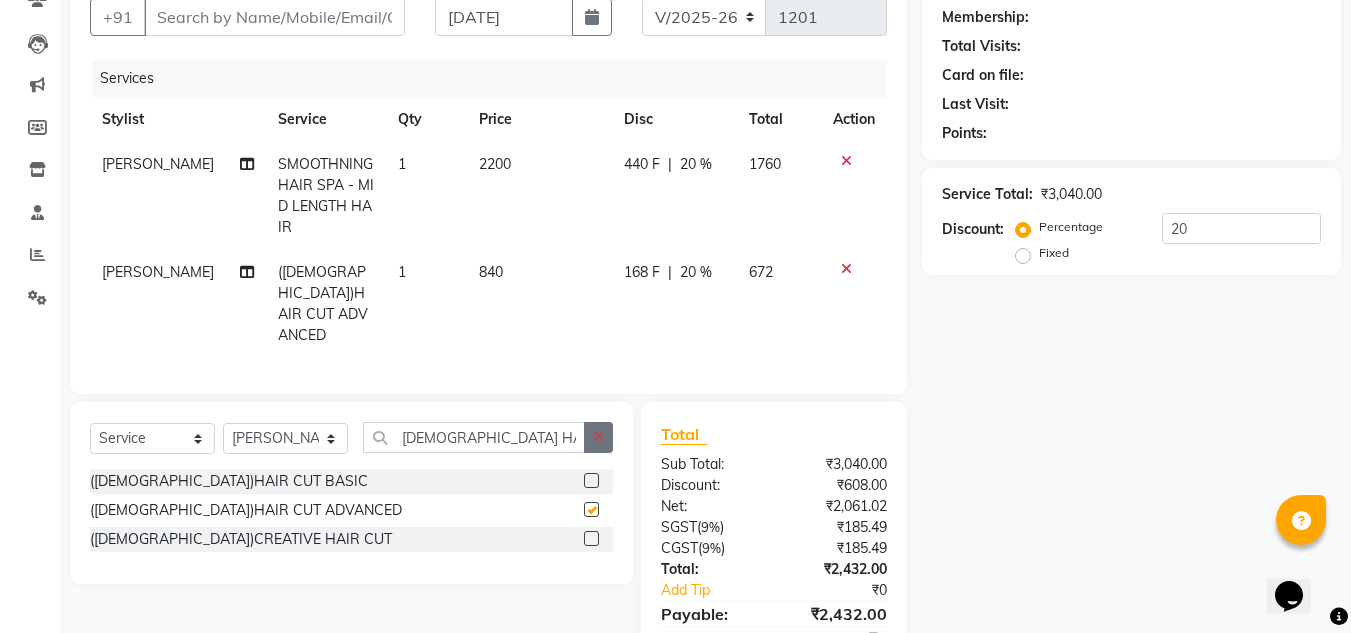 checkbox on "false" 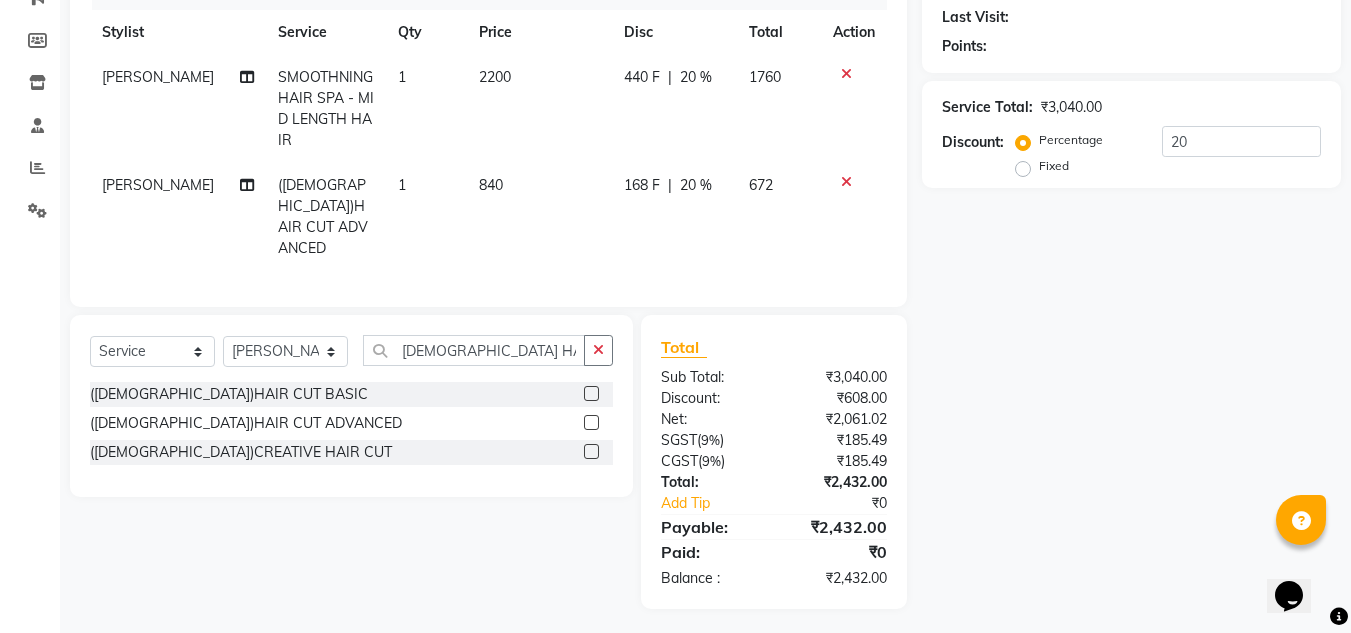 scroll, scrollTop: 175, scrollLeft: 0, axis: vertical 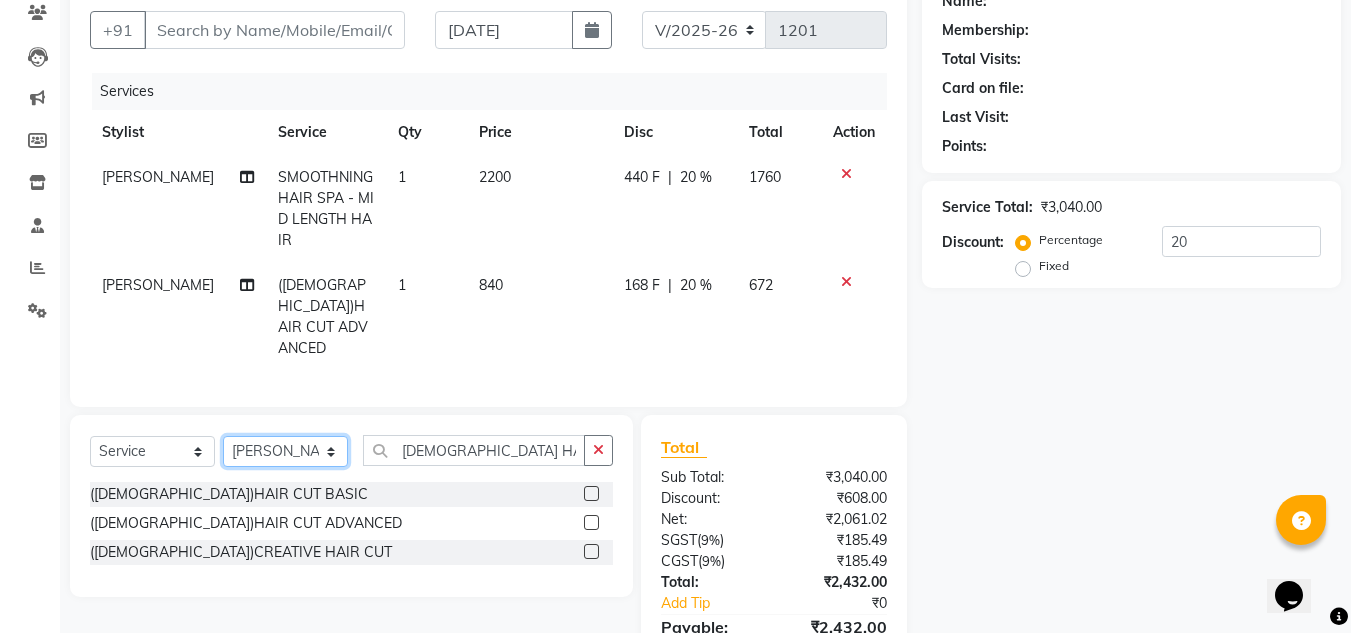 click on "Select Stylist [PERSON_NAME] [PERSON_NAME] [PERSON_NAME] [PERSON_NAME] PRIYA Manager [PERSON_NAME] [PERSON_NAME] [PERSON_NAME] PRIYANKA NANDA PUJA [PERSON_NAME] [PERSON_NAME] [PERSON_NAME] SAMEER [PERSON_NAME] [PERSON_NAME]" 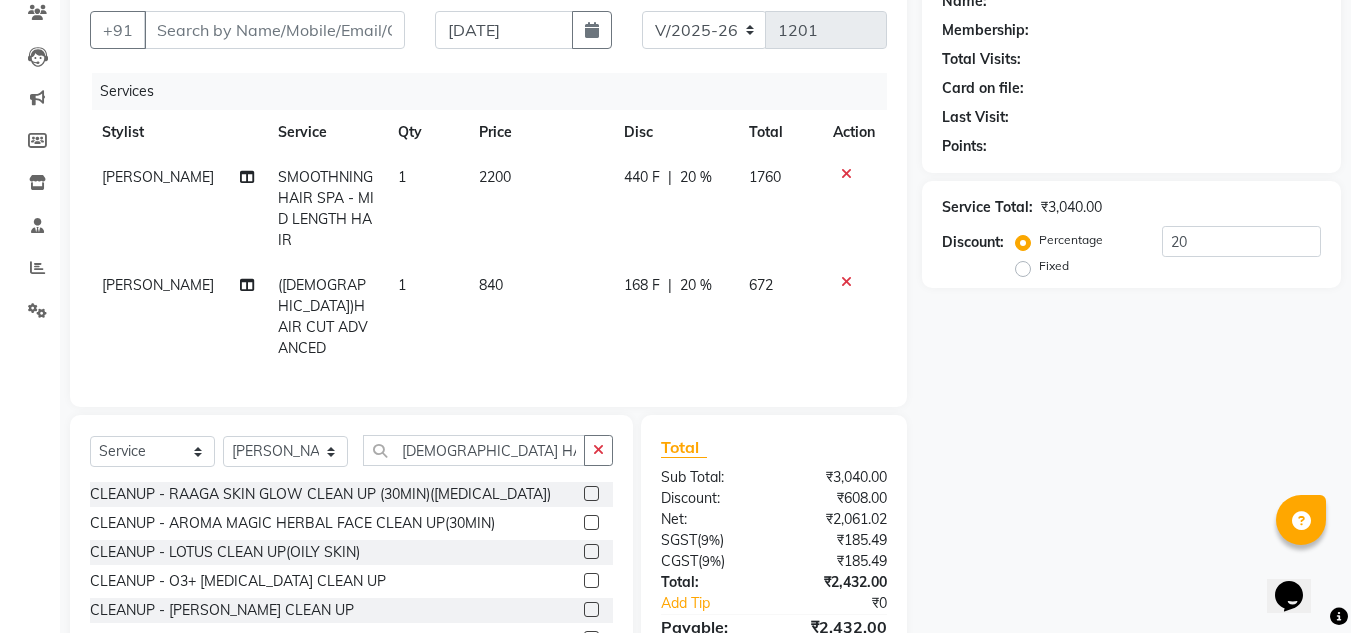 drag, startPoint x: 604, startPoint y: 446, endPoint x: 591, endPoint y: 444, distance: 13.152946 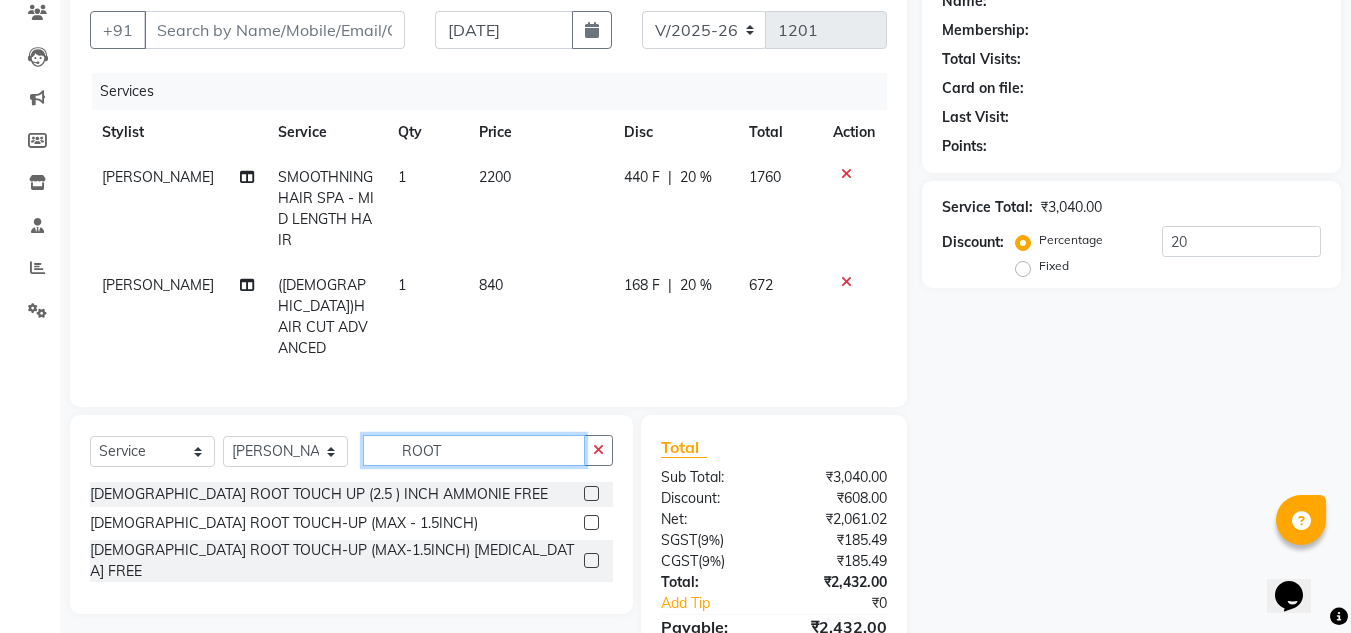 type on "ROOT" 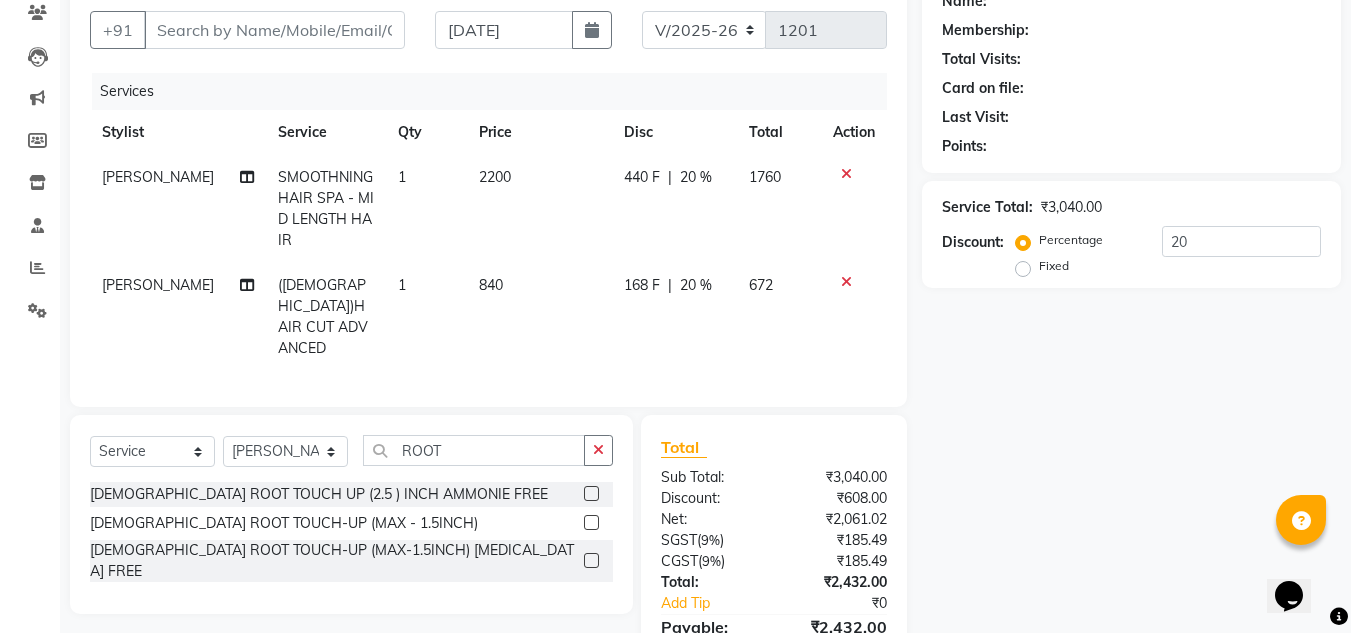 click 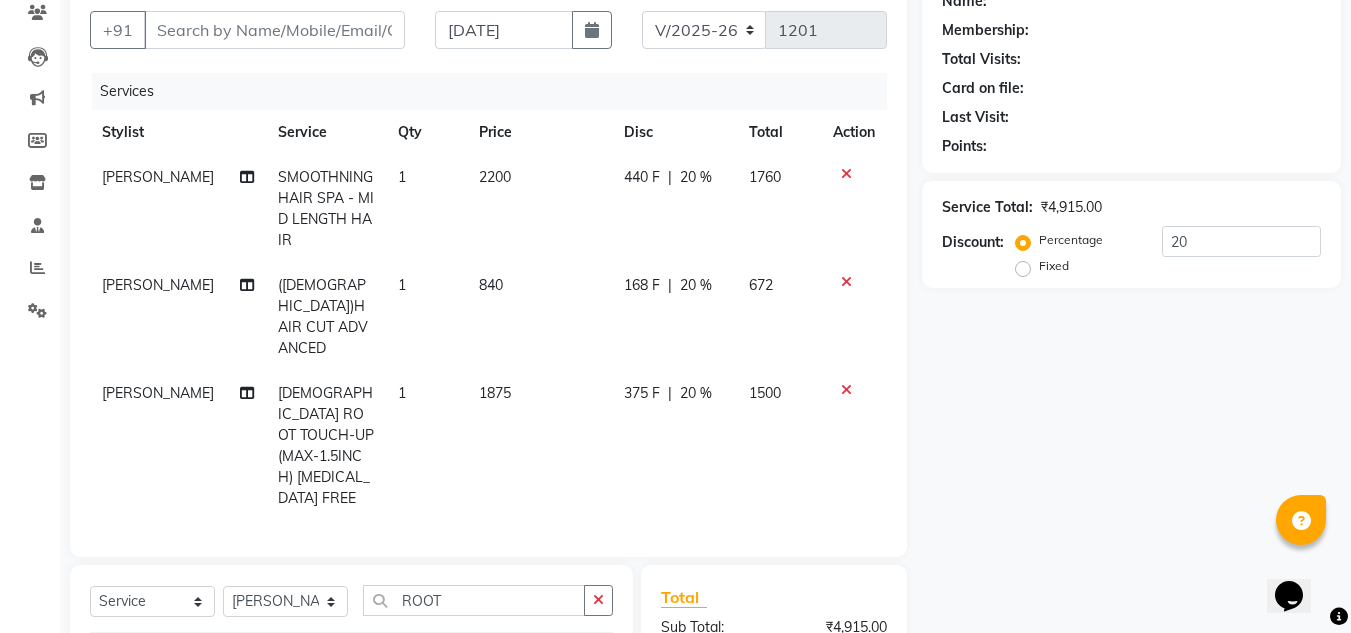 checkbox on "false" 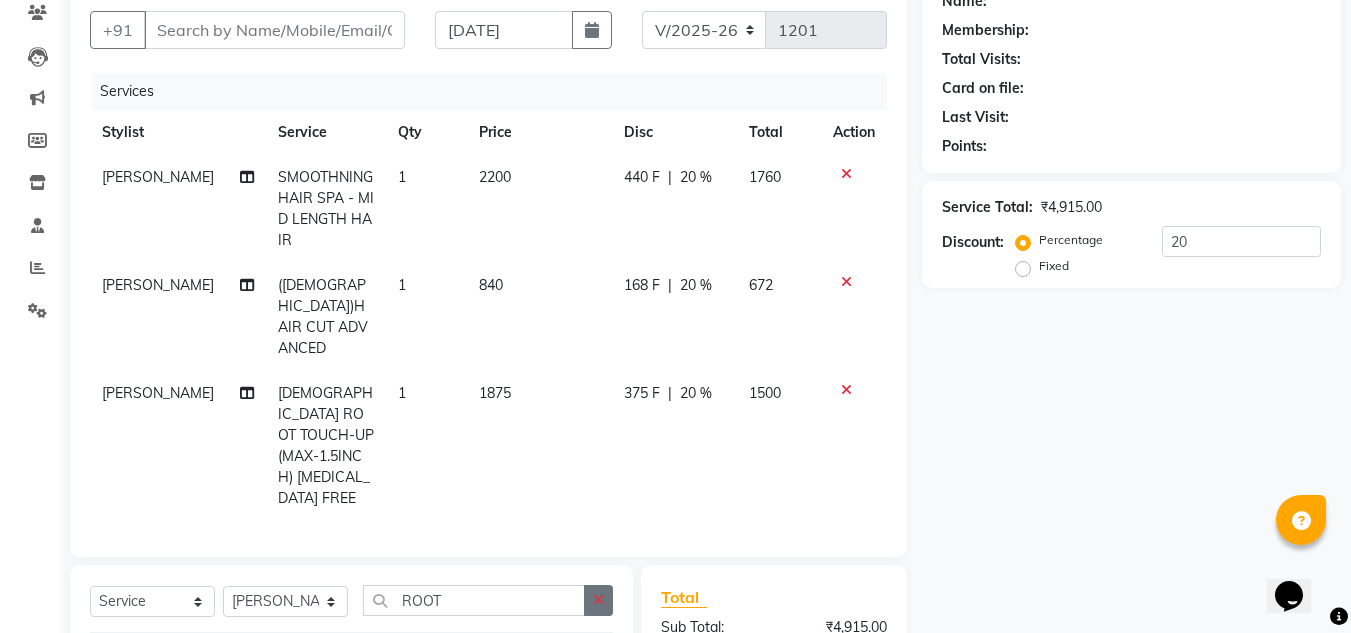 click 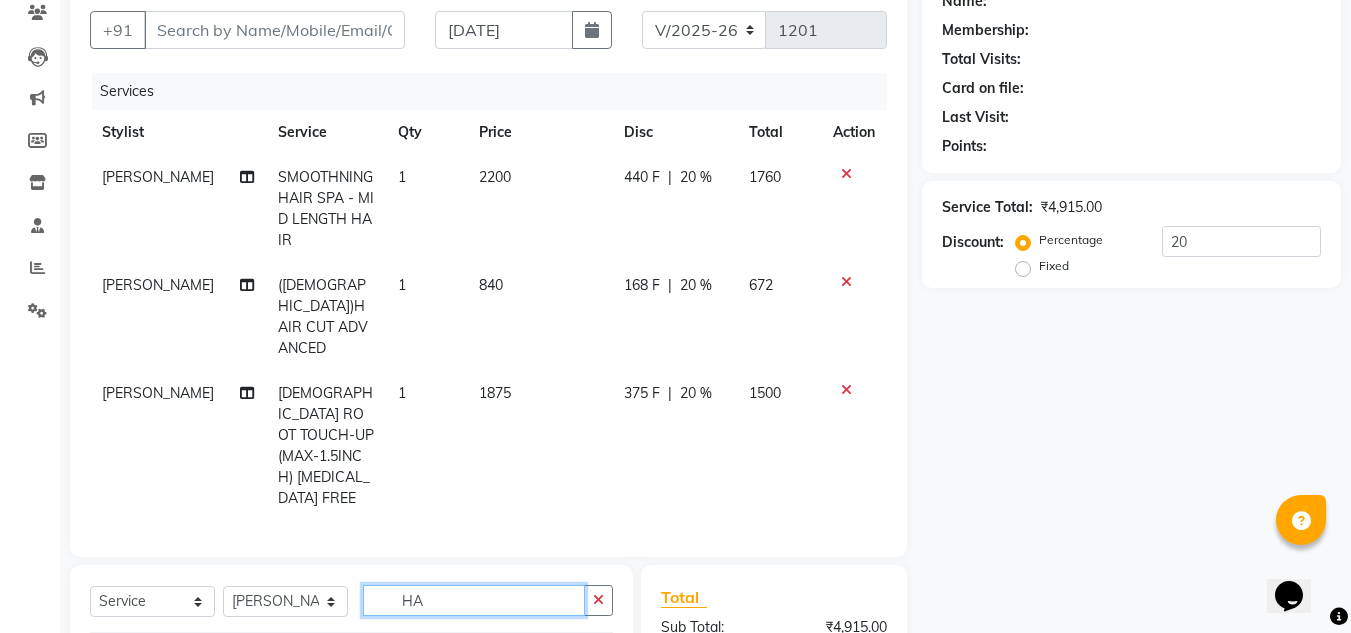 type on "H" 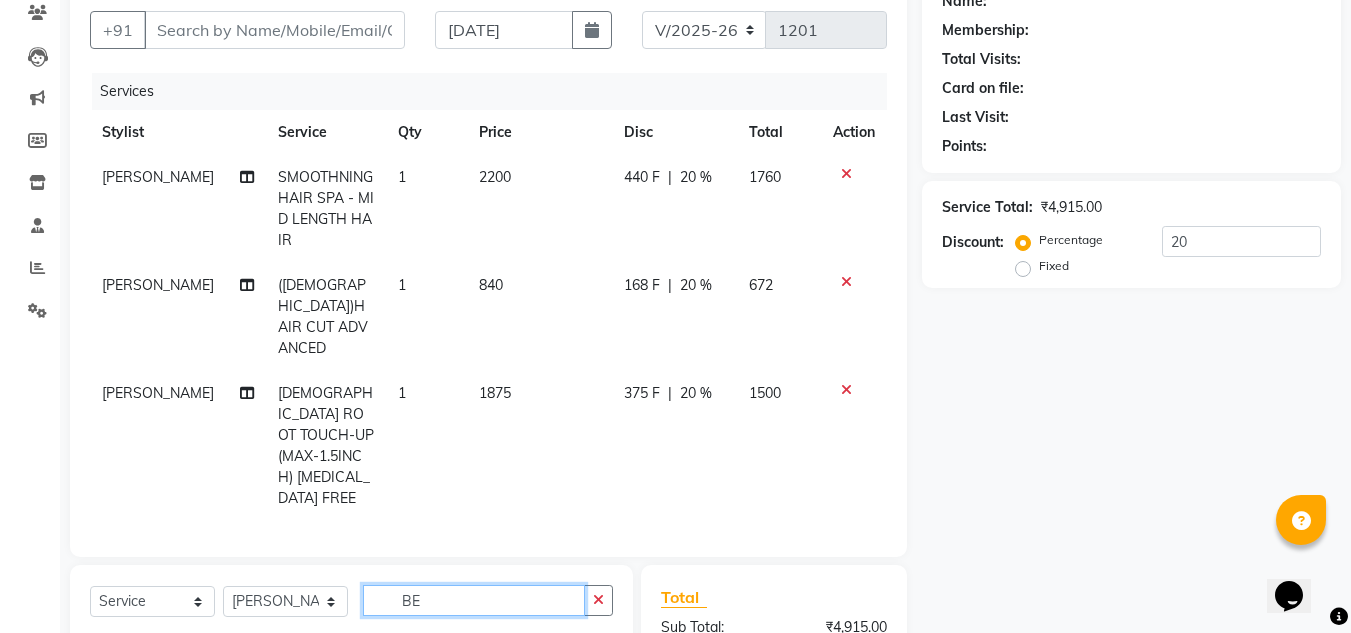 type on "B" 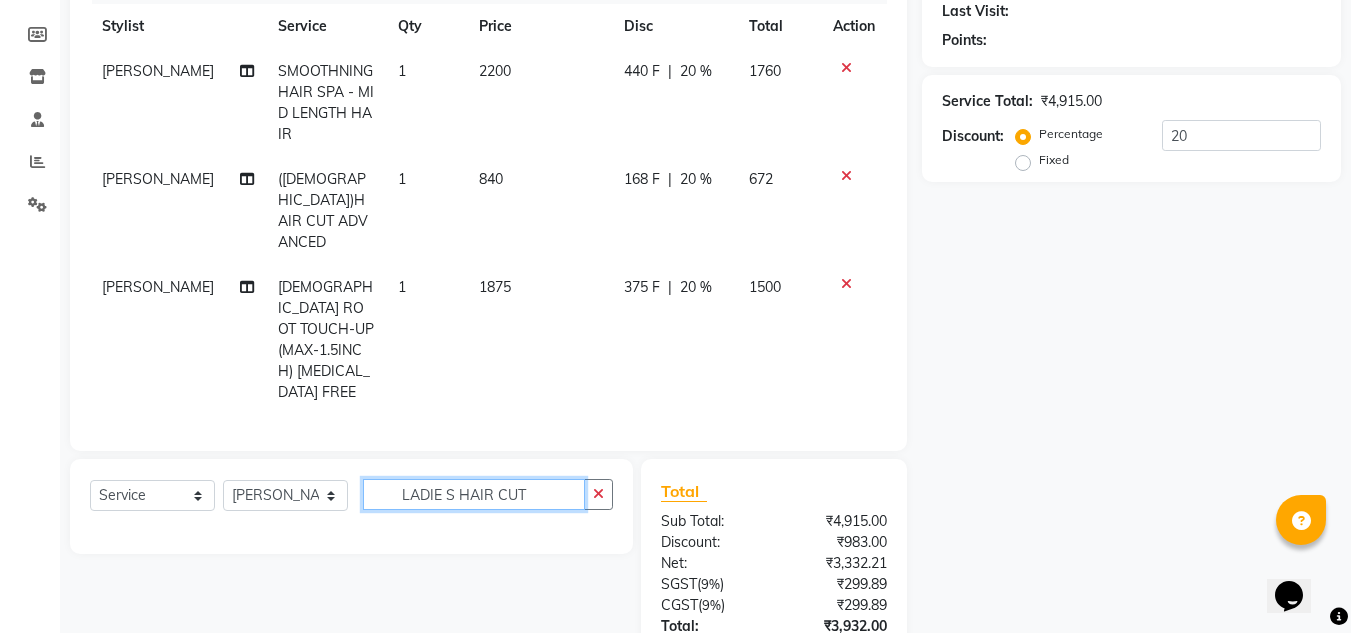 scroll, scrollTop: 375, scrollLeft: 0, axis: vertical 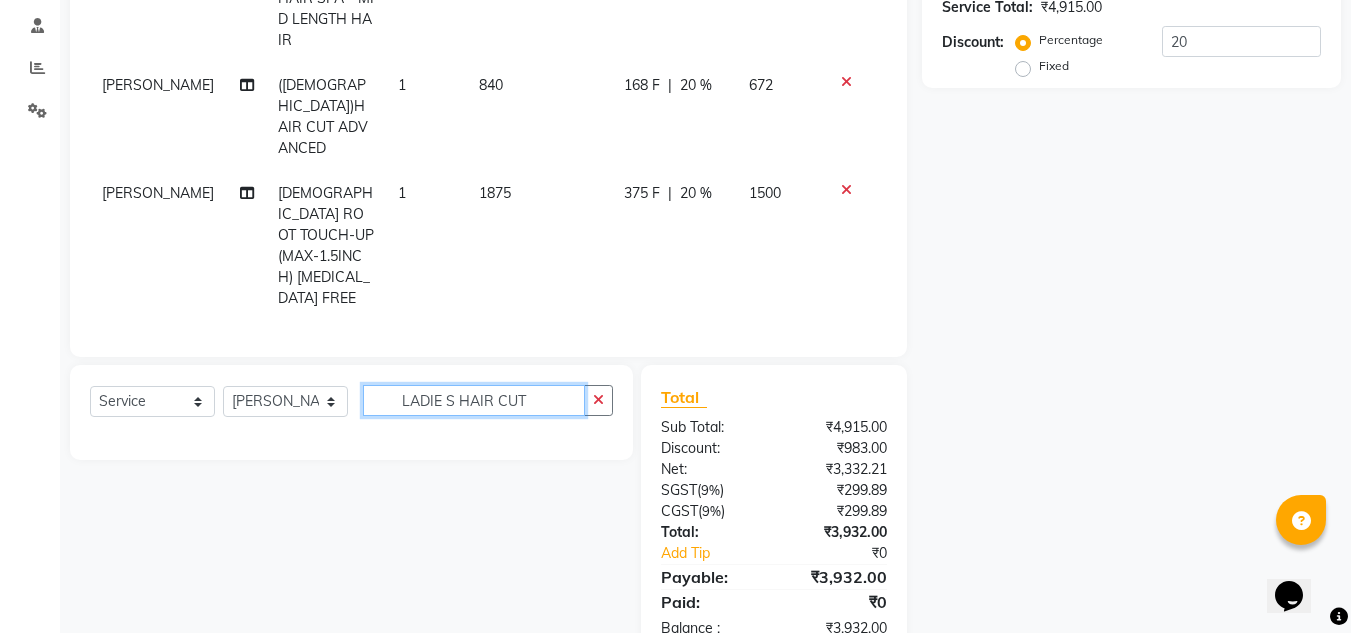 click on "LADIE S HAIR CUT" 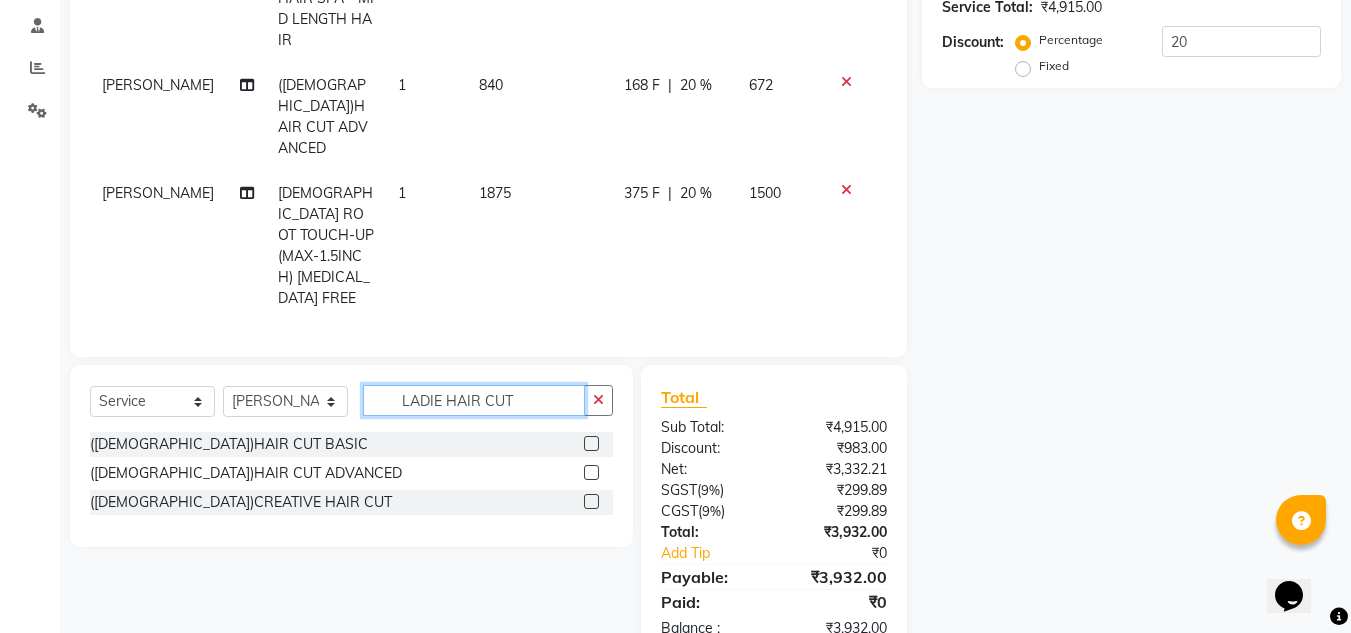 type on "LADIE HAIR CUT" 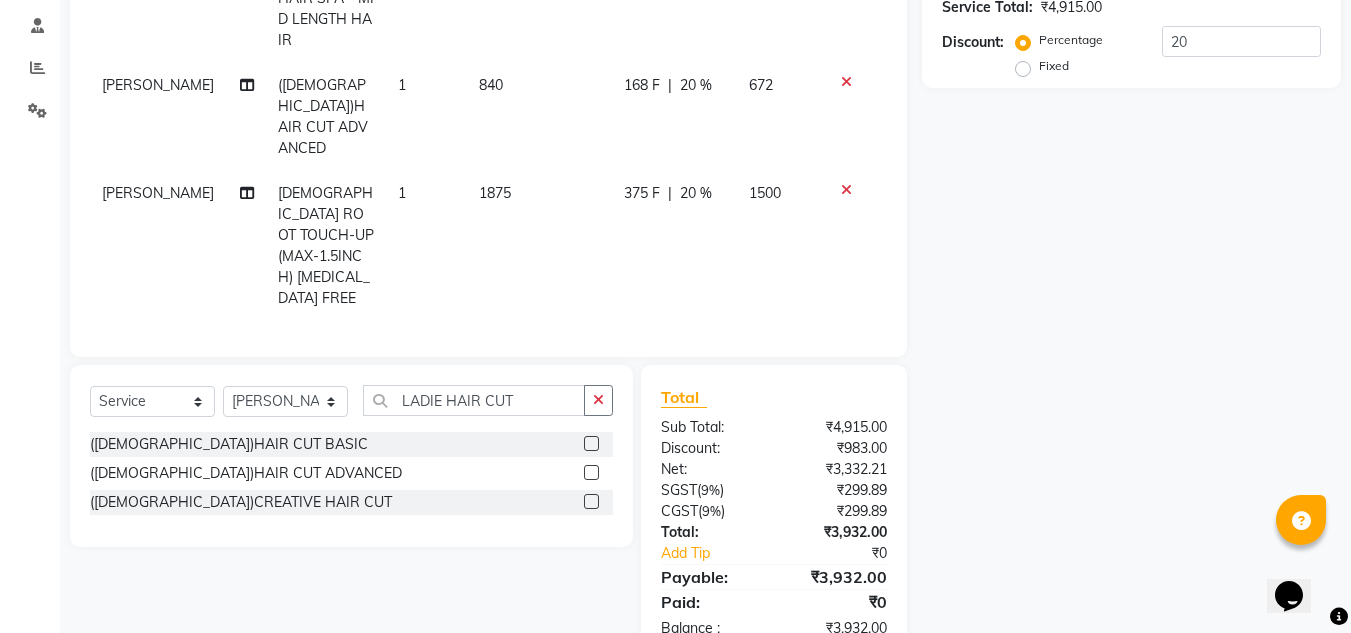 click 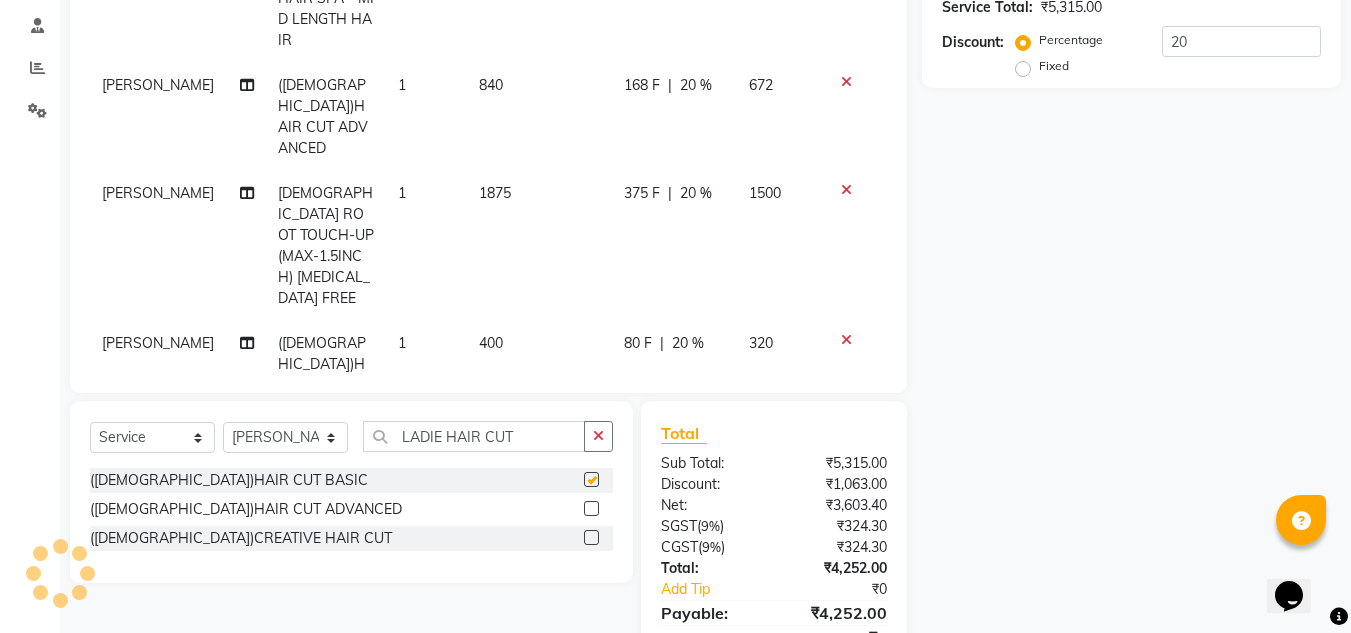 checkbox on "false" 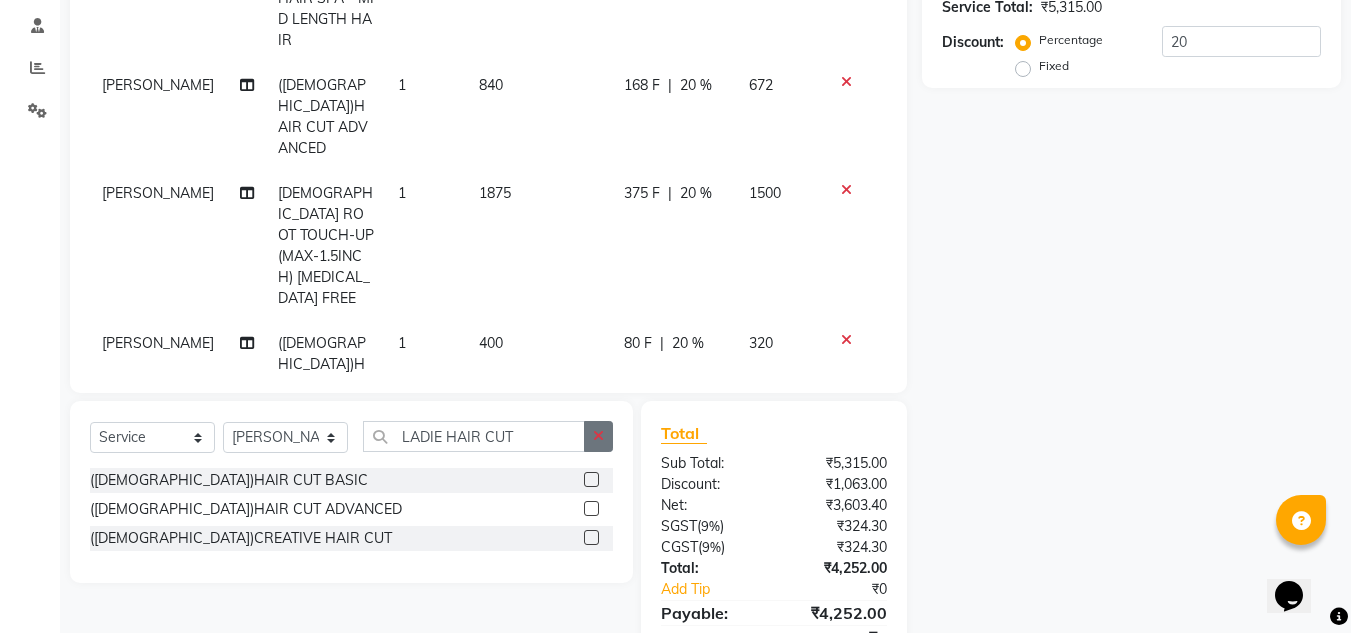 click 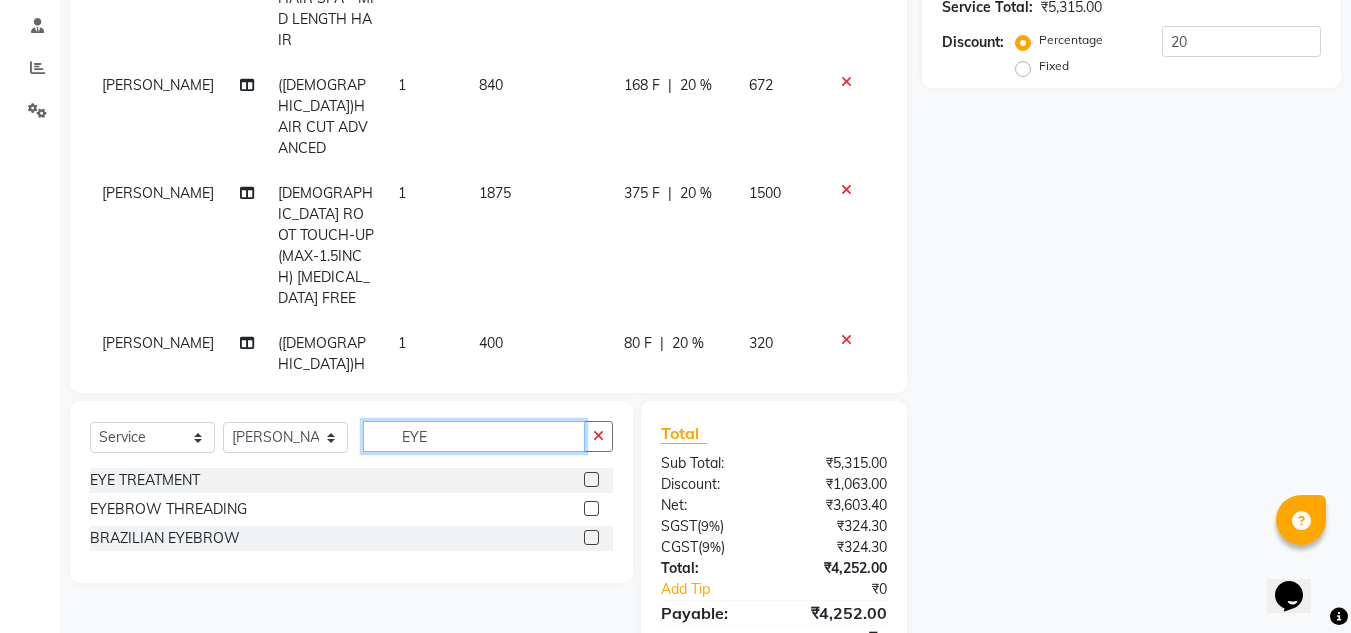 type on "EYE" 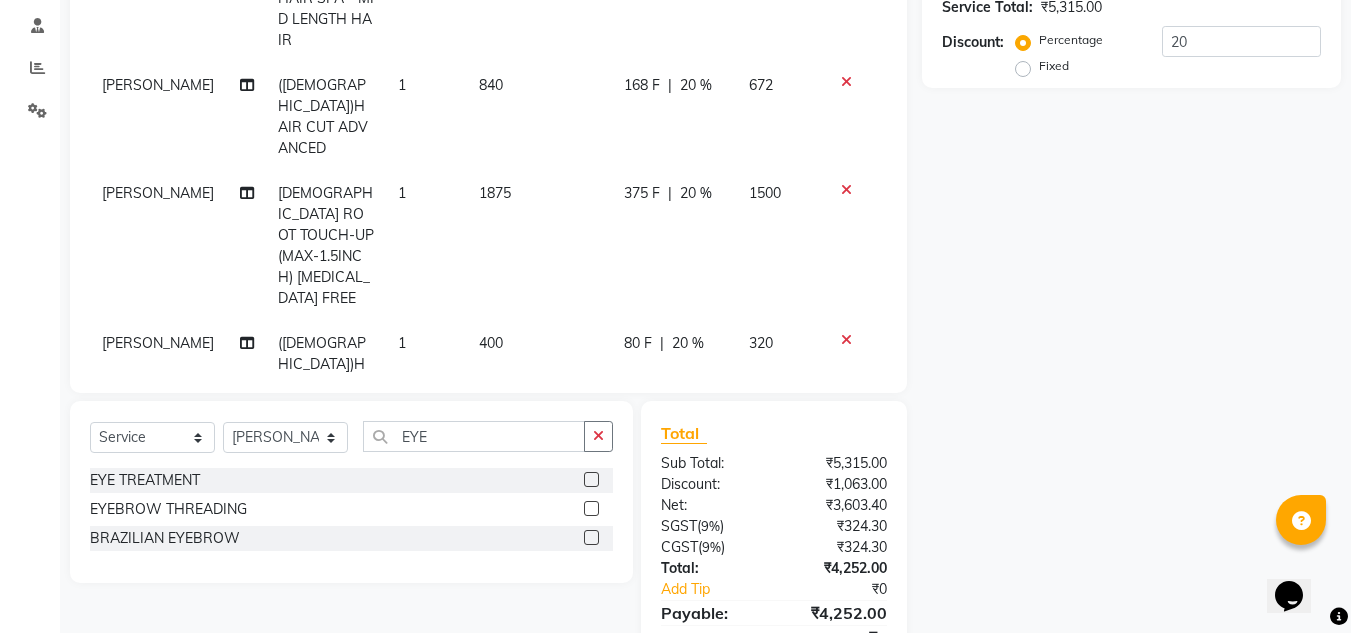click 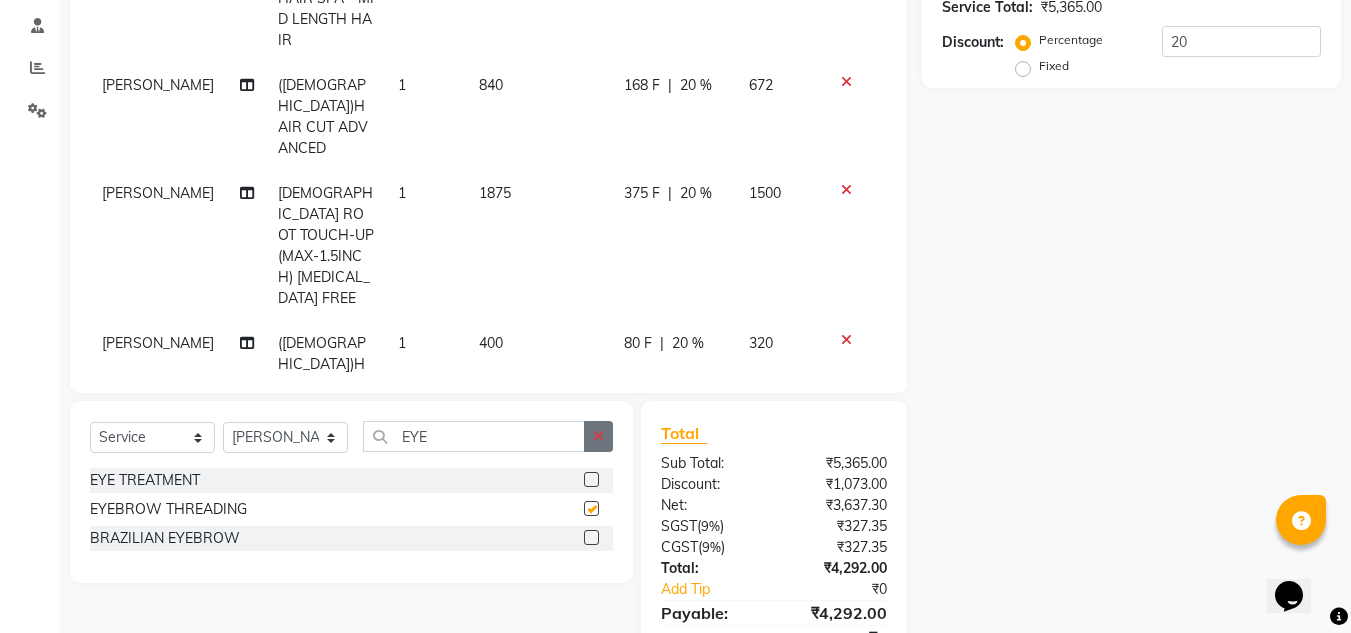 checkbox on "false" 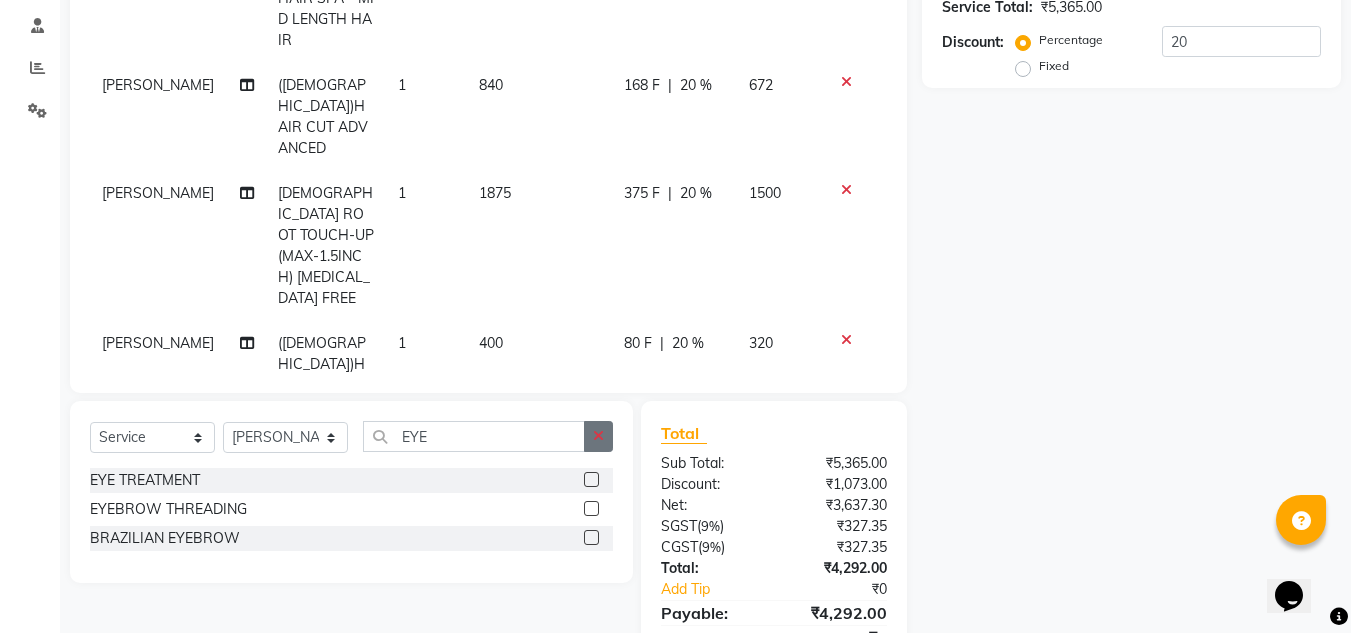 click 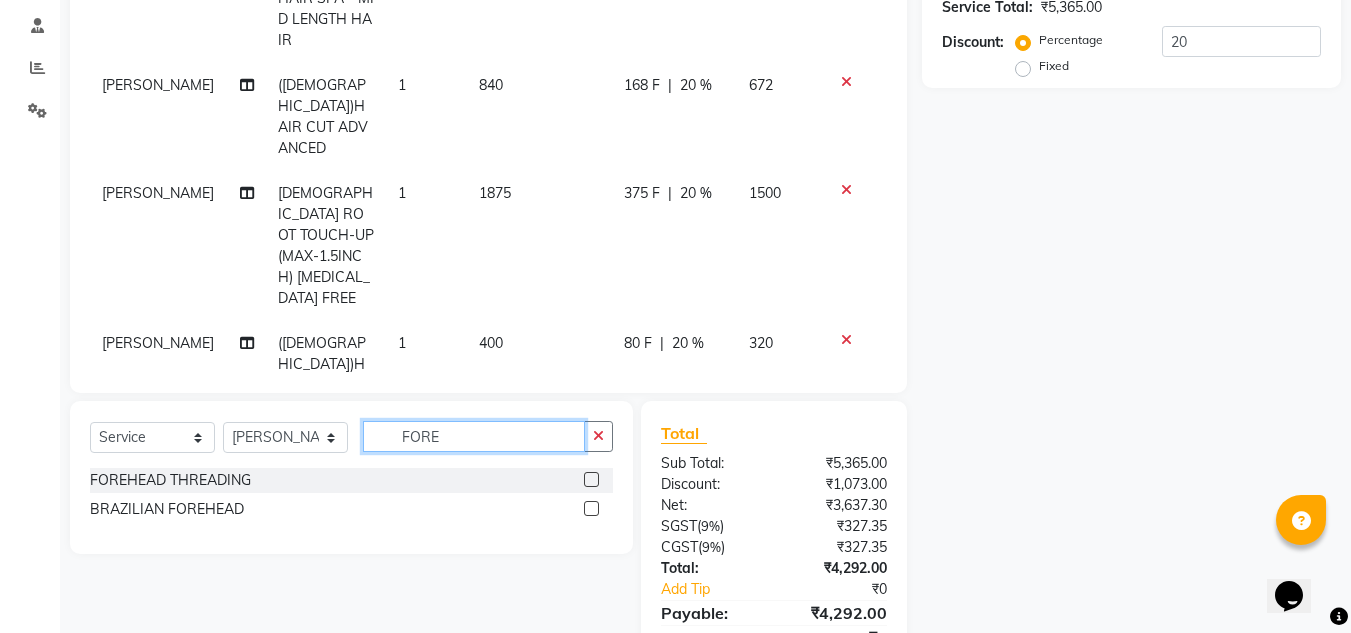 type on "FORE" 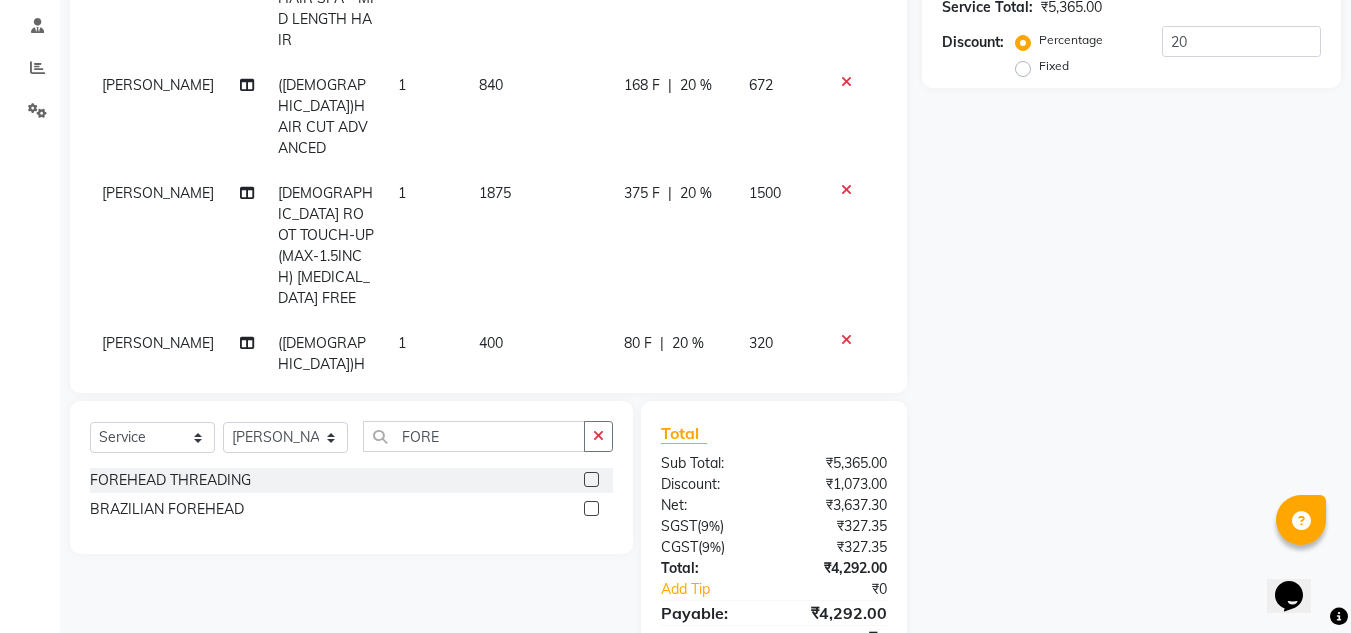 click 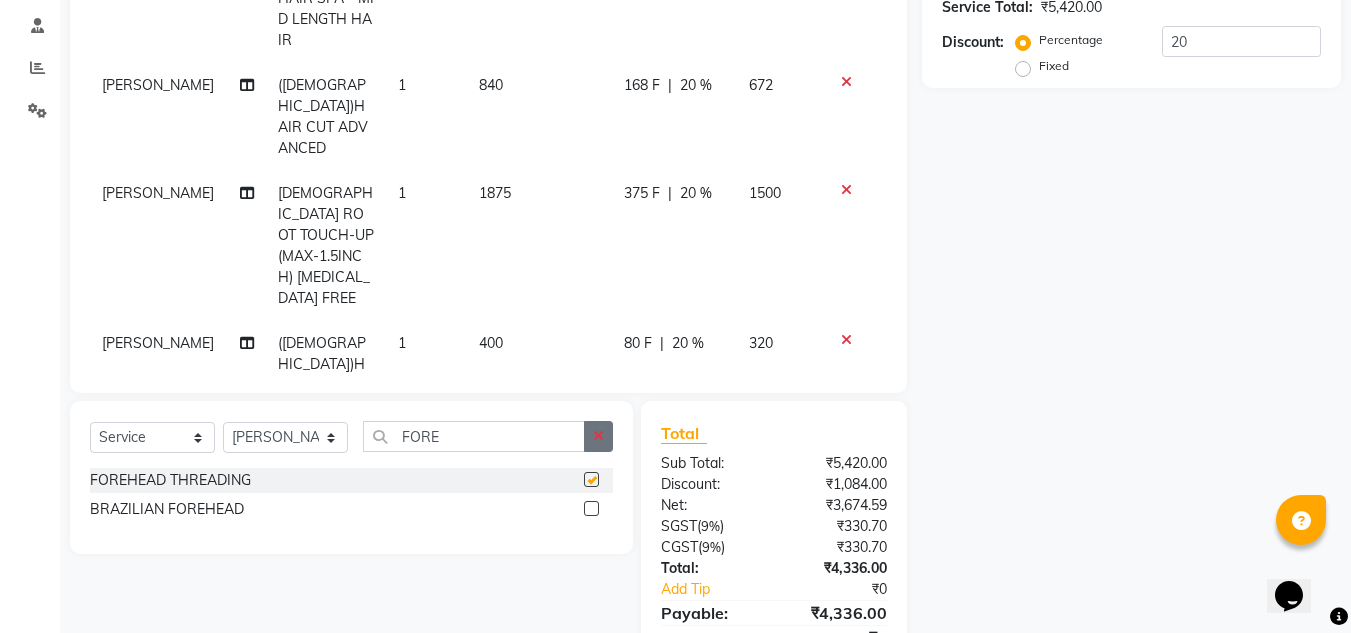 checkbox on "false" 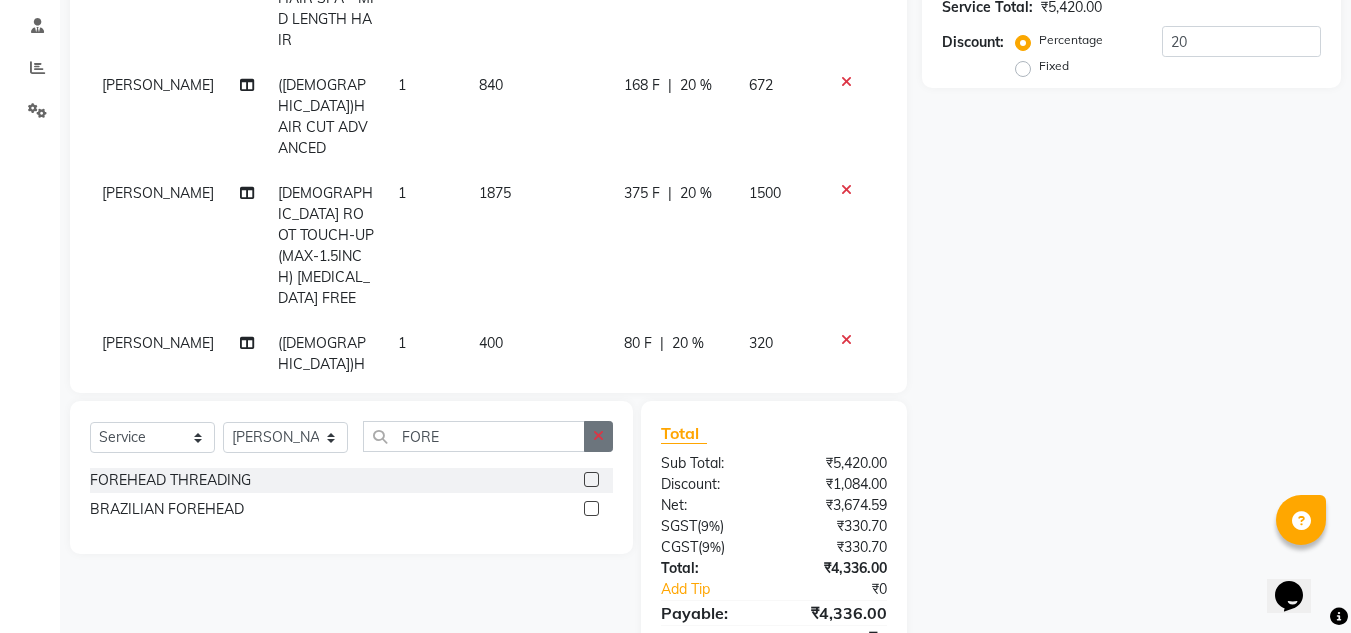 click 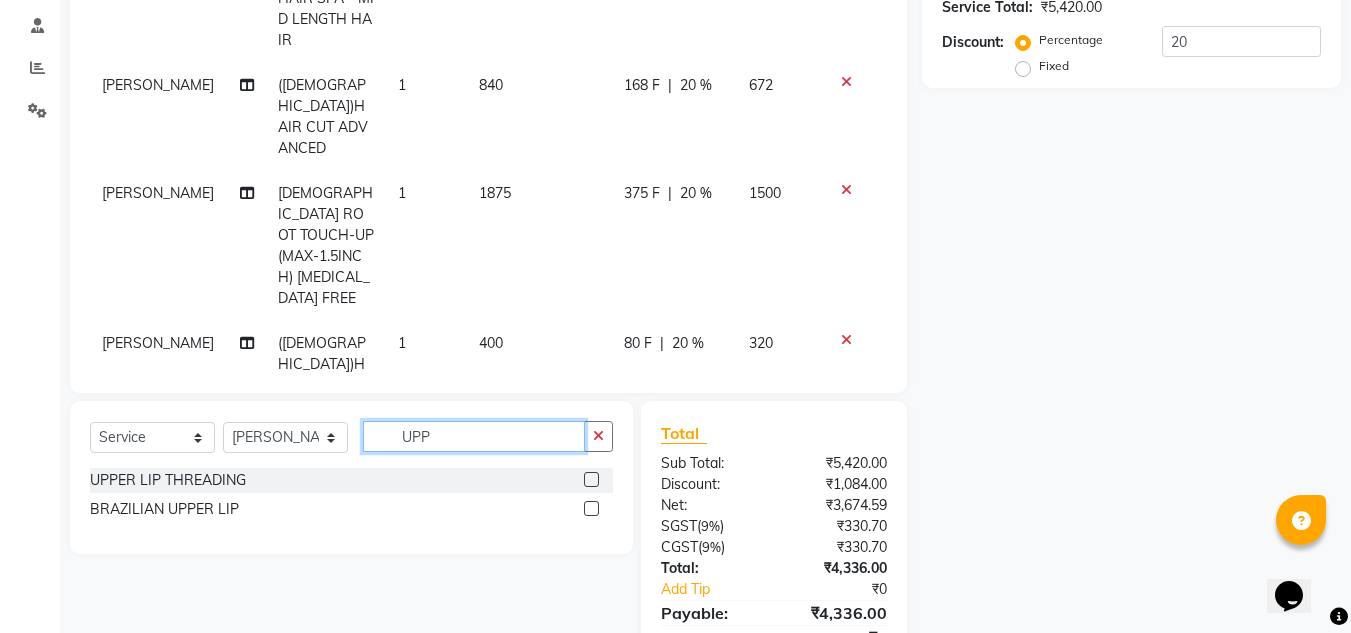 type on "UPP" 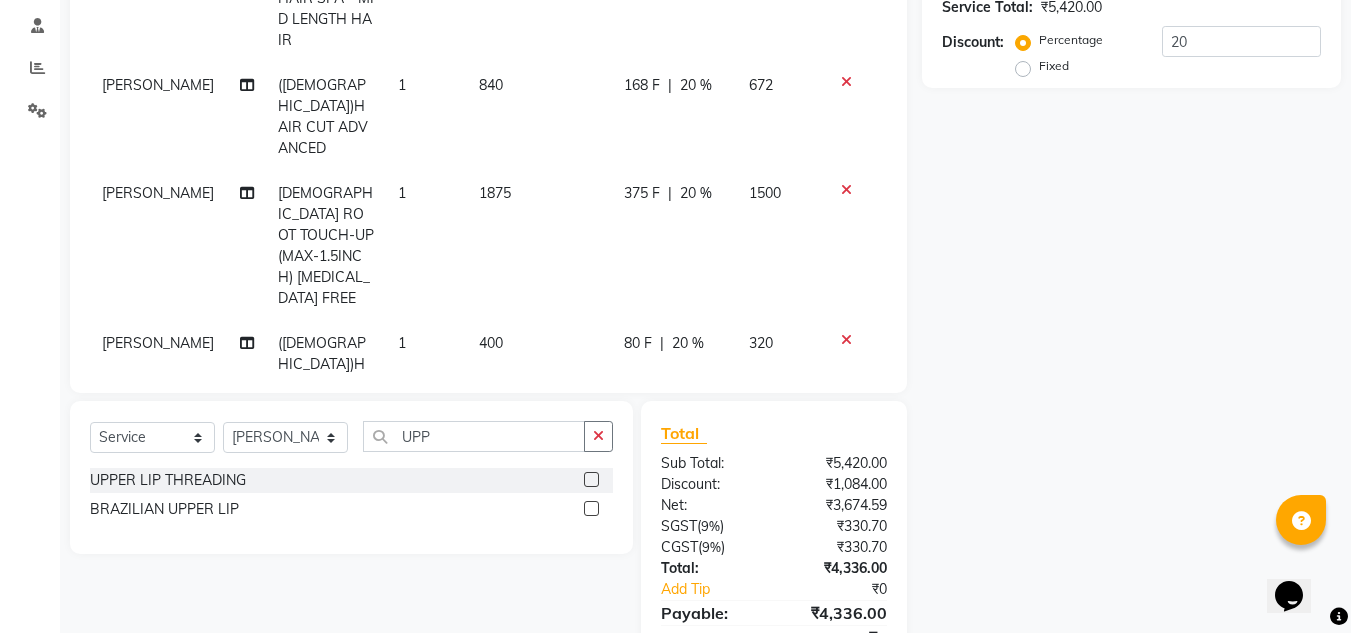 click 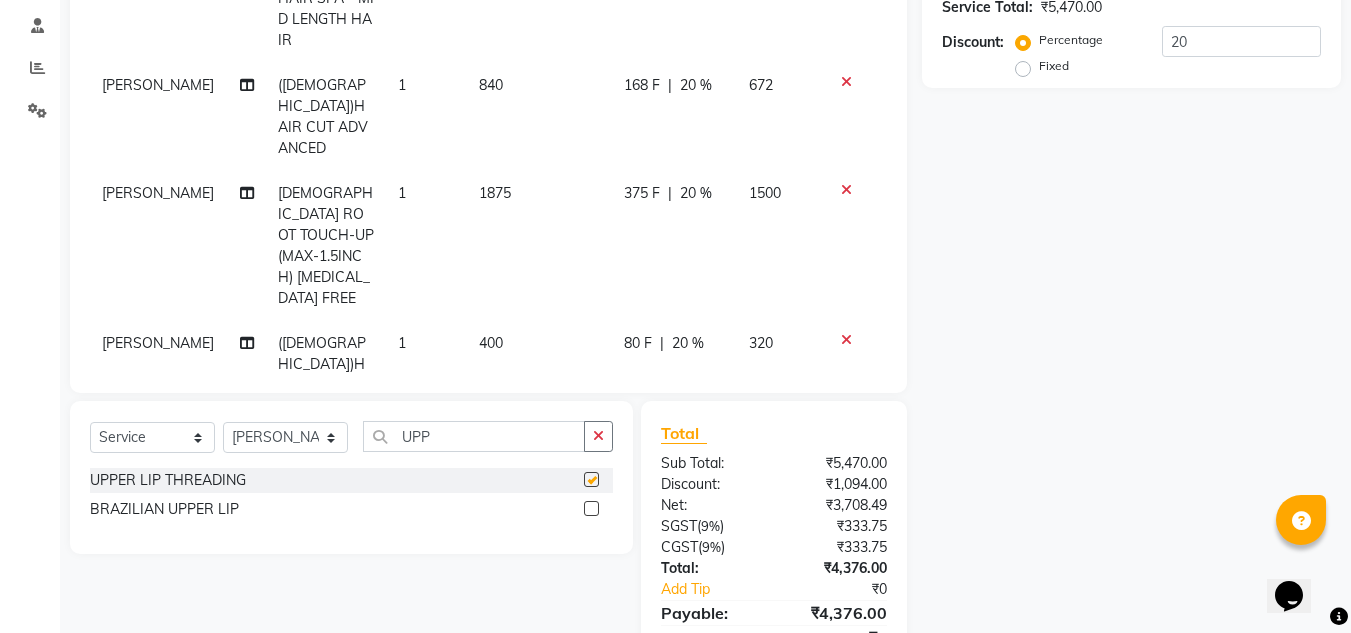 checkbox on "false" 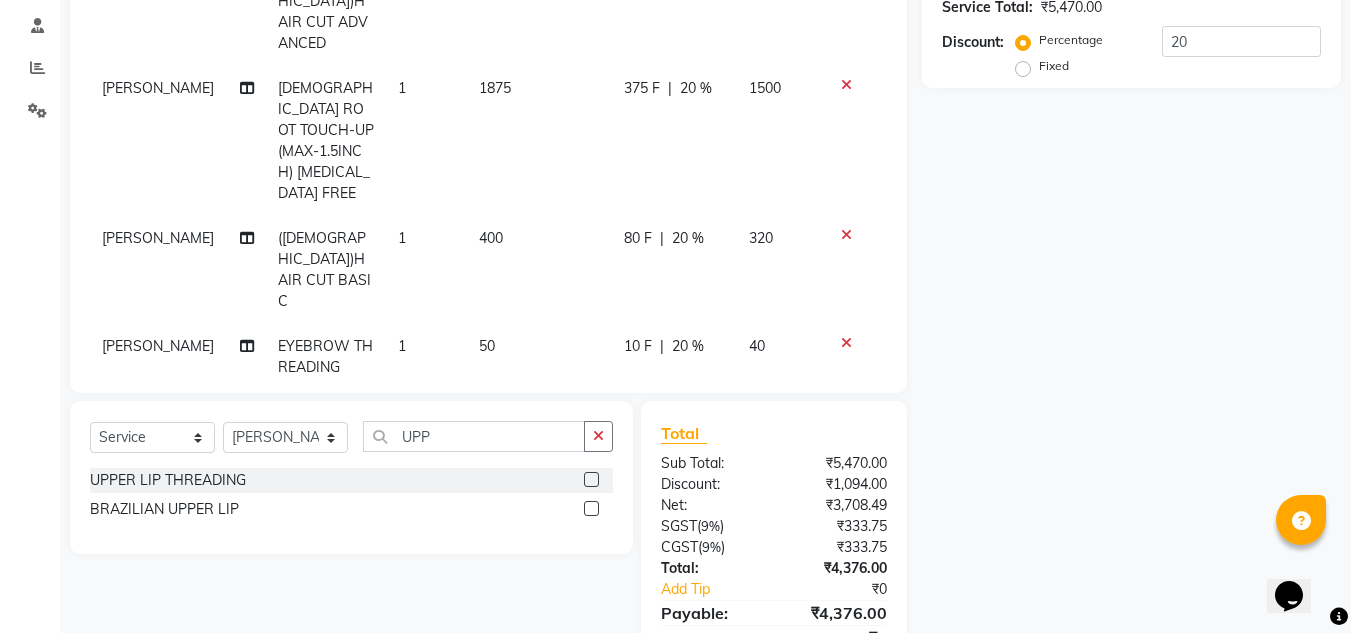 scroll, scrollTop: 0, scrollLeft: 0, axis: both 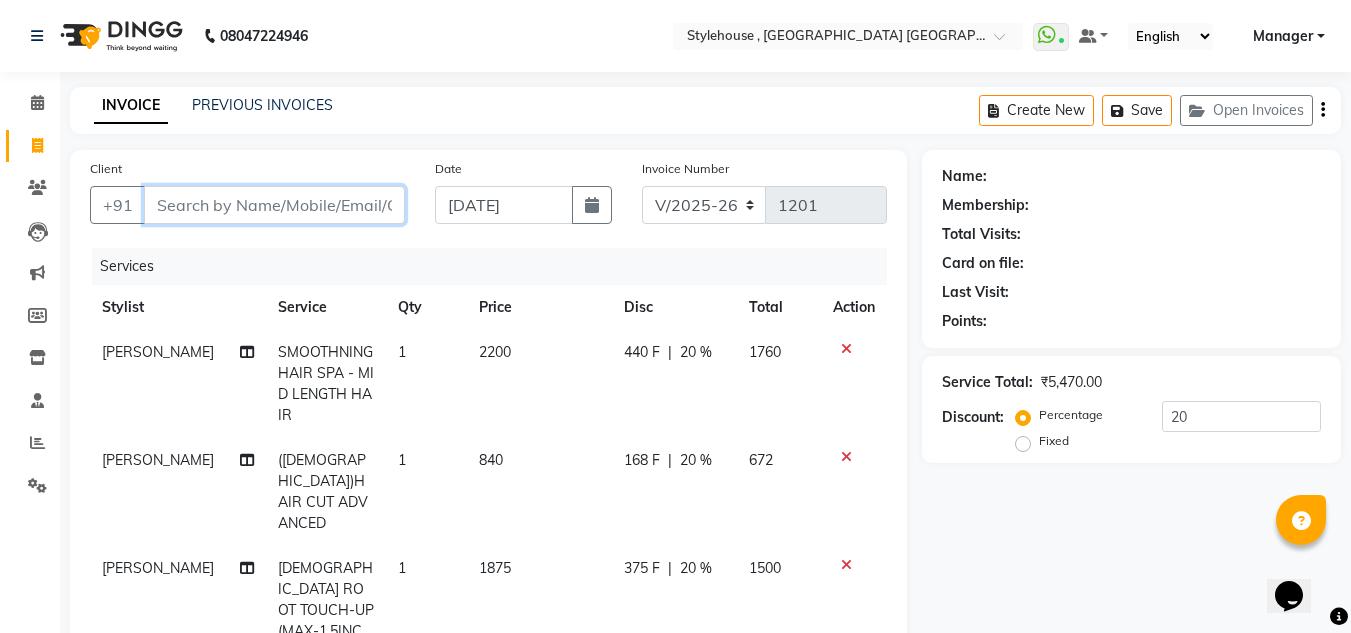 click on "Client" at bounding box center (274, 205) 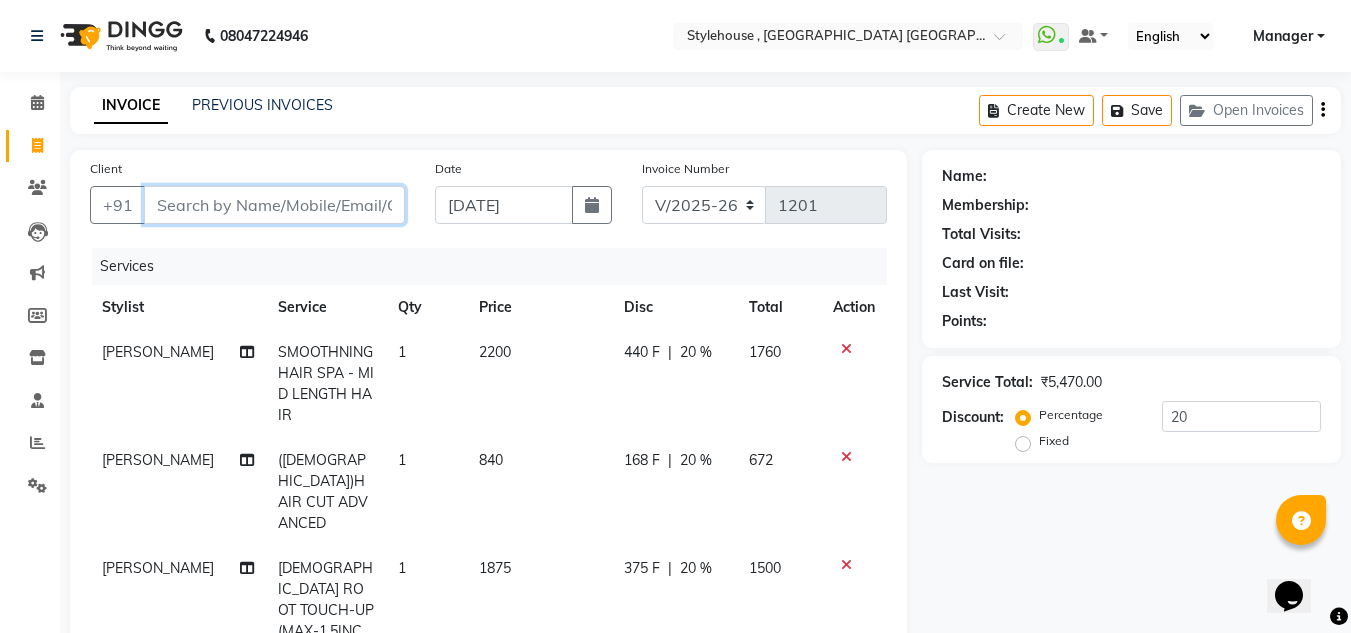 type on "7" 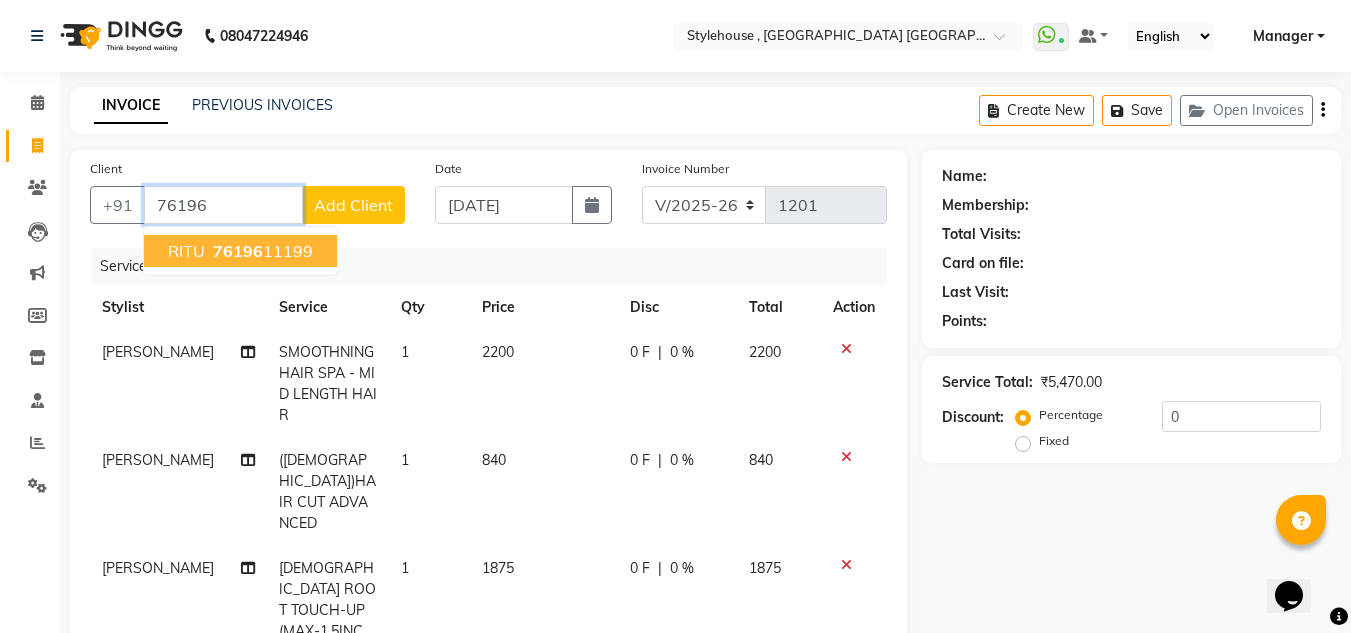 click on "76196" at bounding box center [238, 251] 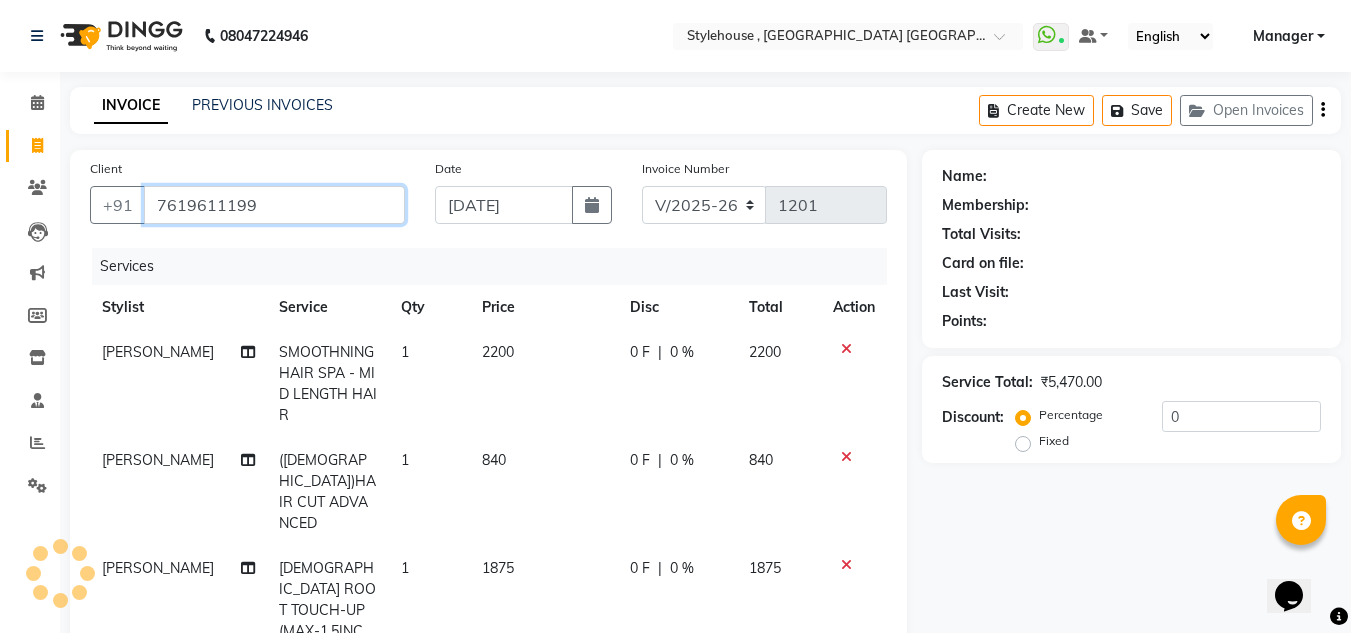 type on "7619611199" 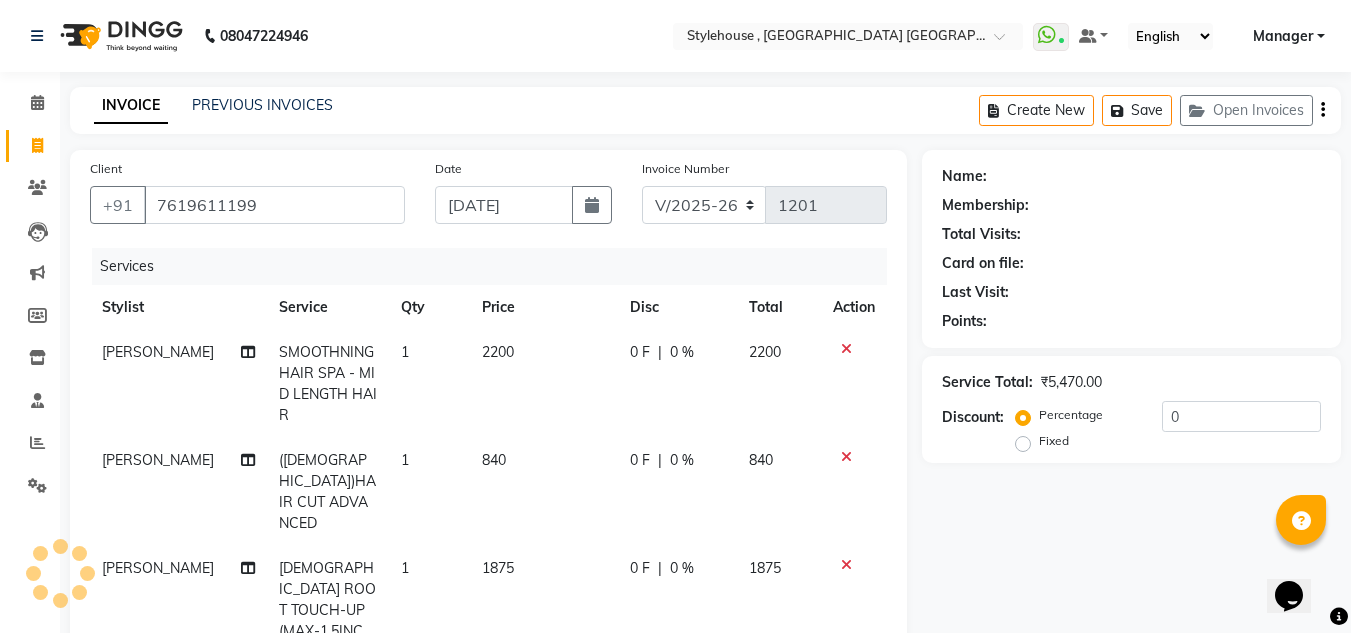 select on "1: Object" 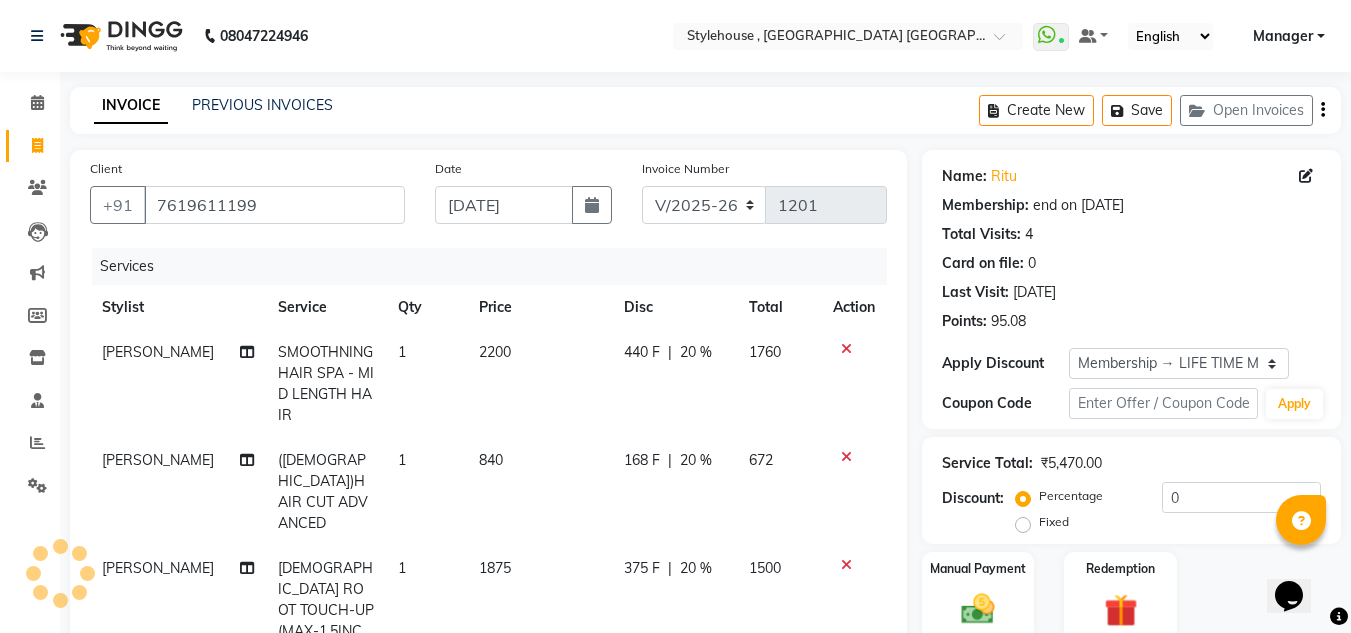 type on "20" 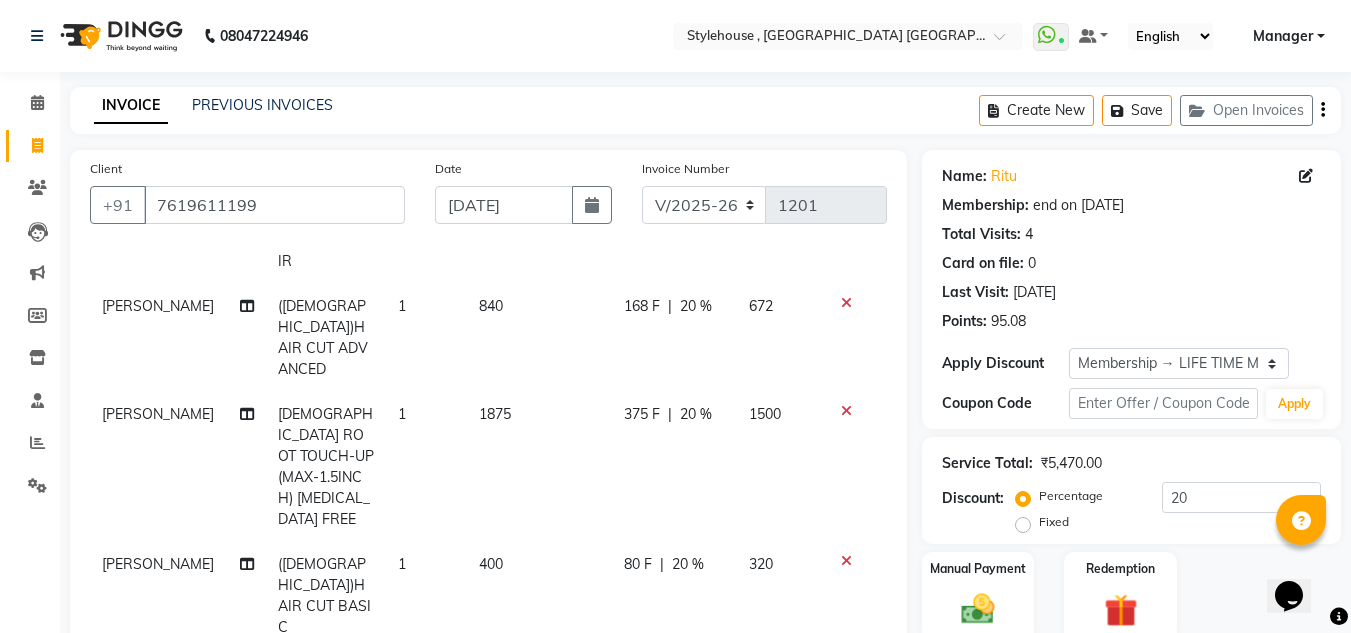 scroll, scrollTop: 201, scrollLeft: 0, axis: vertical 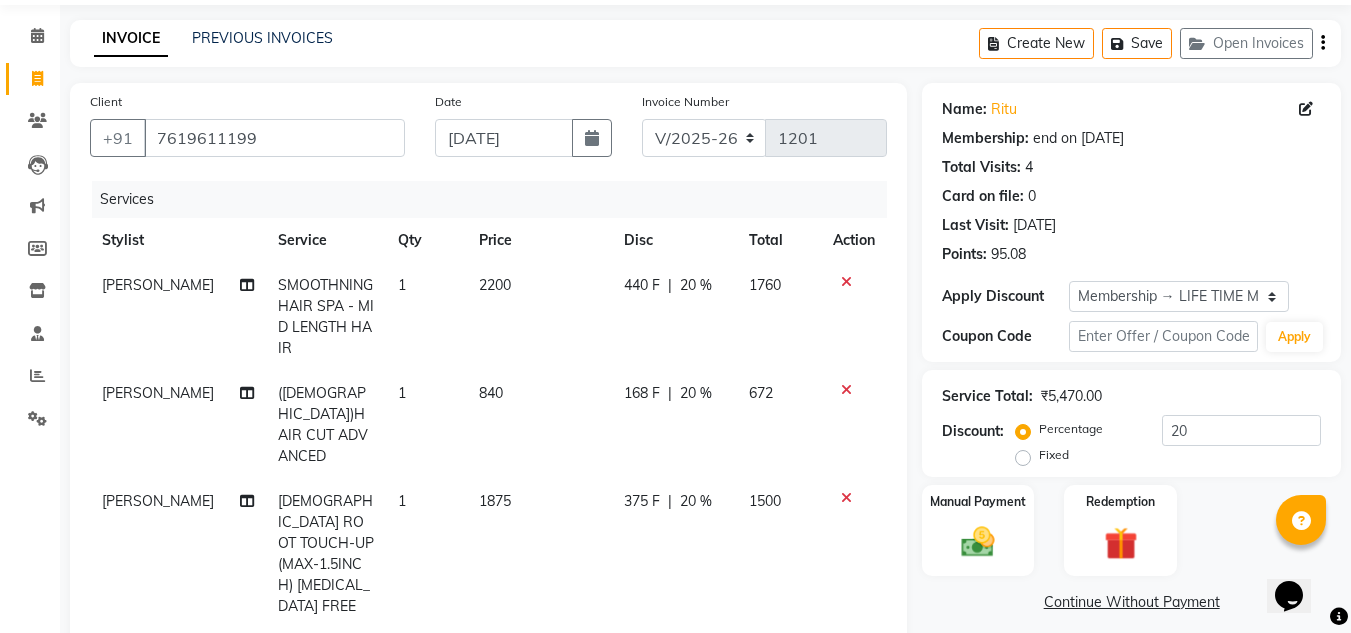 click 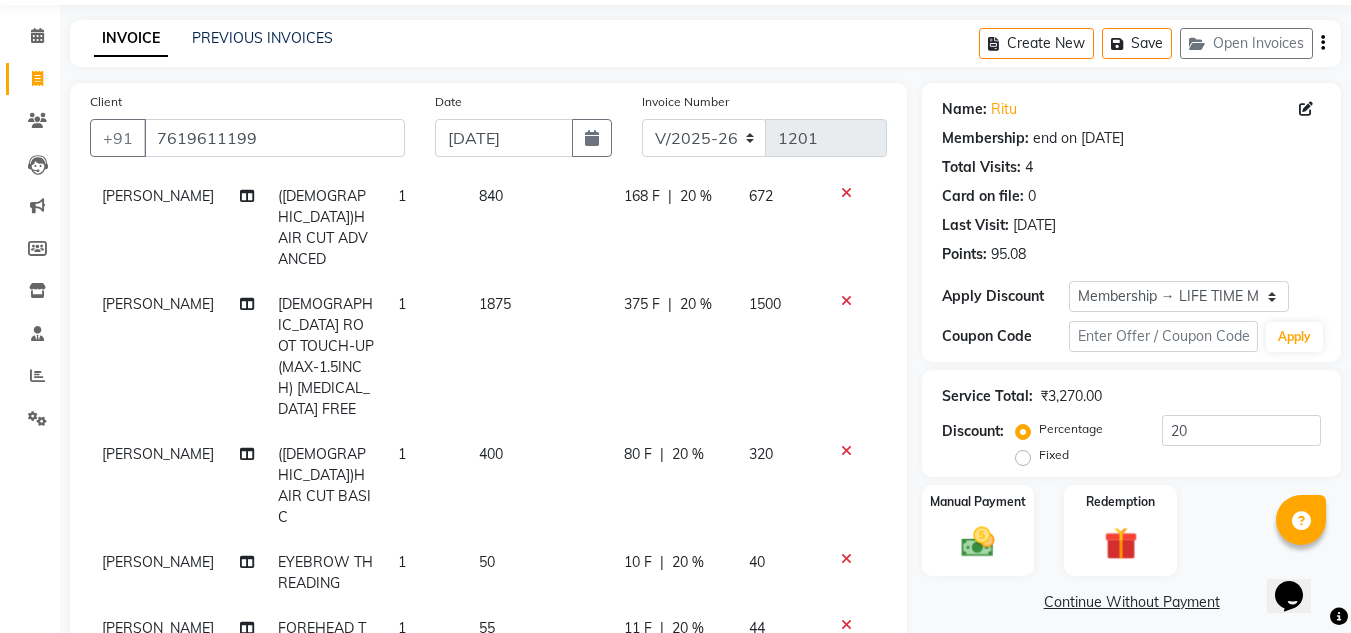 scroll, scrollTop: 93, scrollLeft: 0, axis: vertical 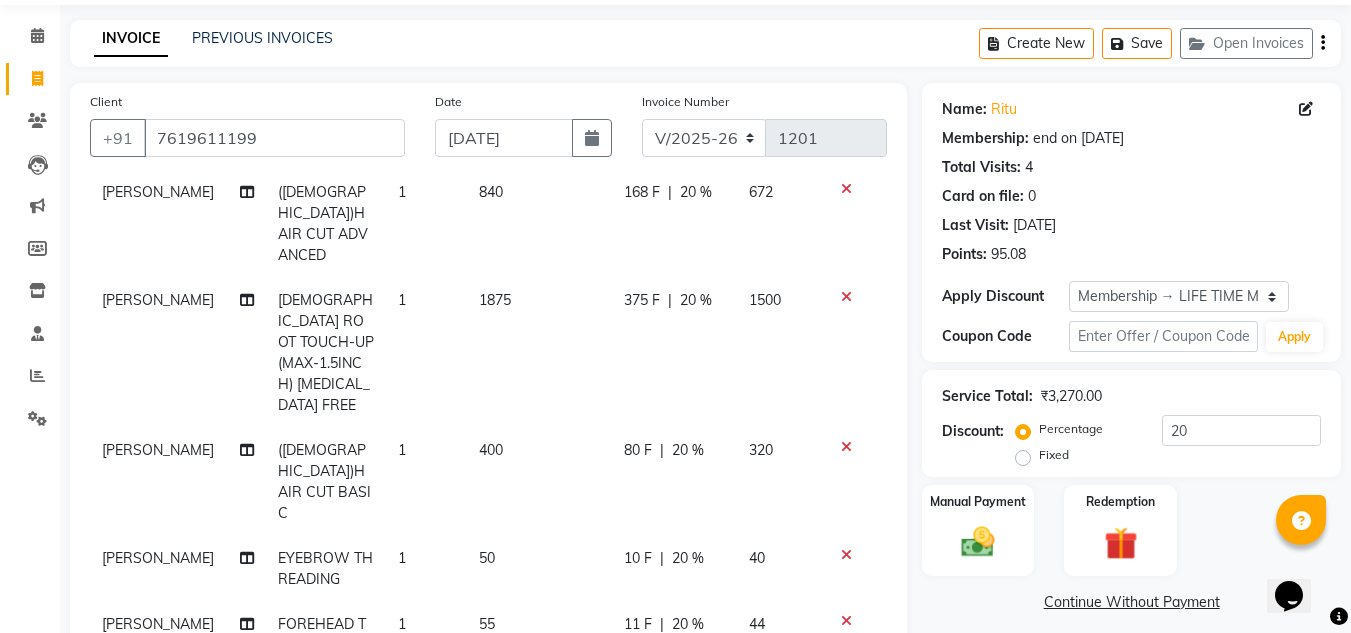click 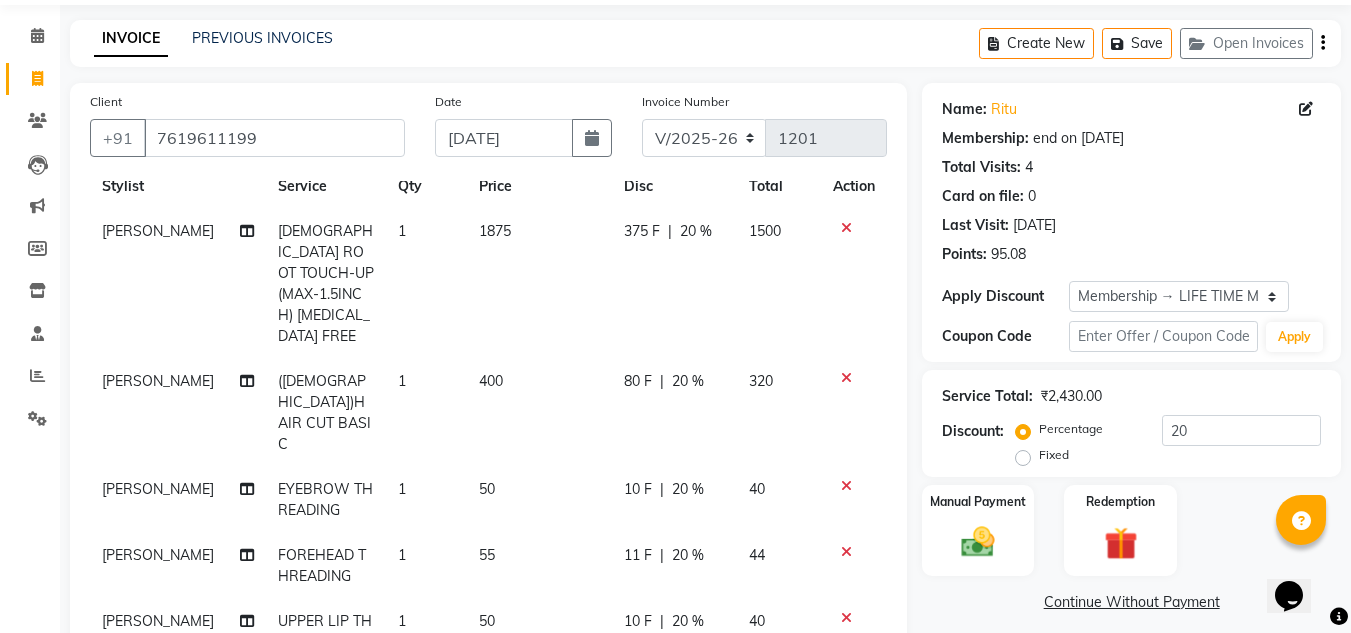 scroll, scrollTop: 0, scrollLeft: 0, axis: both 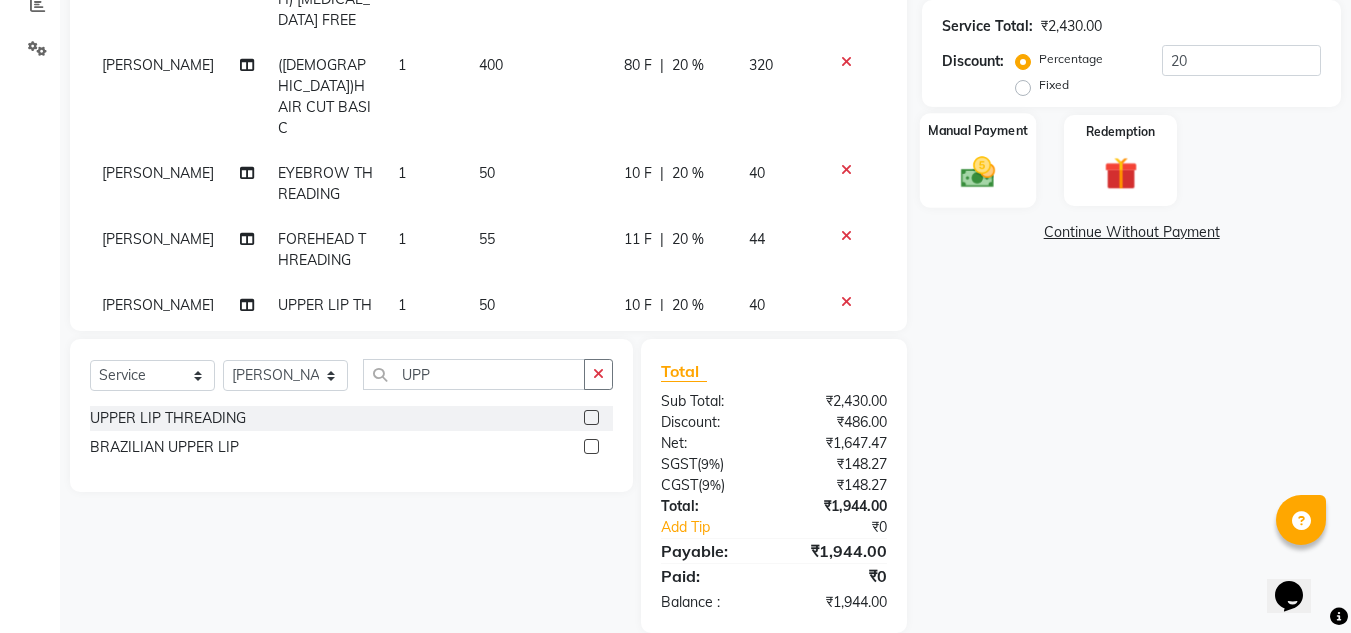 click 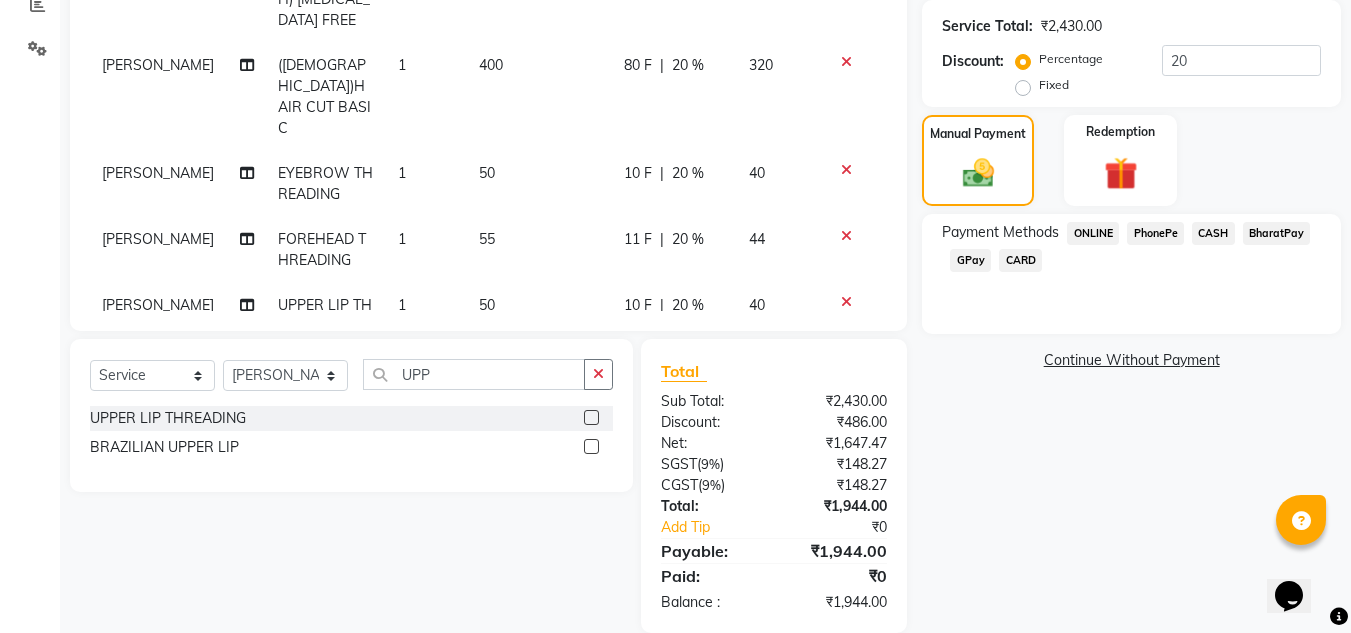 click on "PhonePe" 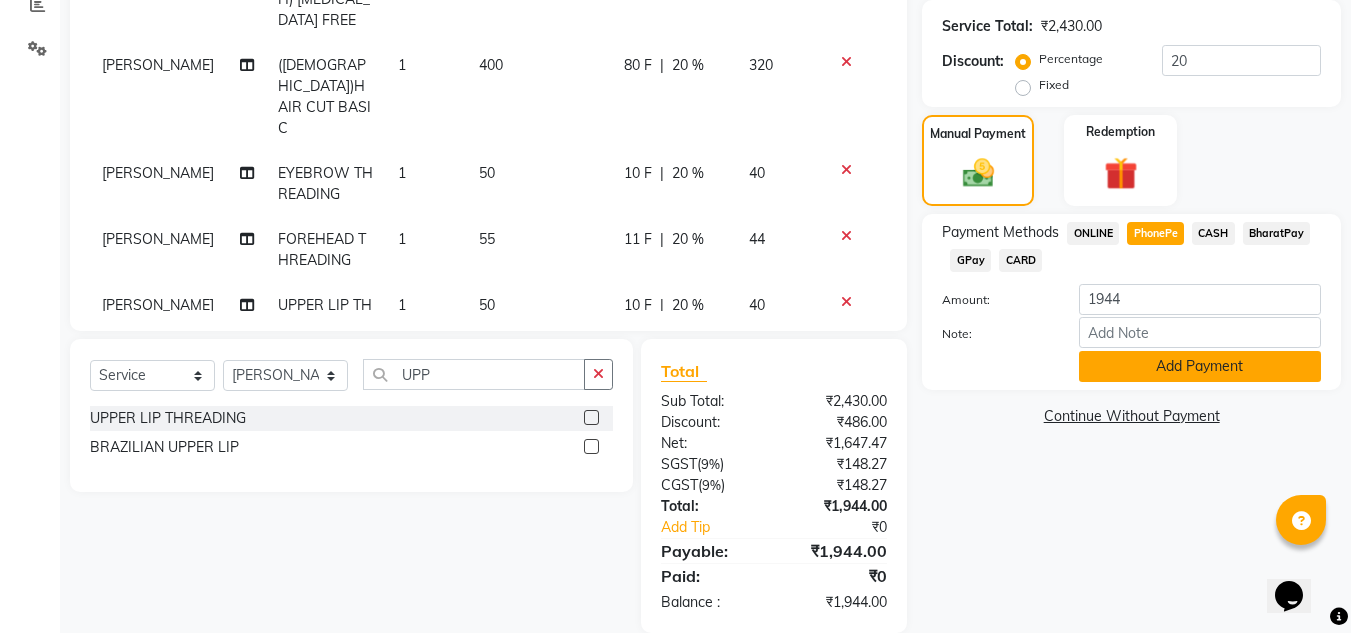 click on "Add Payment" 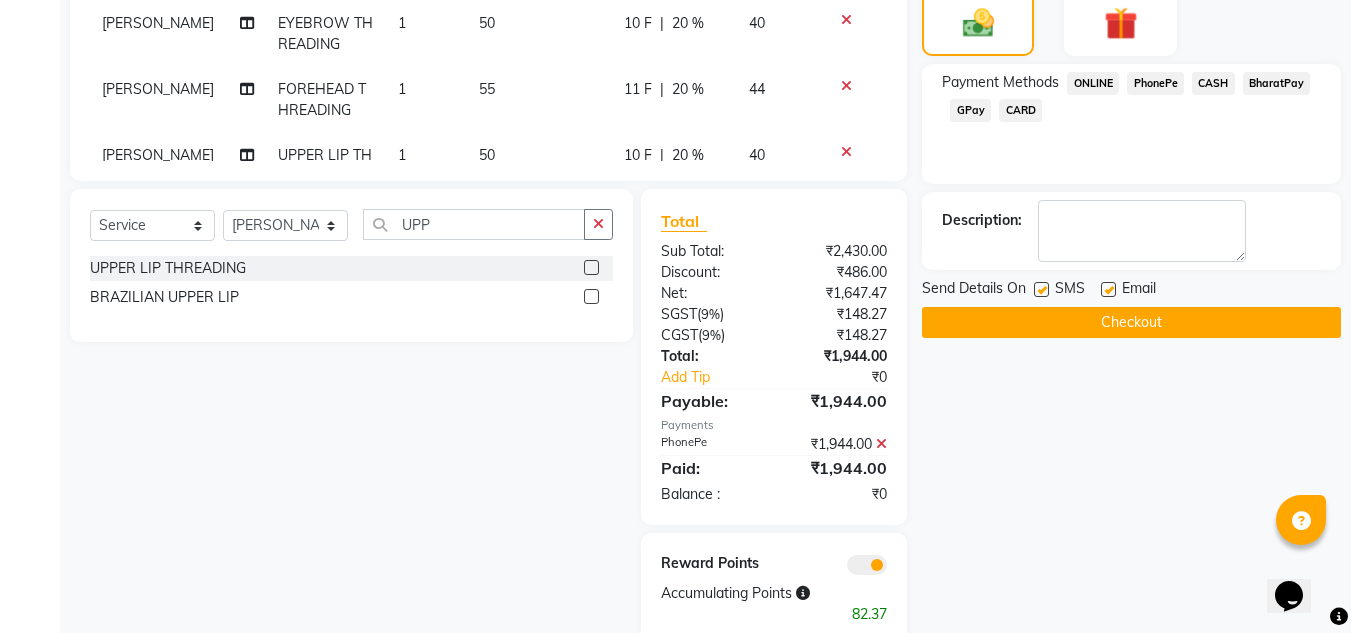 scroll, scrollTop: 599, scrollLeft: 0, axis: vertical 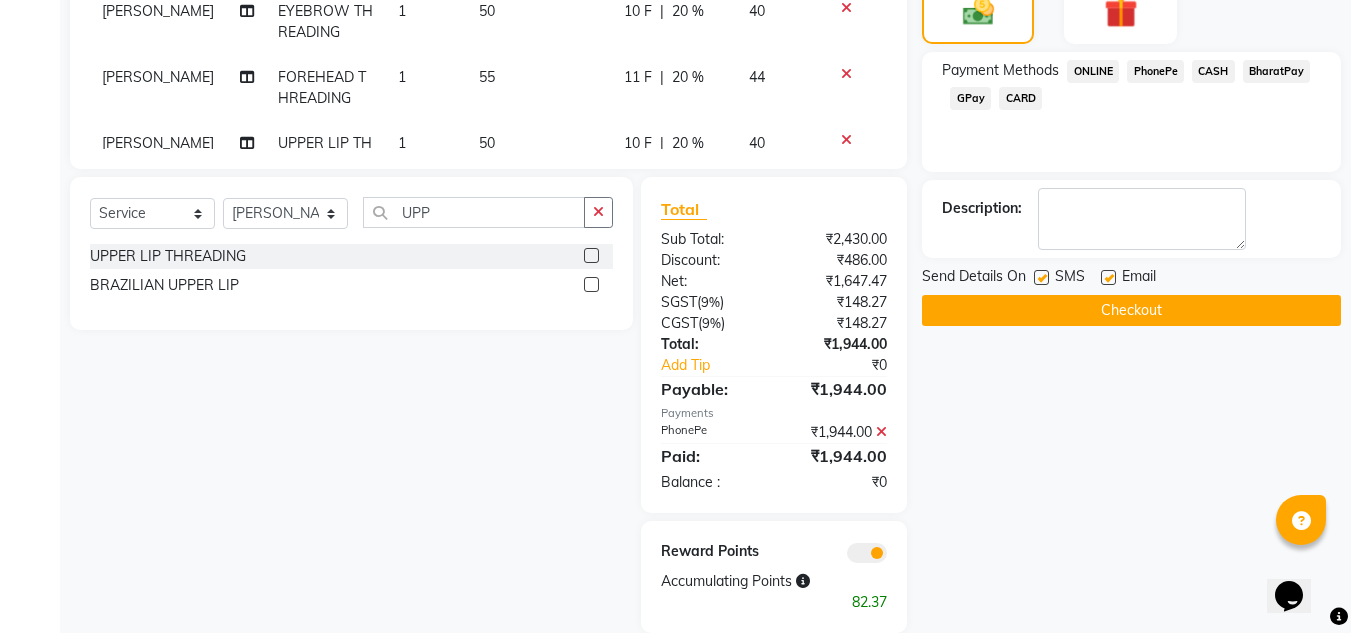 click on "Checkout" 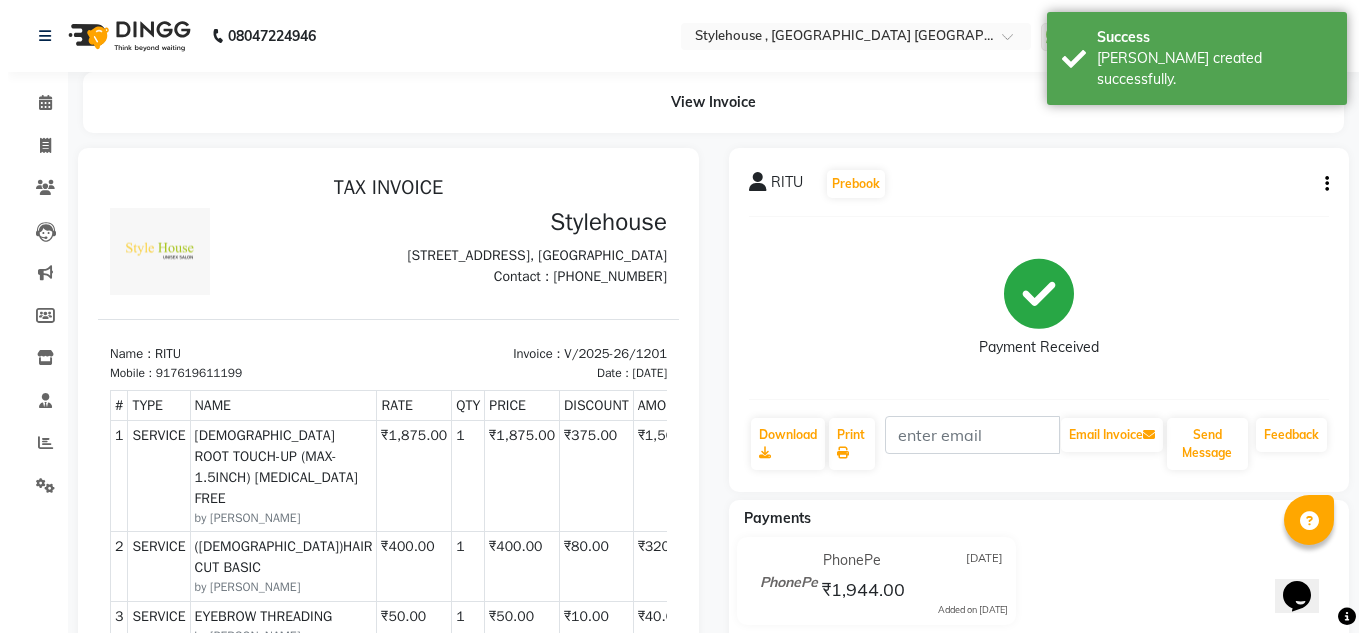 scroll, scrollTop: 0, scrollLeft: 0, axis: both 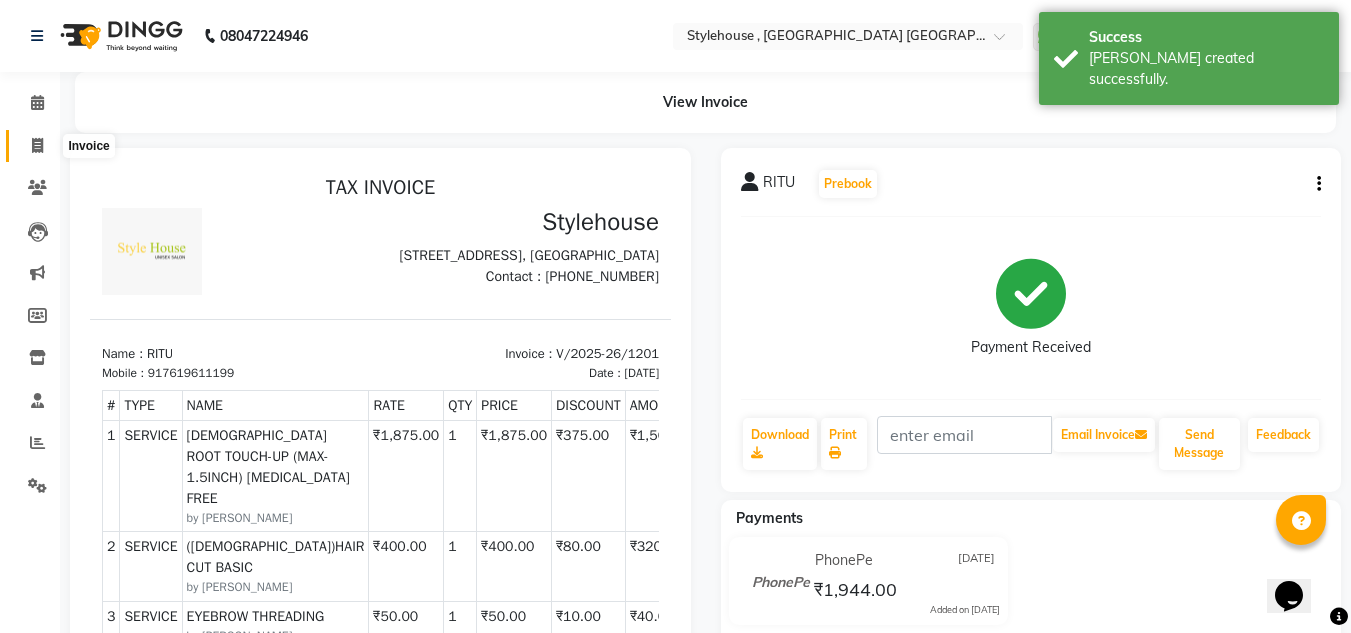 click 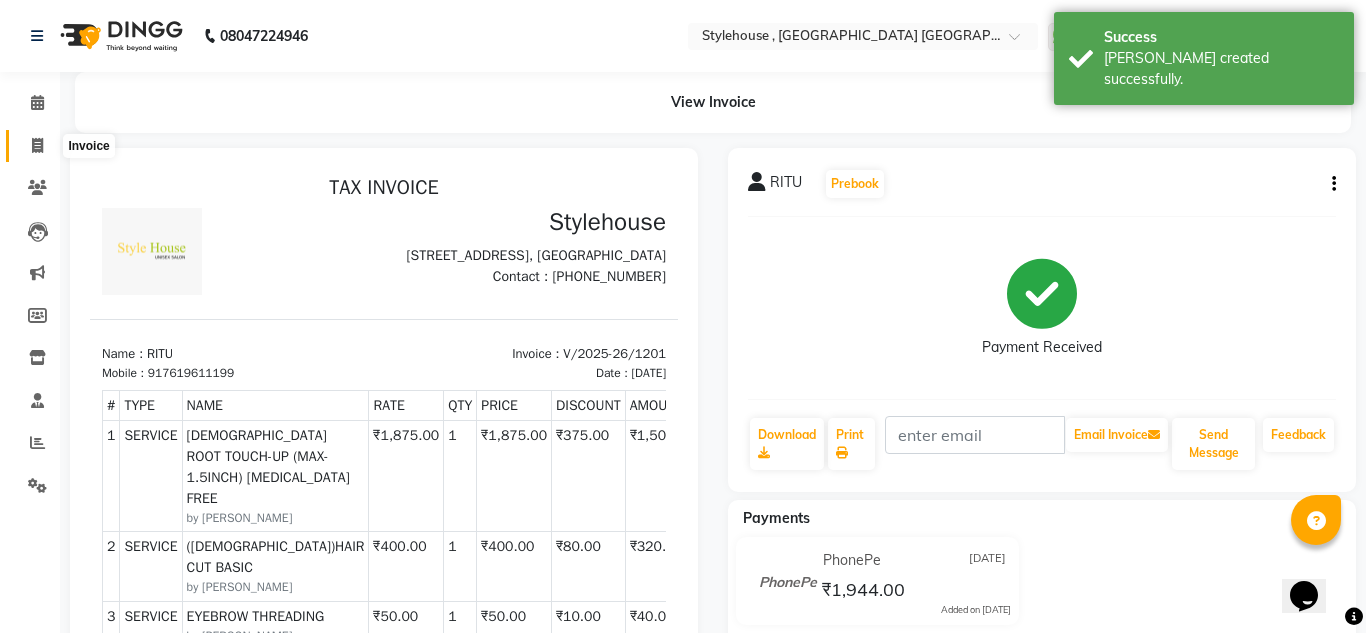 select on "7793" 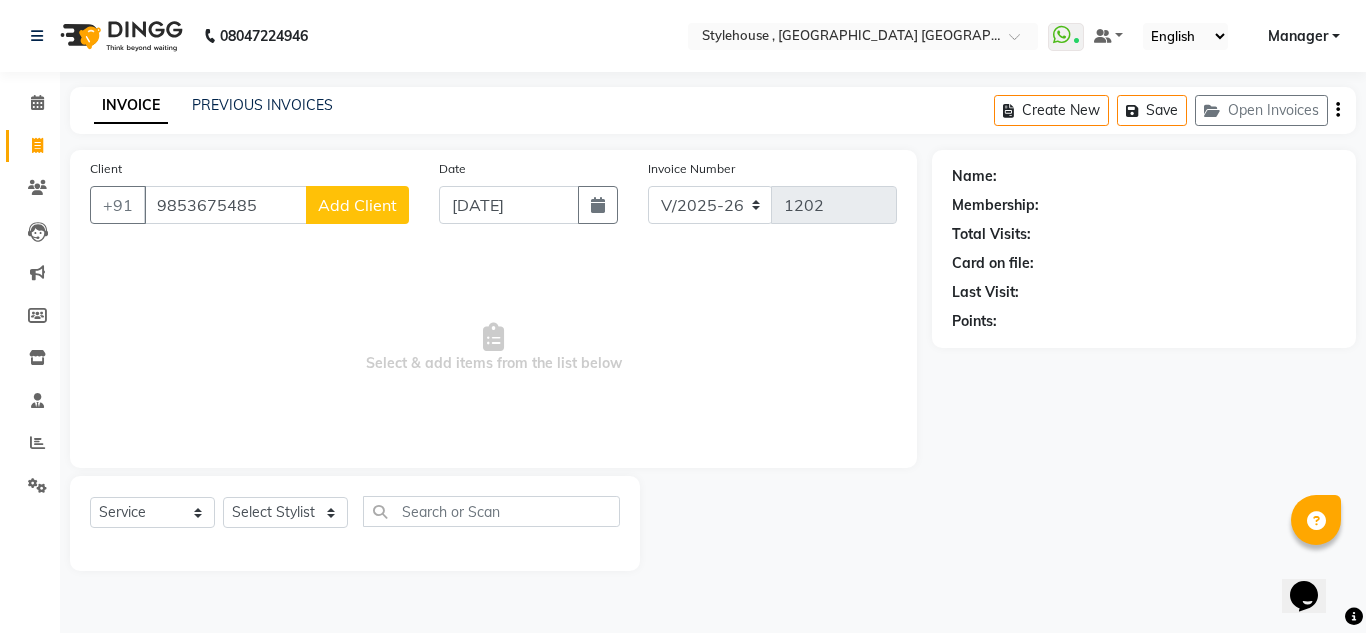type on "9853675485" 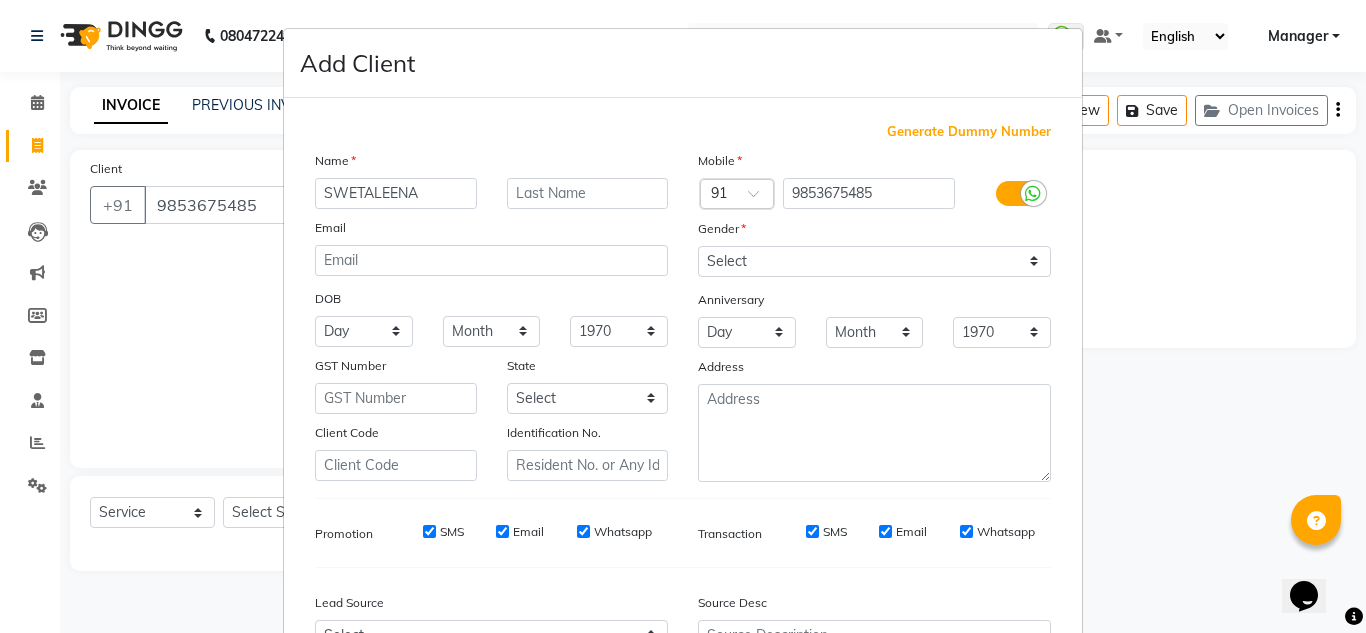 type on "SWETALEENA" 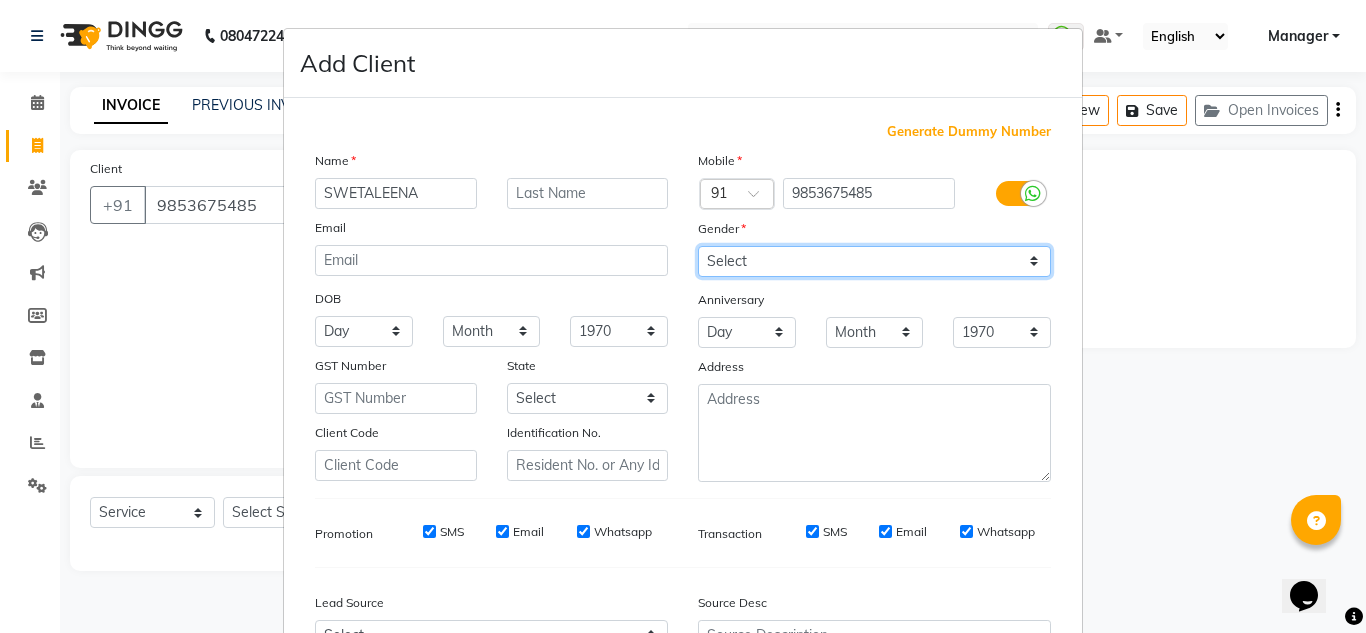 click on "Select [DEMOGRAPHIC_DATA] [DEMOGRAPHIC_DATA] Other Prefer Not To Say" at bounding box center (874, 261) 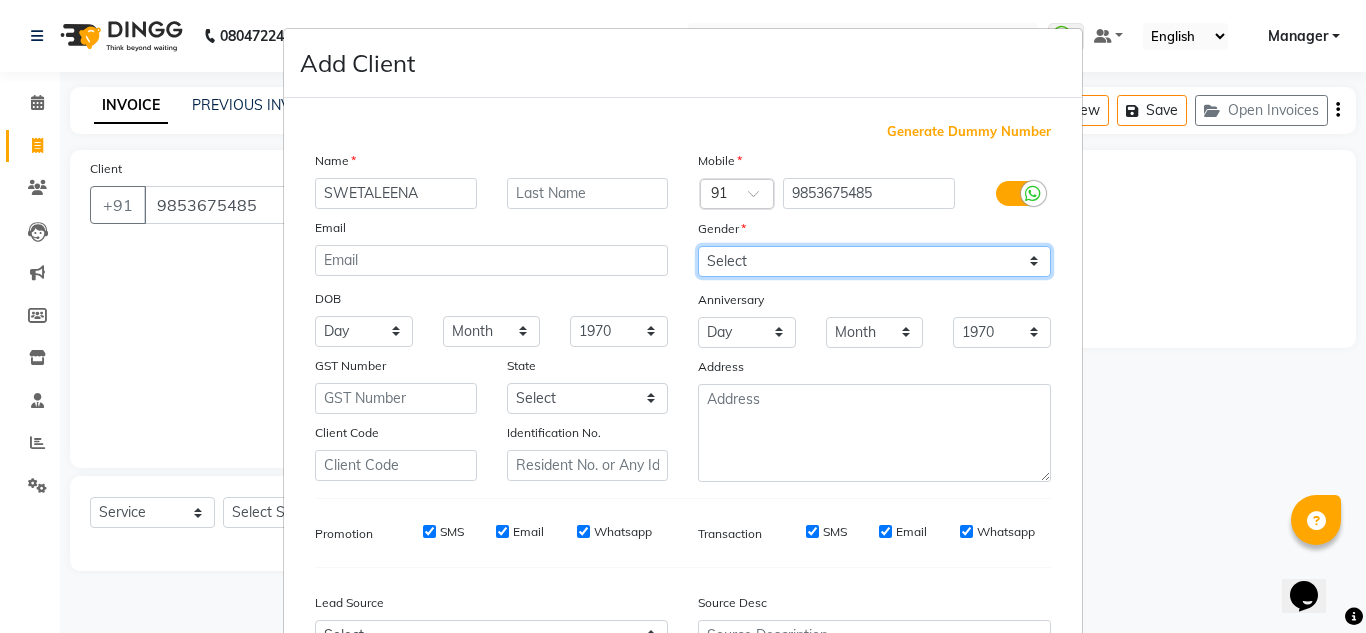 select on "[DEMOGRAPHIC_DATA]" 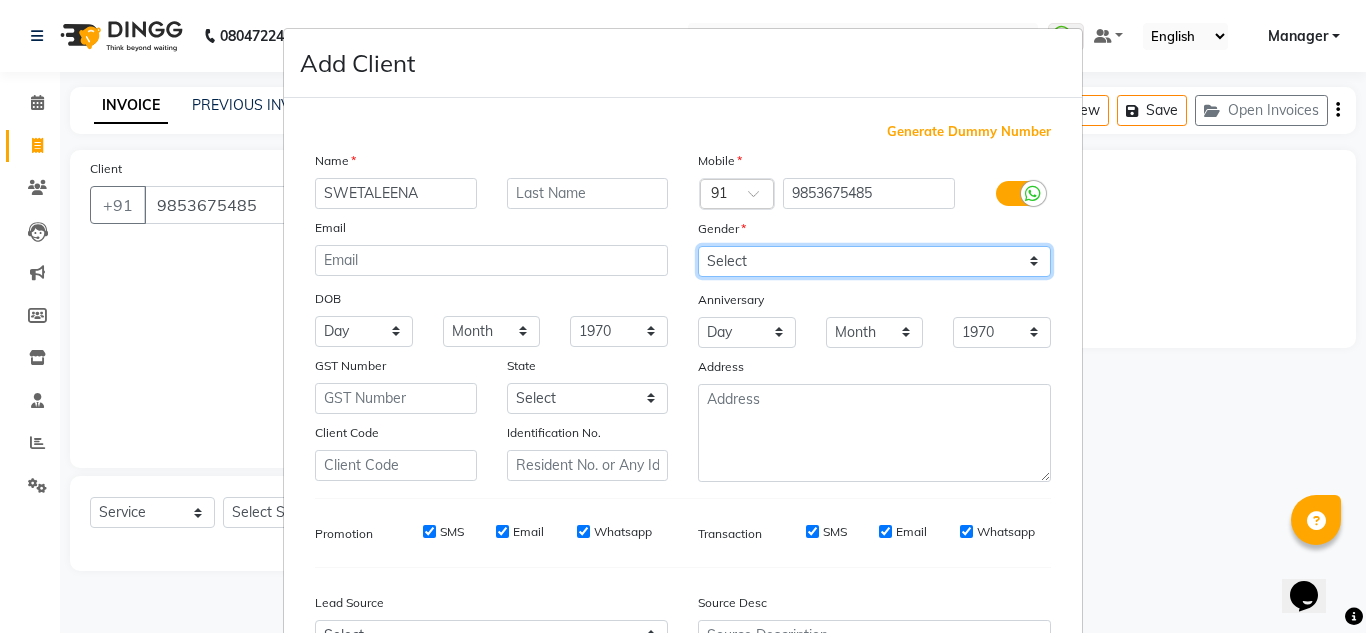 click on "Select [DEMOGRAPHIC_DATA] [DEMOGRAPHIC_DATA] Other Prefer Not To Say" at bounding box center [874, 261] 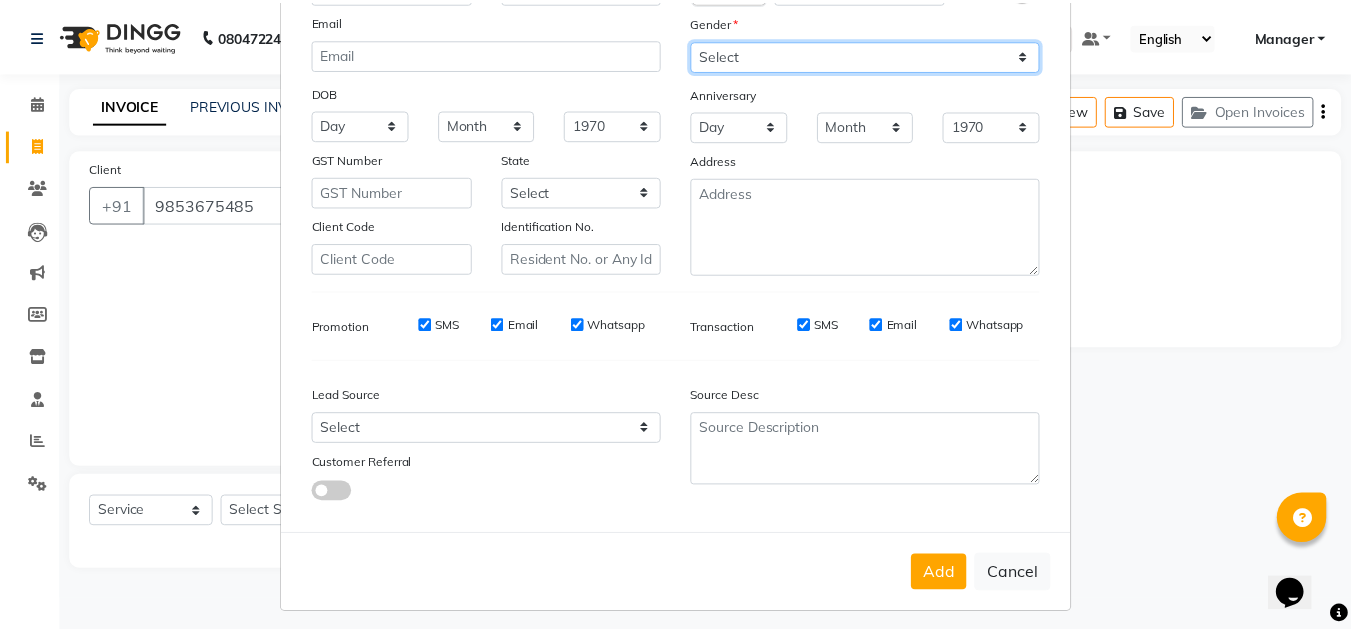 scroll, scrollTop: 216, scrollLeft: 0, axis: vertical 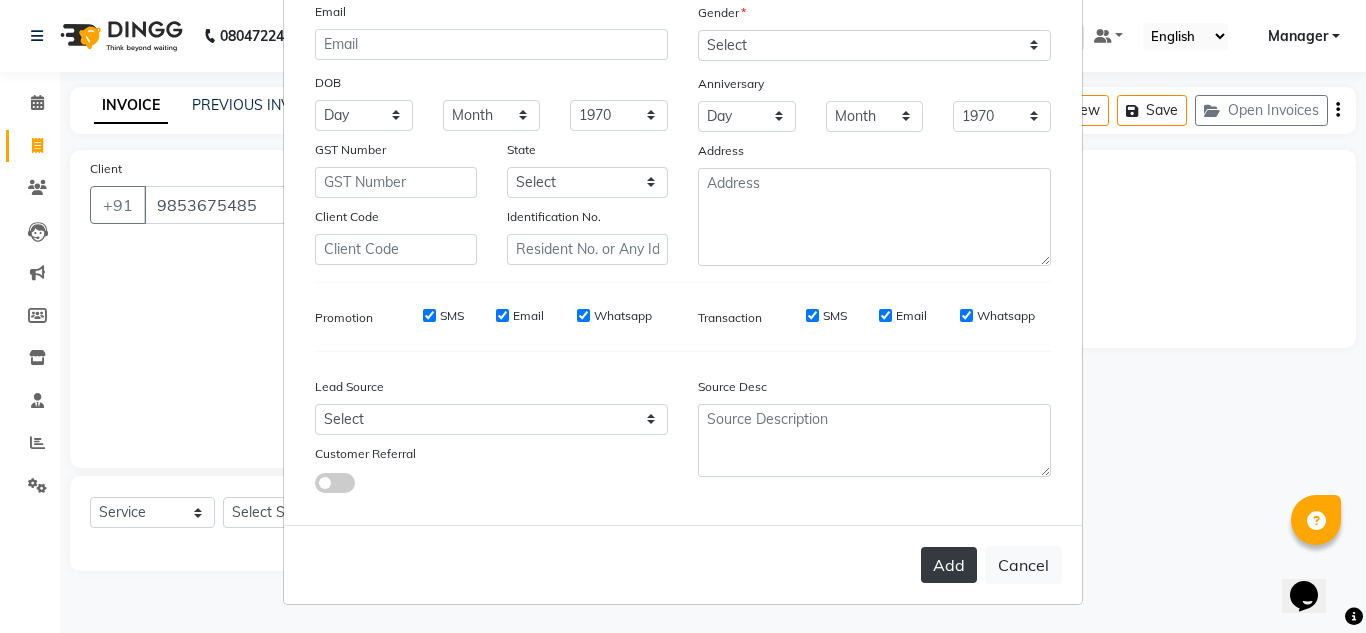 click on "Add" at bounding box center (949, 565) 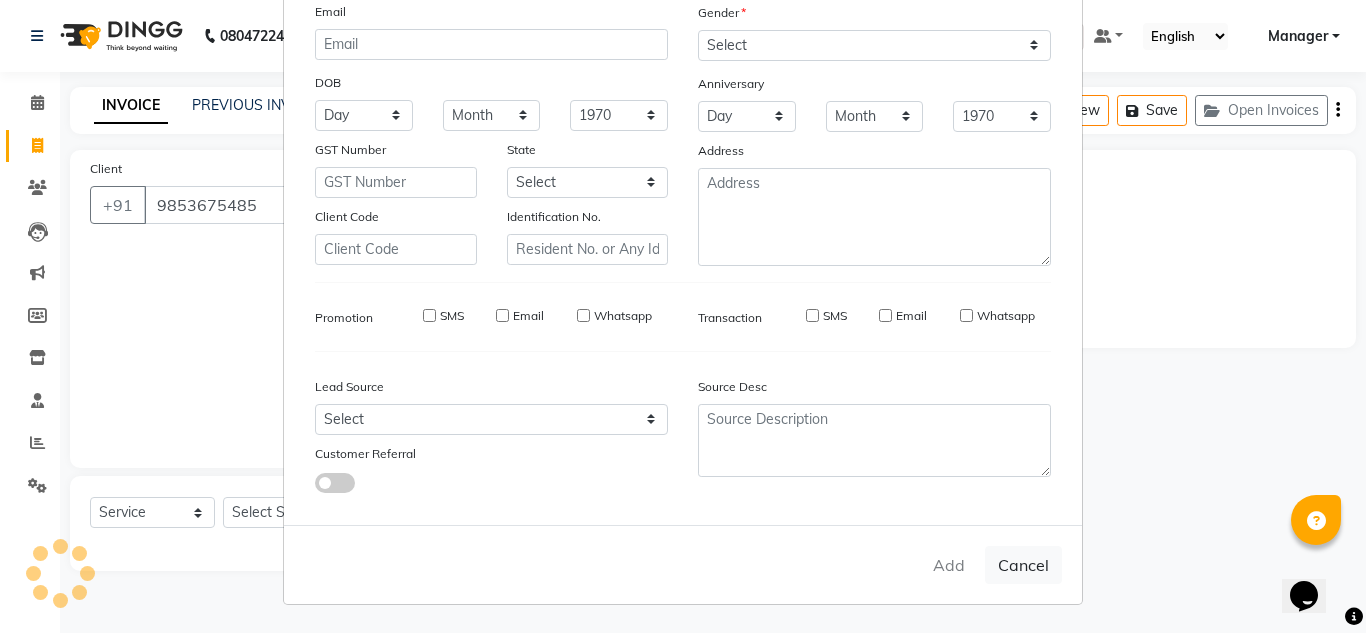 type 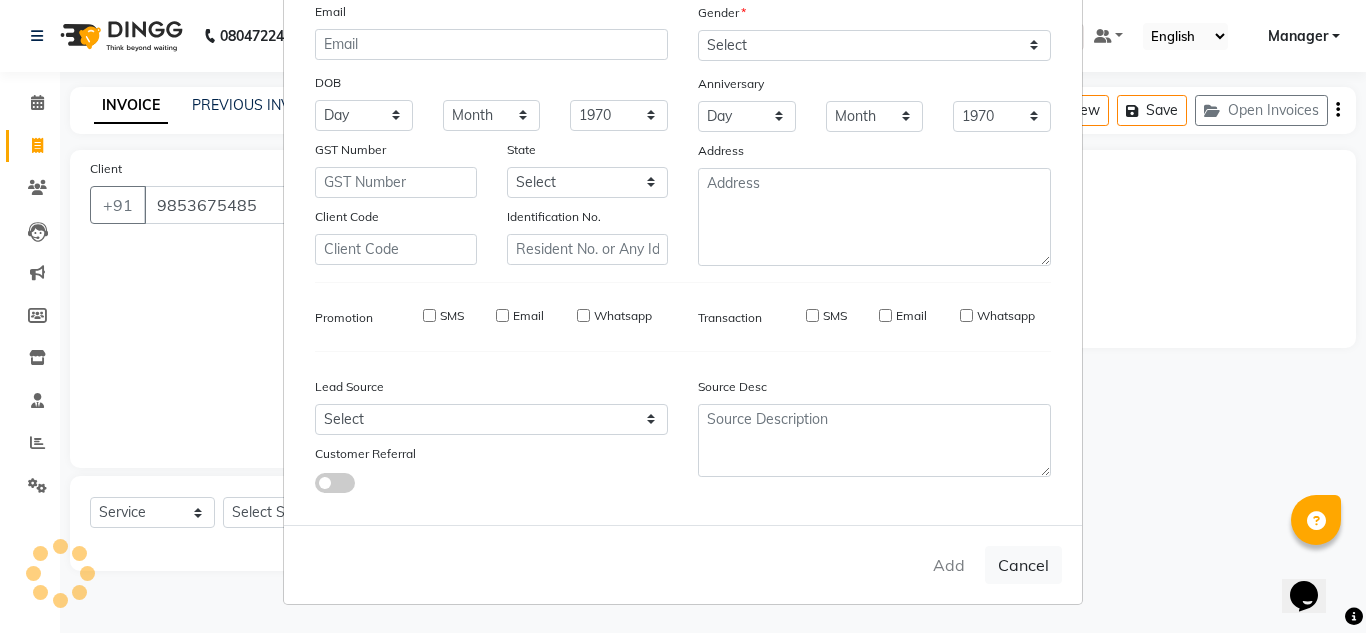 select 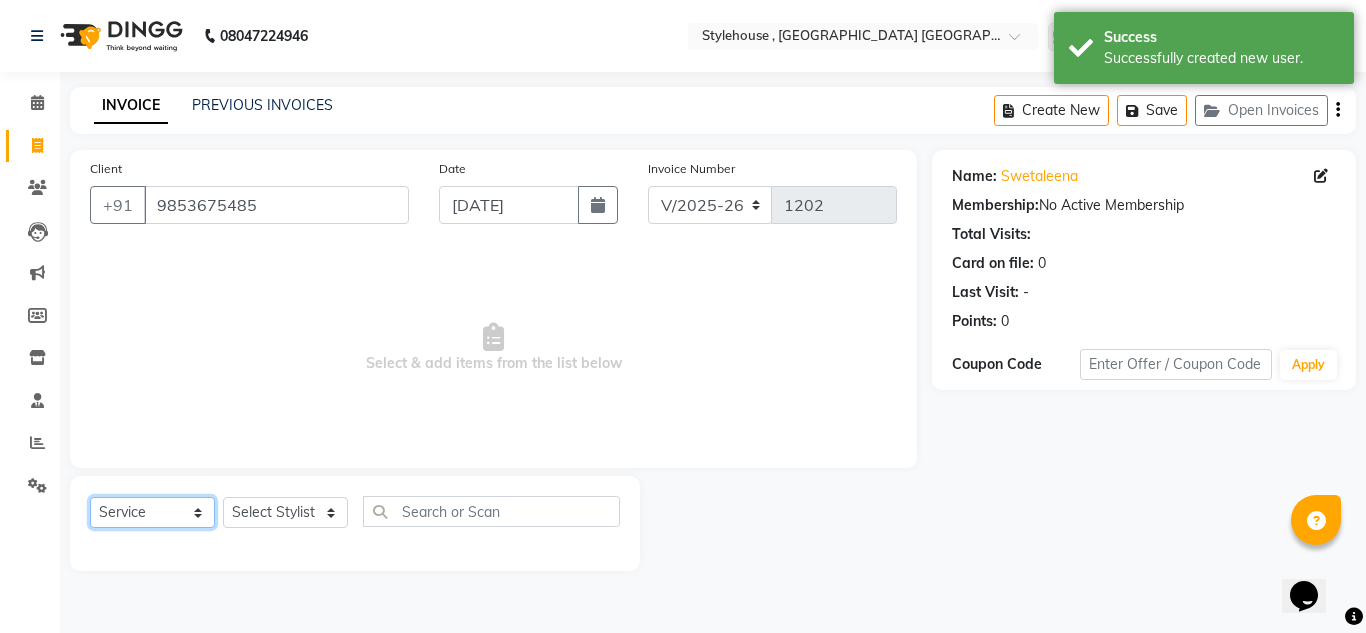 click on "Select  Service  Product  Membership  Package Voucher Prepaid Gift Card" 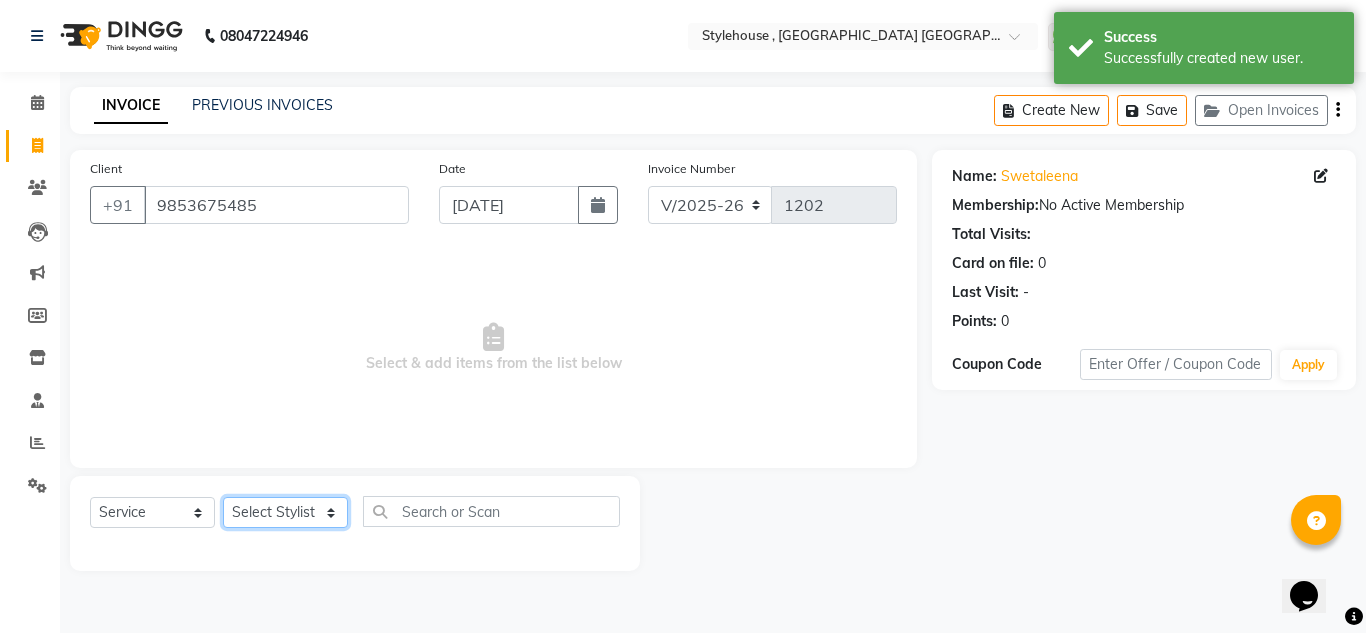 click on "Select Stylist [PERSON_NAME] [PERSON_NAME] [PERSON_NAME] [PERSON_NAME] PRIYA Manager [PERSON_NAME] [PERSON_NAME] [PERSON_NAME] PRIYANKA NANDA PUJA [PERSON_NAME] [PERSON_NAME] [PERSON_NAME] SAMEER [PERSON_NAME] [PERSON_NAME]" 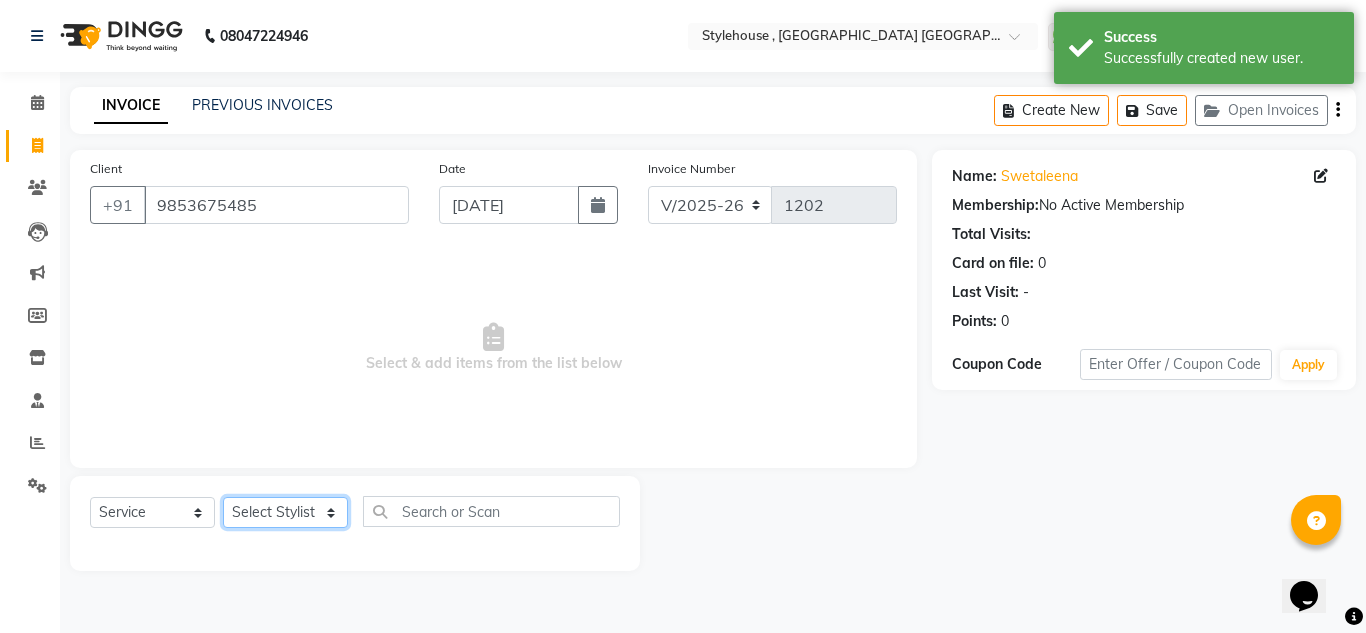select on "78233" 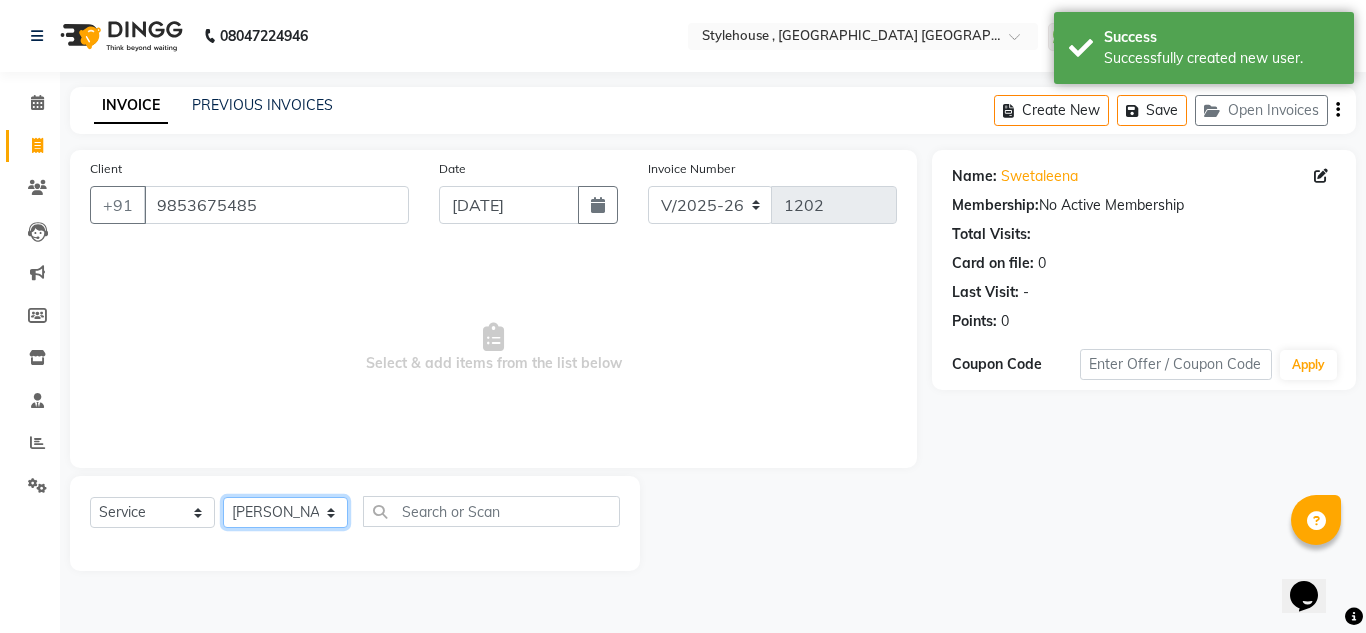 click on "Select Stylist [PERSON_NAME] [PERSON_NAME] [PERSON_NAME] [PERSON_NAME] PRIYA Manager [PERSON_NAME] [PERSON_NAME] [PERSON_NAME] PRIYANKA NANDA PUJA [PERSON_NAME] [PERSON_NAME] [PERSON_NAME] SAMEER [PERSON_NAME] [PERSON_NAME]" 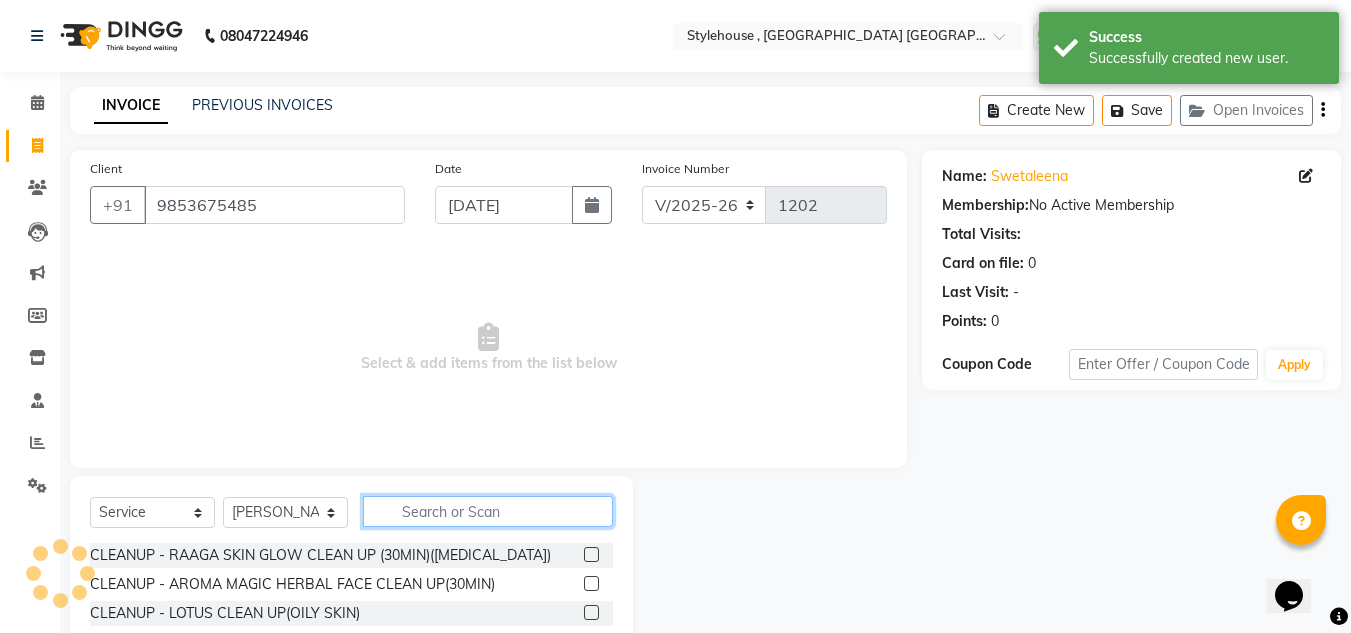 click 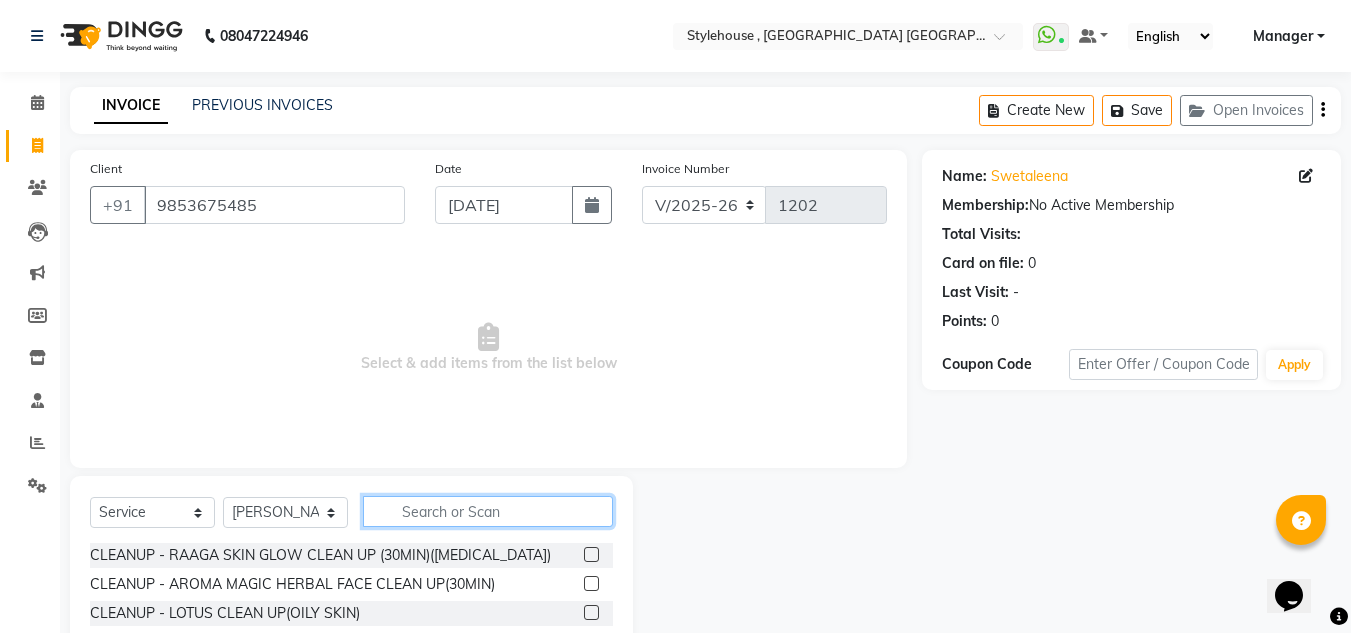 type on "S" 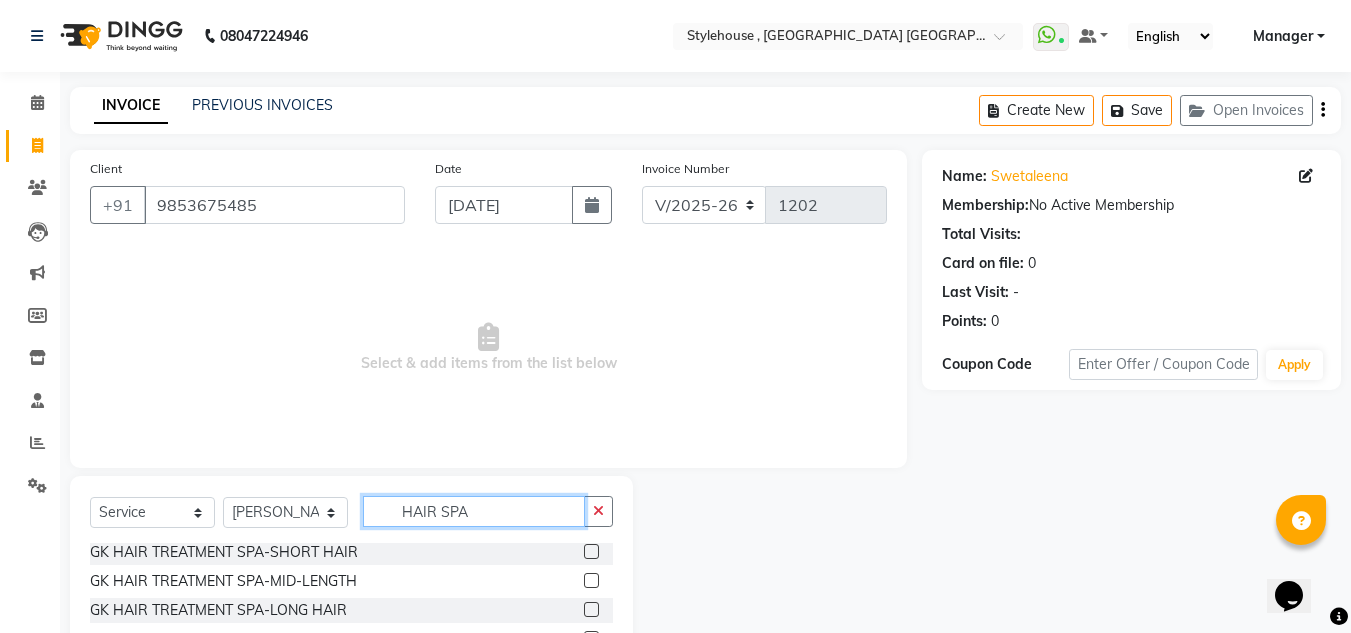 scroll, scrollTop: 77, scrollLeft: 0, axis: vertical 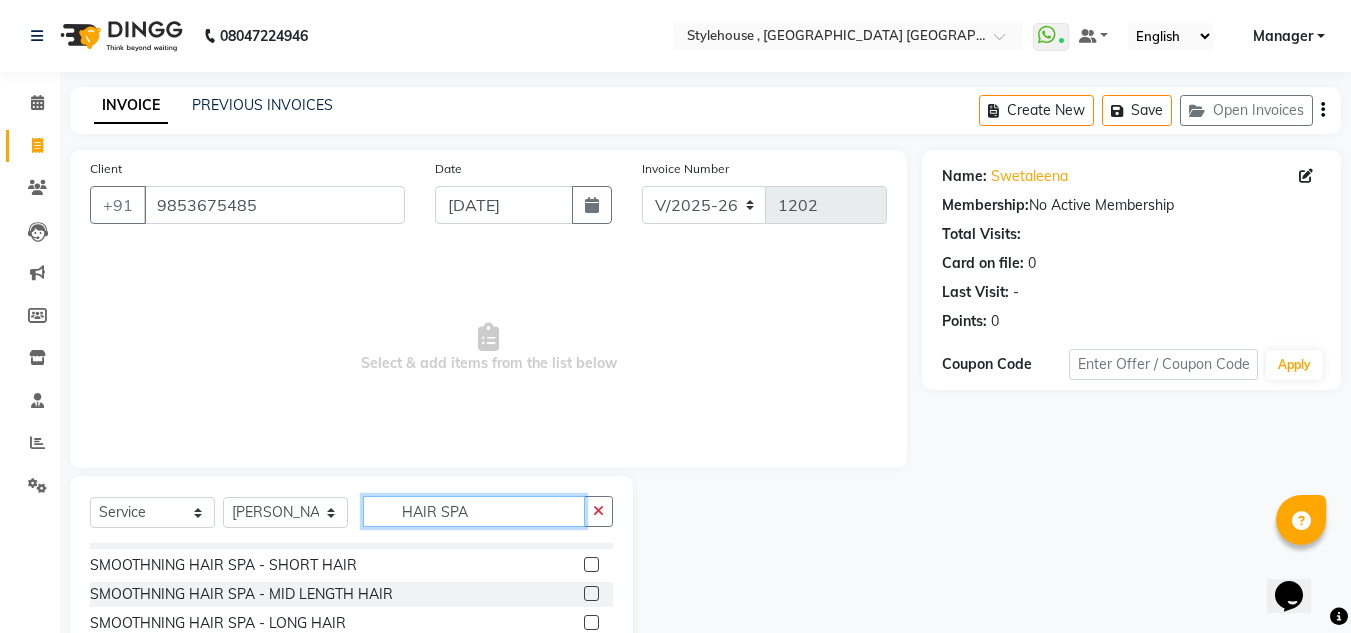 type on "HAIR SPA" 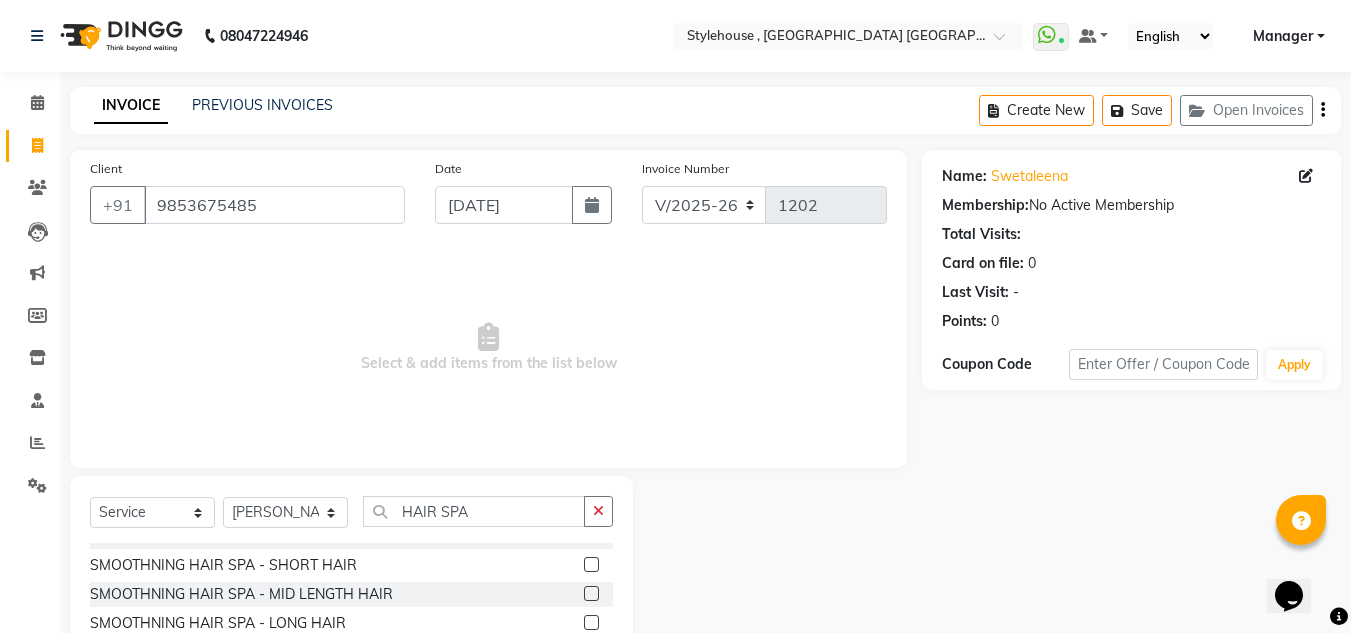 click 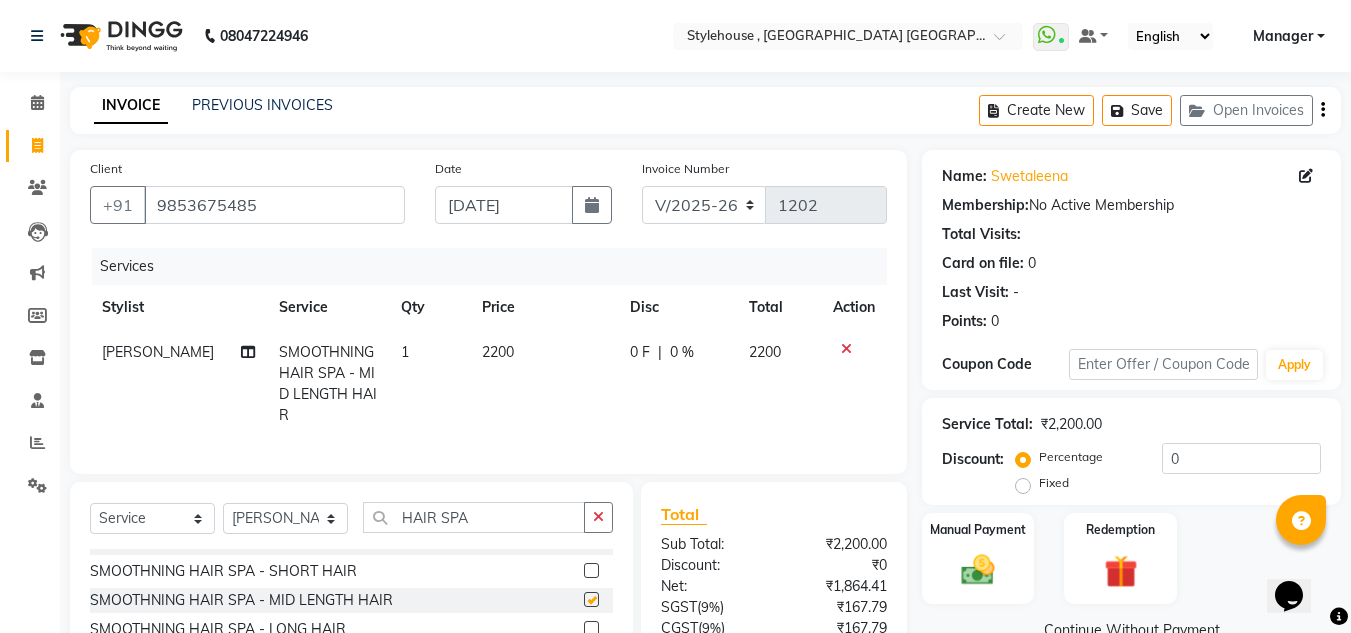 checkbox on "false" 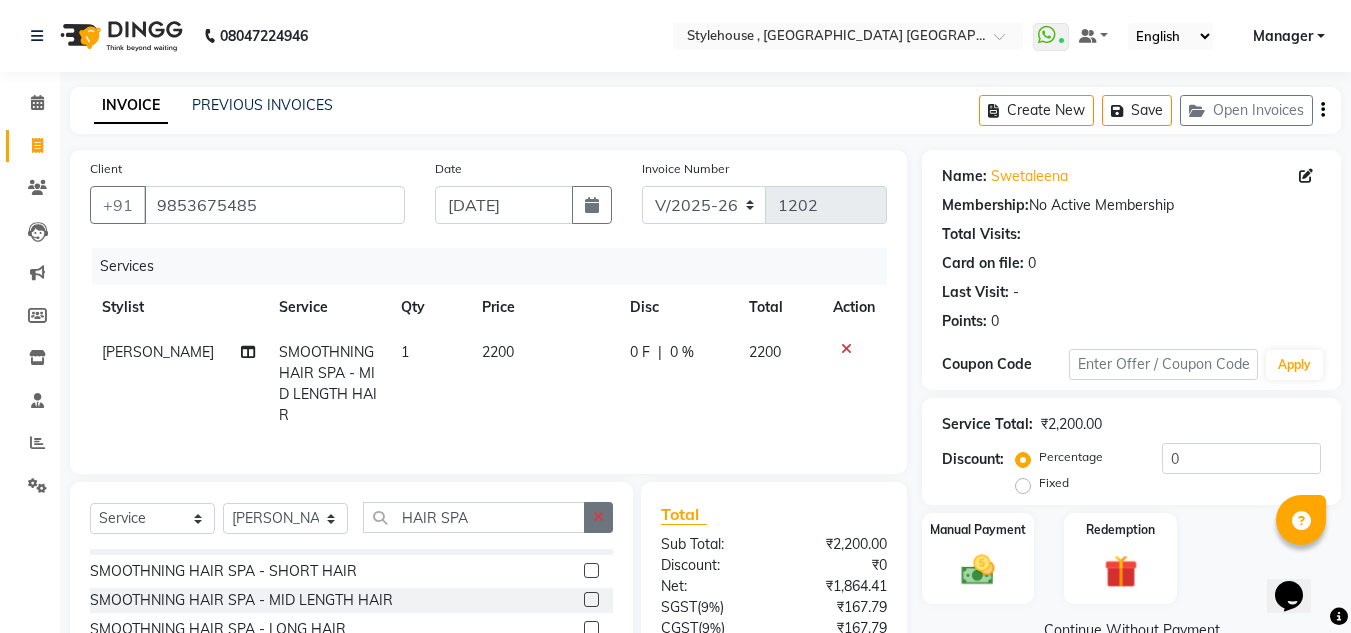 click 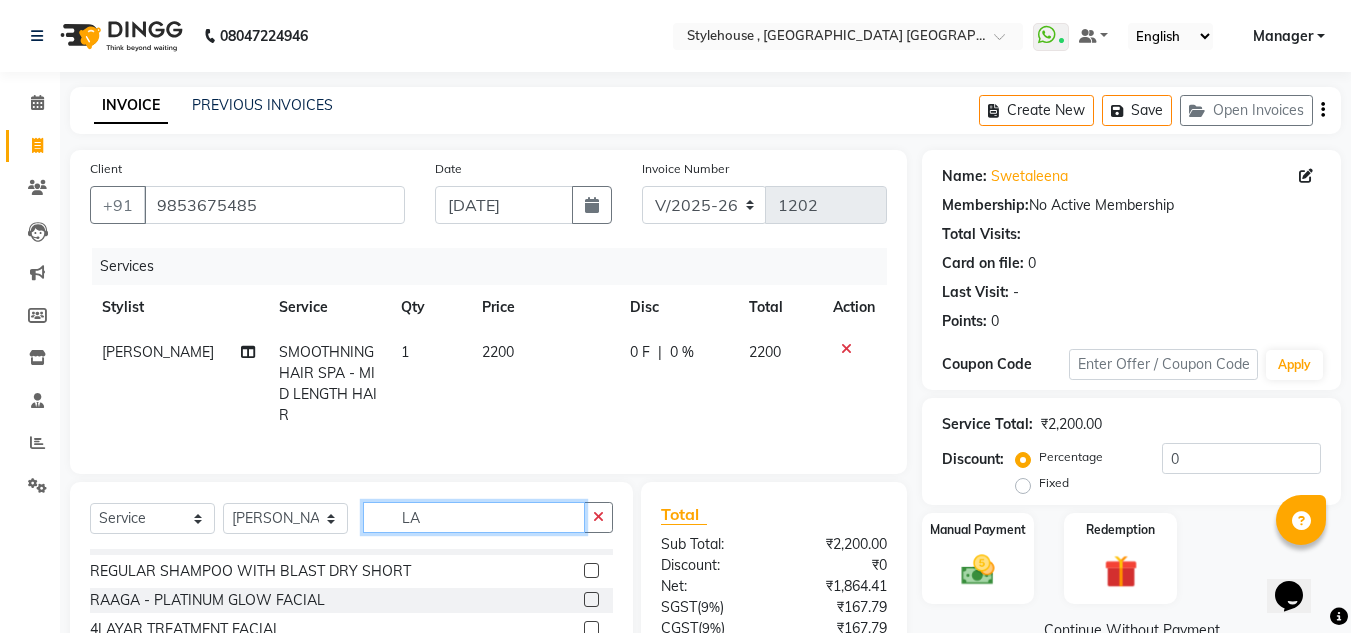 scroll, scrollTop: 0, scrollLeft: 0, axis: both 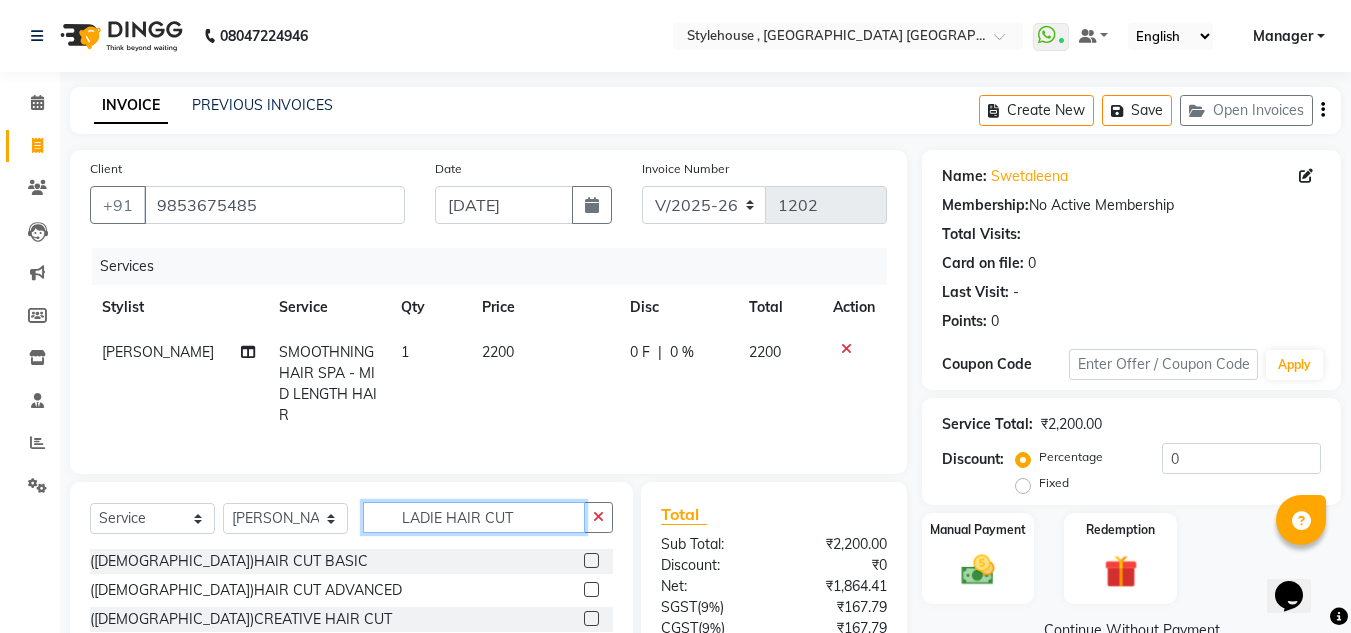 type on "LADIE HAIR CUT" 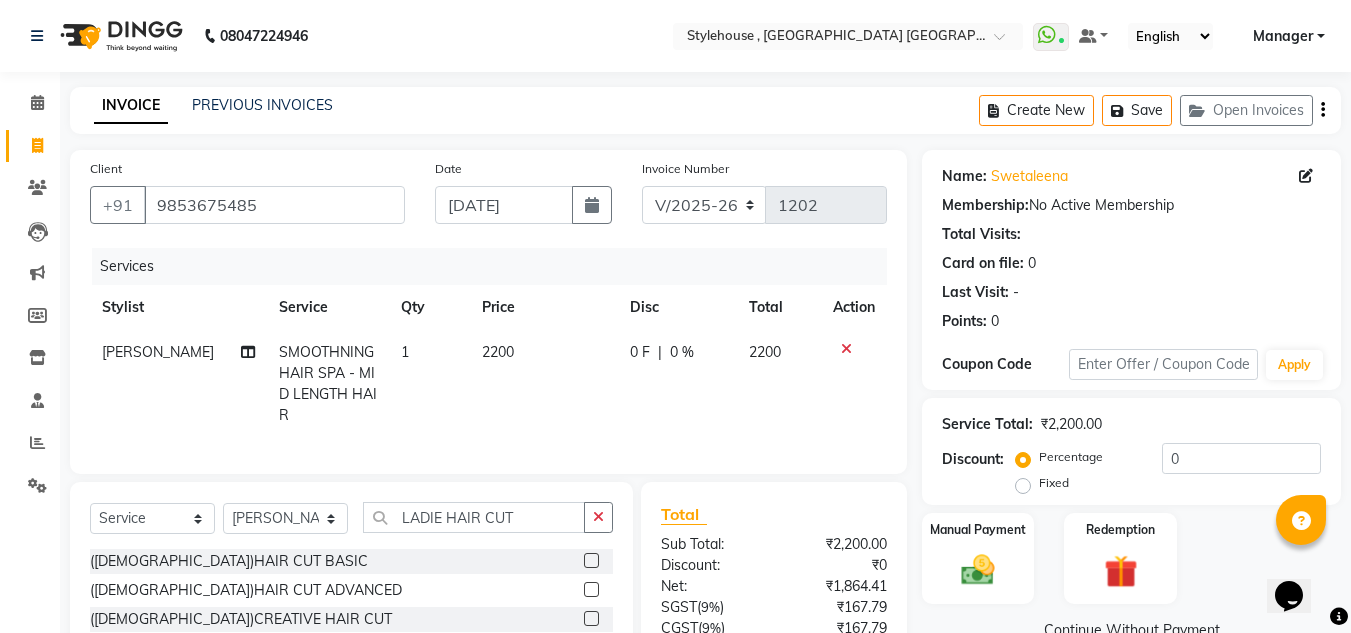 click 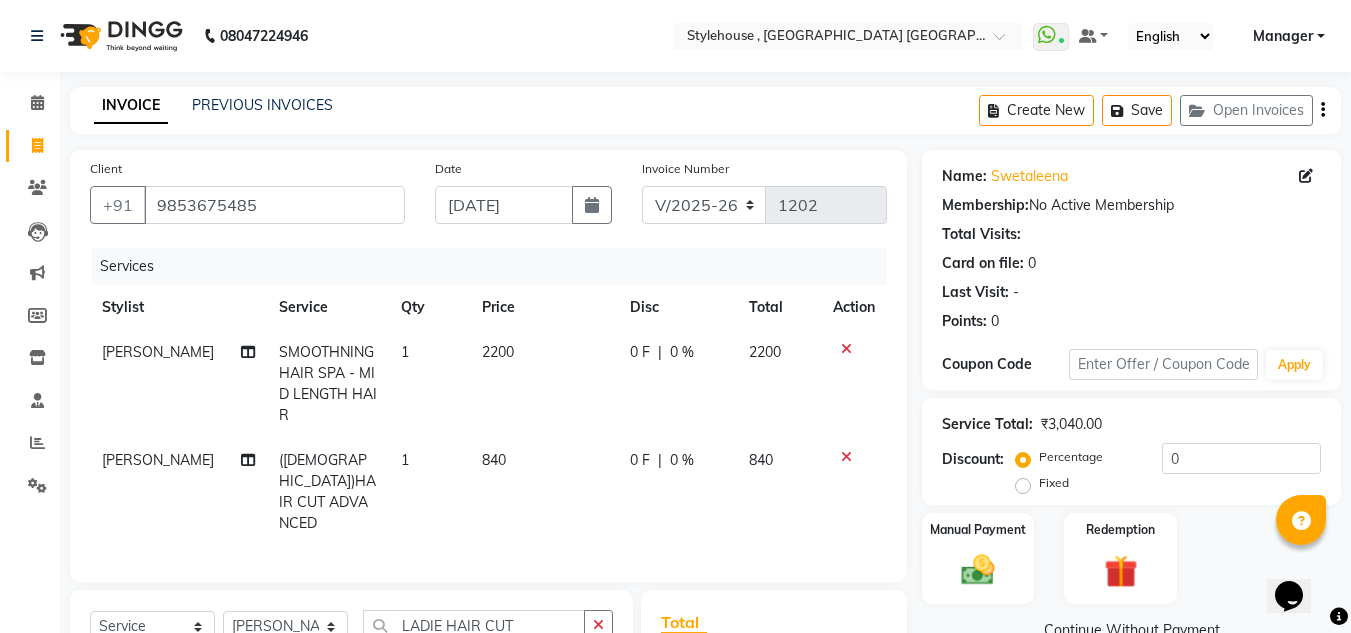 checkbox on "false" 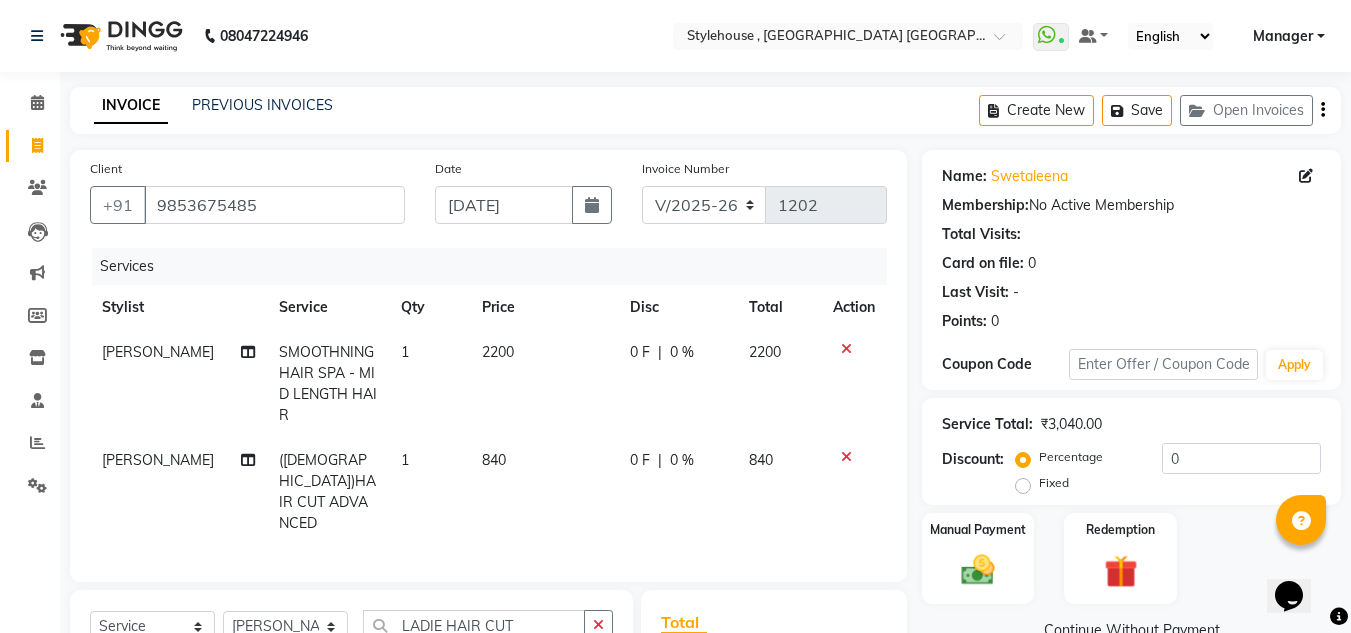 scroll, scrollTop: 100, scrollLeft: 0, axis: vertical 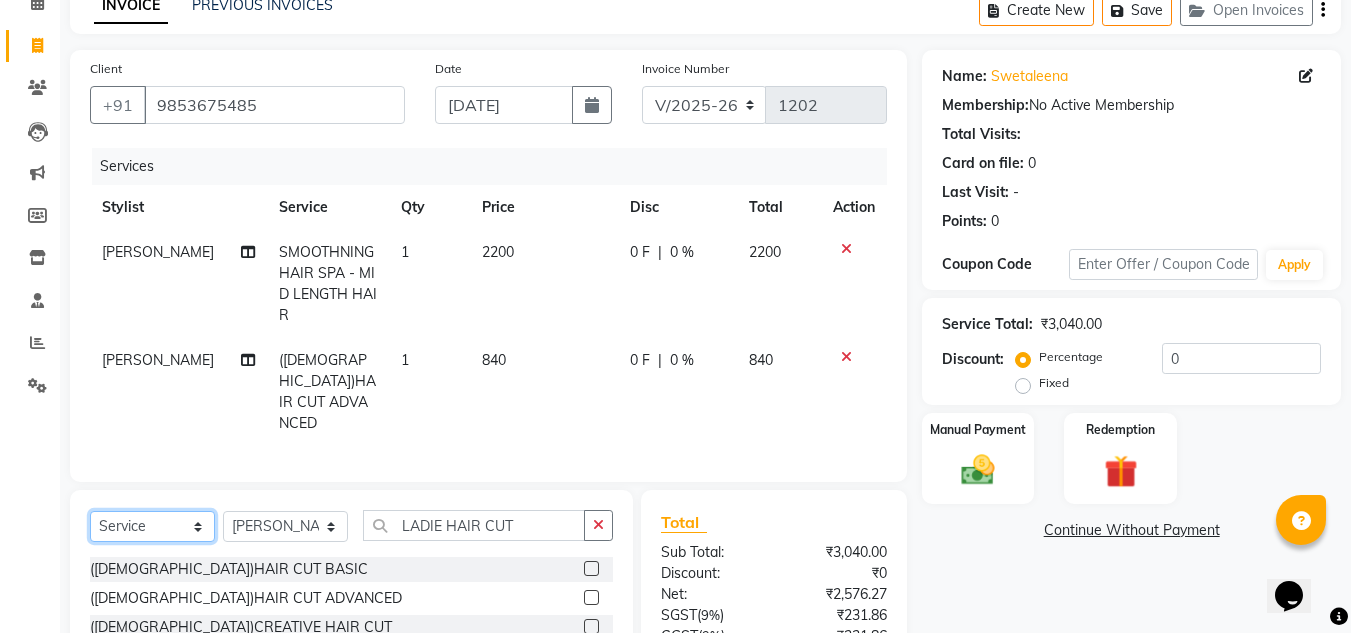 click on "Select  Service  Product  Membership  Package Voucher Prepaid Gift Card" 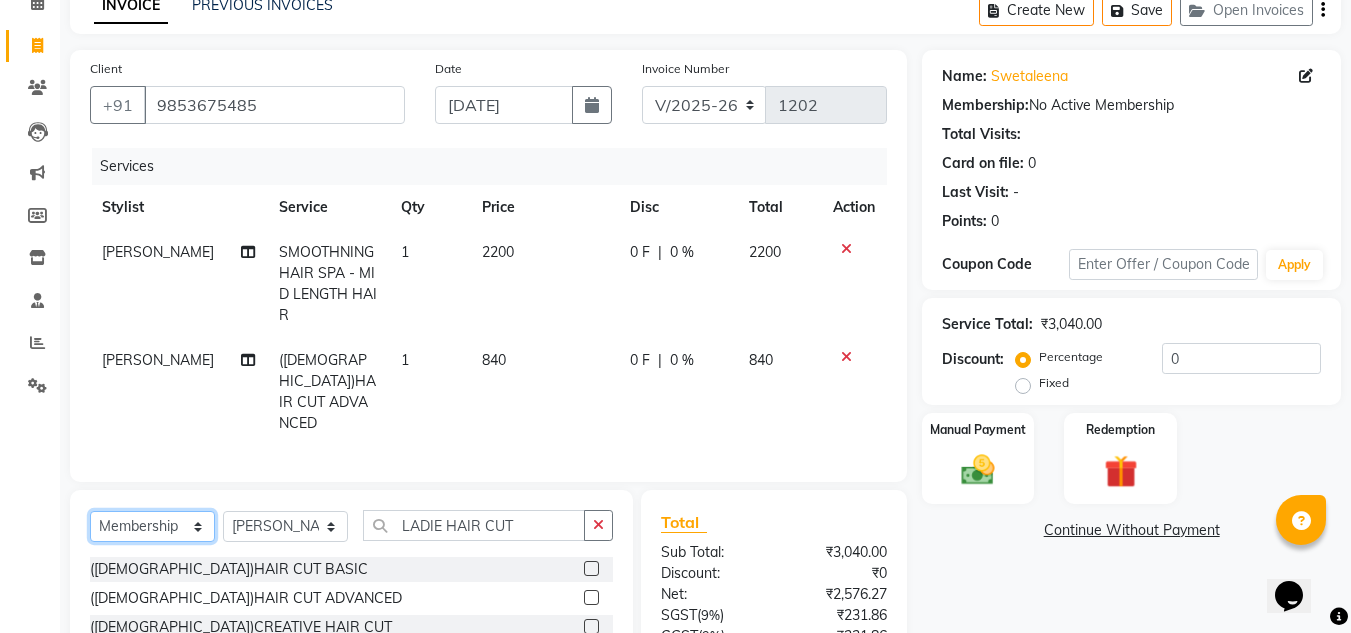 click on "Select  Service  Product  Membership  Package Voucher Prepaid Gift Card" 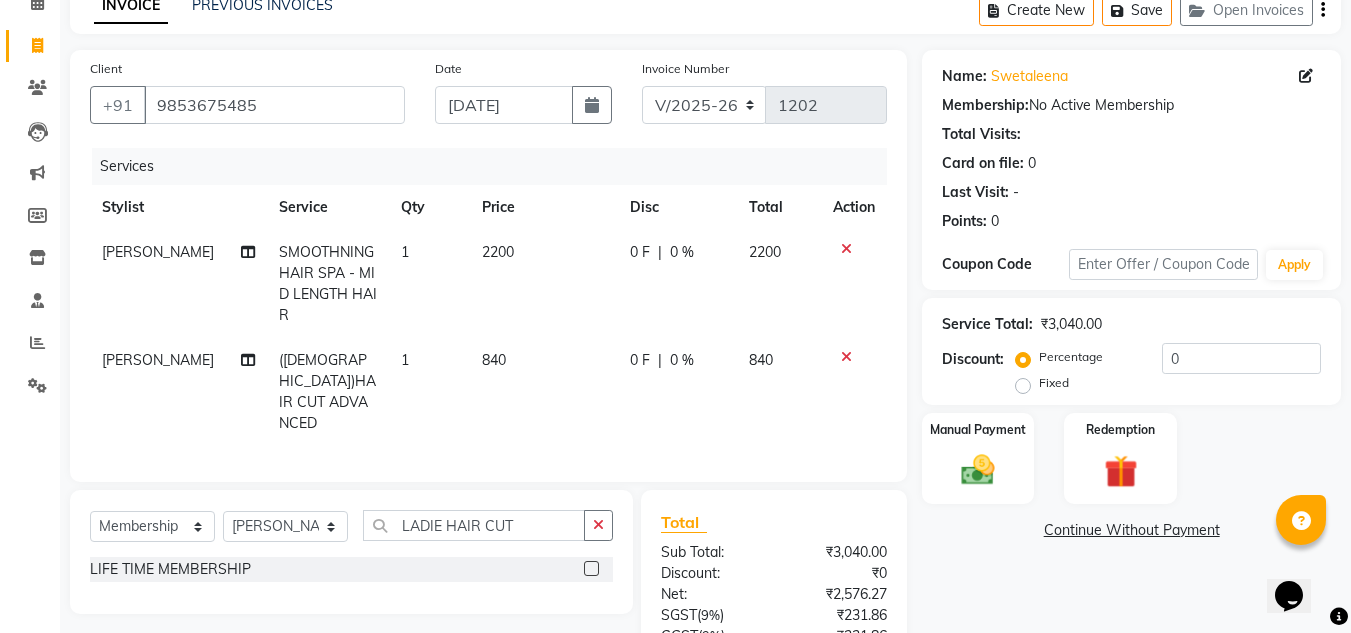 click 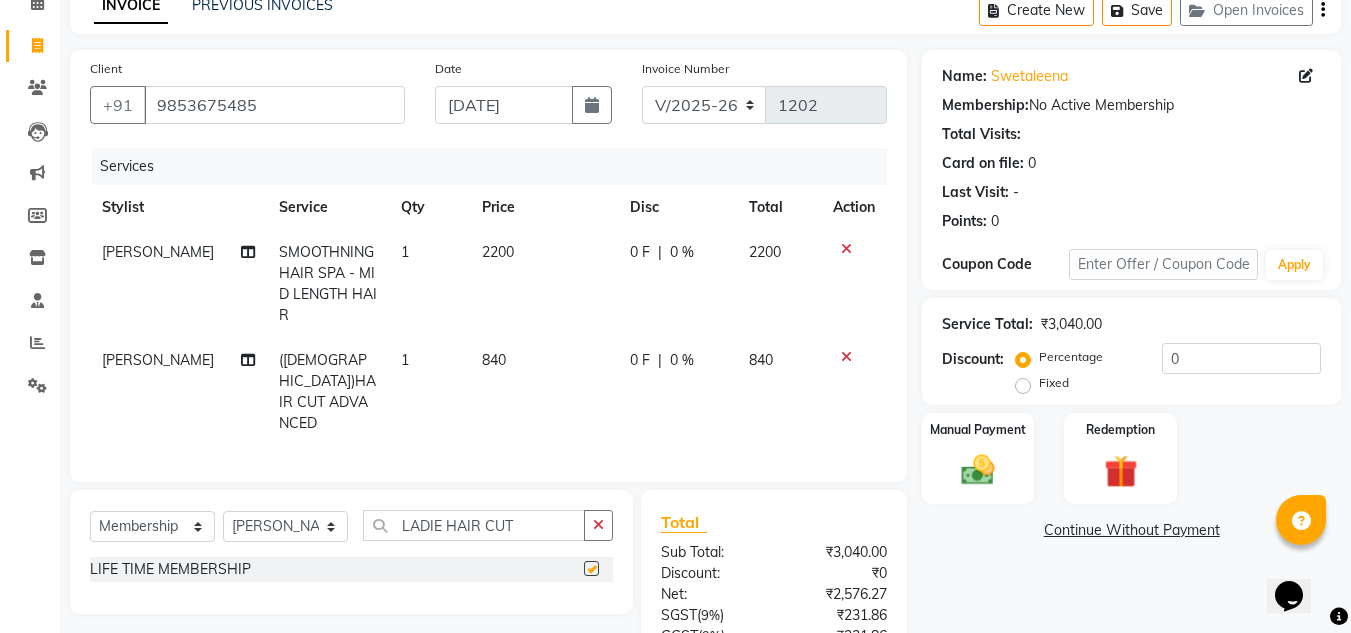 select on "select" 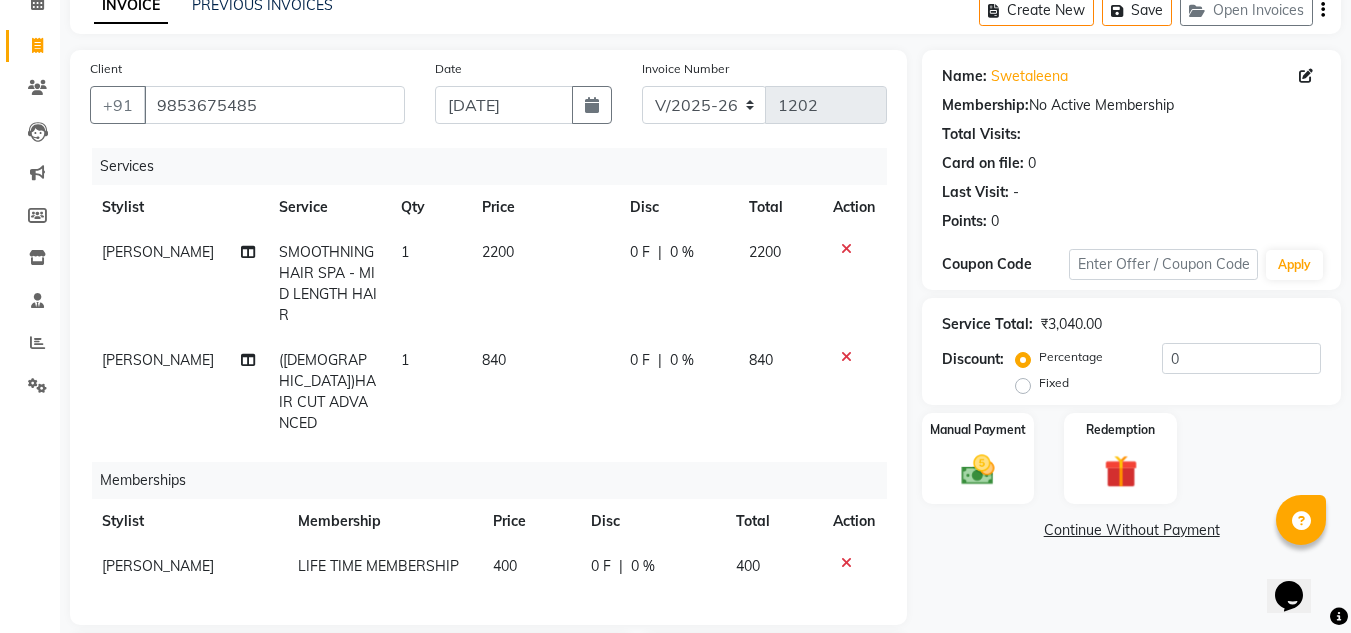 click on "0 F" 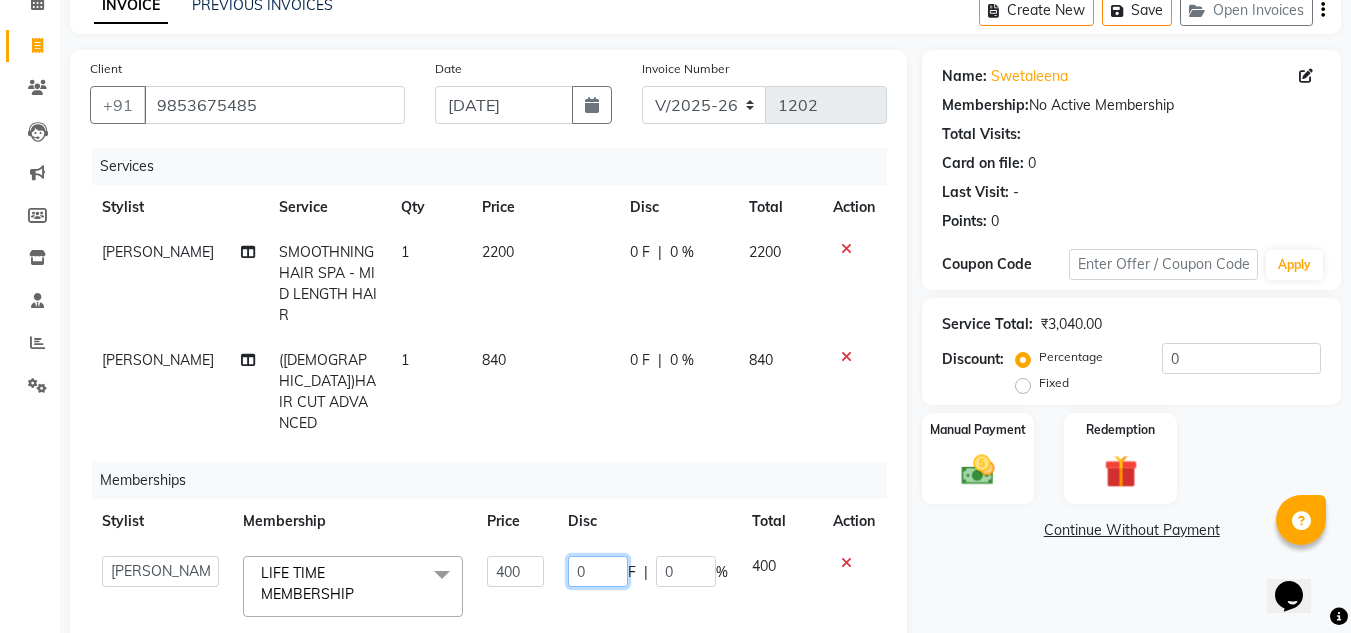 click on "0" 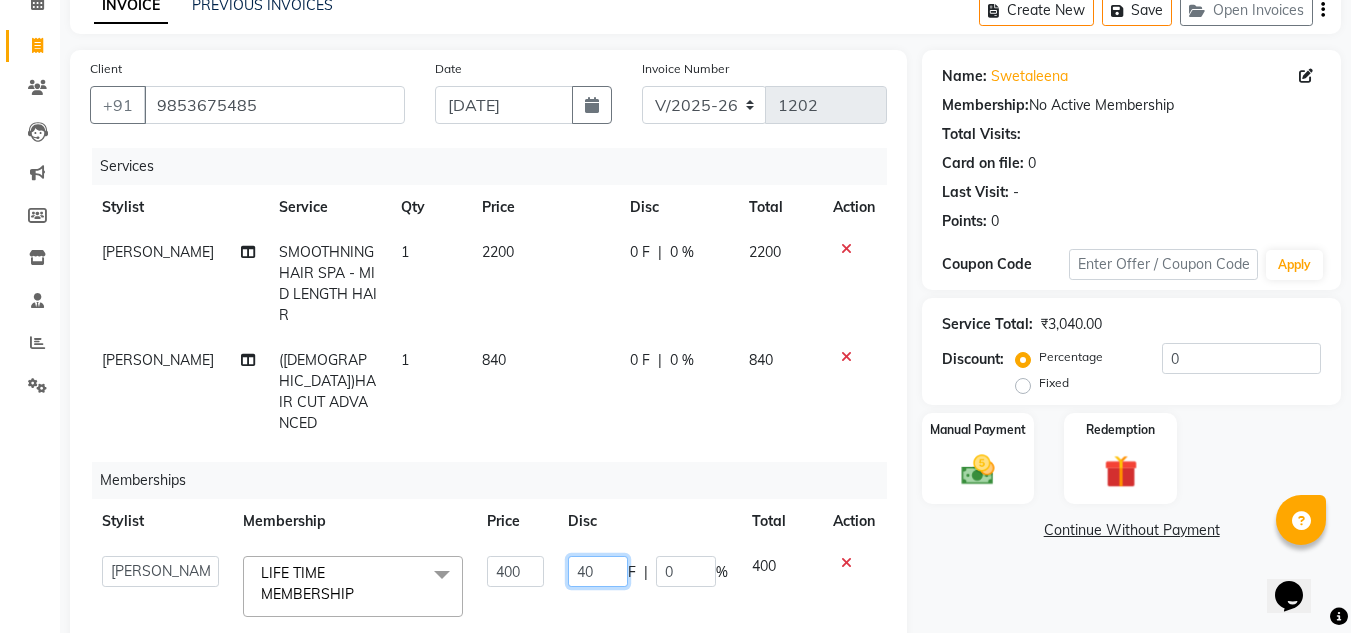 type on "400" 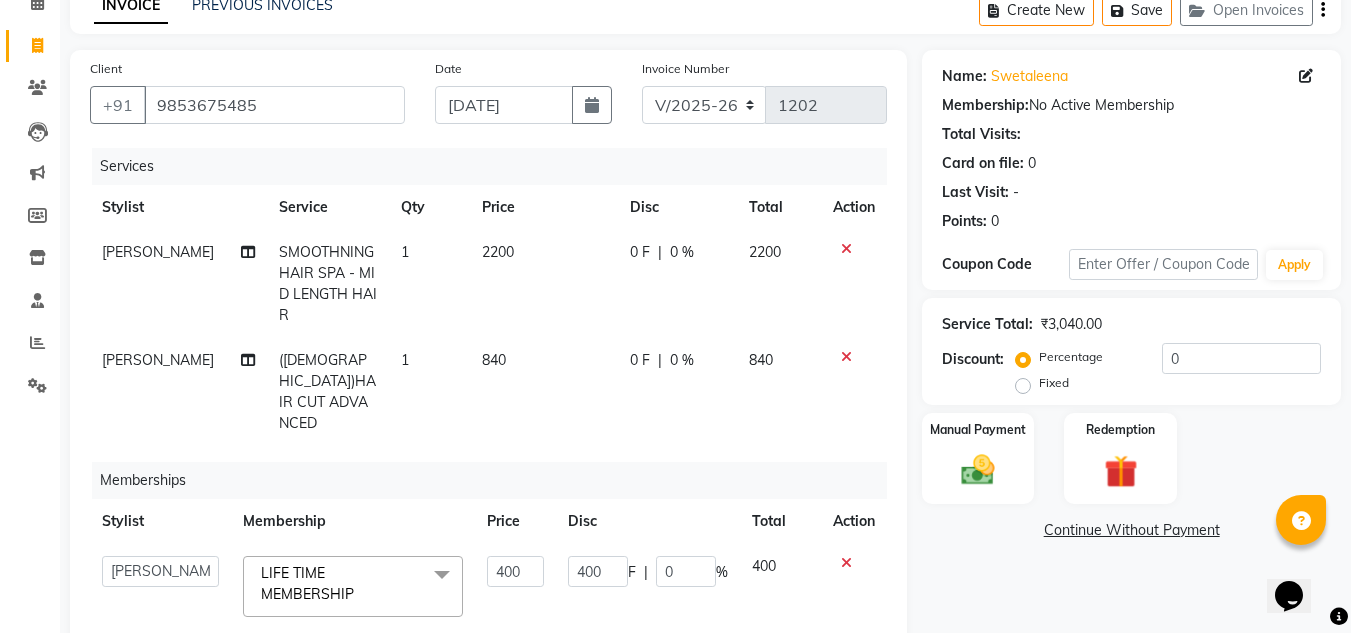 click on "Services Stylist Service Qty Price Disc Total Action [PERSON_NAME] SMOOTHNING HAIR SPA - MID LENGTH HAIR 1 2200 0 F | 0 % 2200 [PERSON_NAME] ([DEMOGRAPHIC_DATA])HAIR CUT ADVANCED 1 840 0 F | 0 % 840 Memberships Stylist Membership Price Disc Total Action  [PERSON_NAME]   [PERSON_NAME]   [PERSON_NAME]   [PERSON_NAME] PRIYA   Manager   [PERSON_NAME]   [PERSON_NAME]   [PERSON_NAME]   PRIYANKA NANDA   PUJA [PERSON_NAME]   [PERSON_NAME]   [PERSON_NAME] [PERSON_NAME] [PERSON_NAME]  LIFE TIME MEMBERSHIP  x LIFE TIME MEMBERSHIP 400 400 F | 0 % 400" 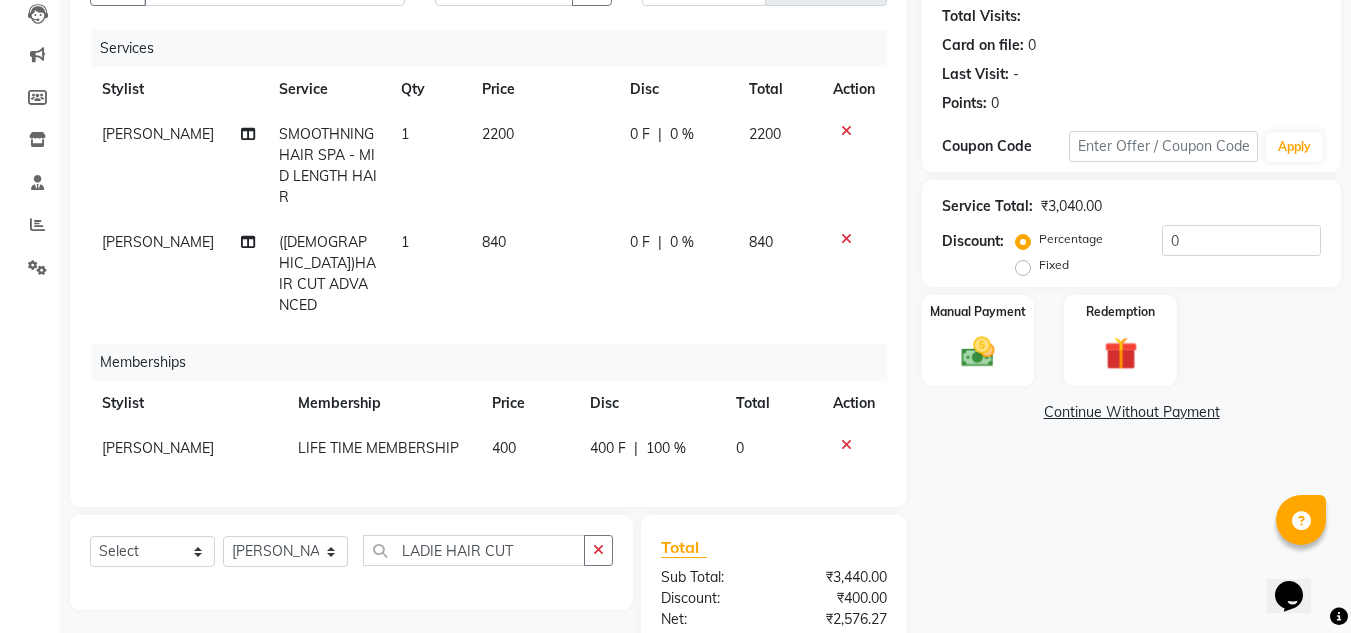 scroll, scrollTop: 118, scrollLeft: 0, axis: vertical 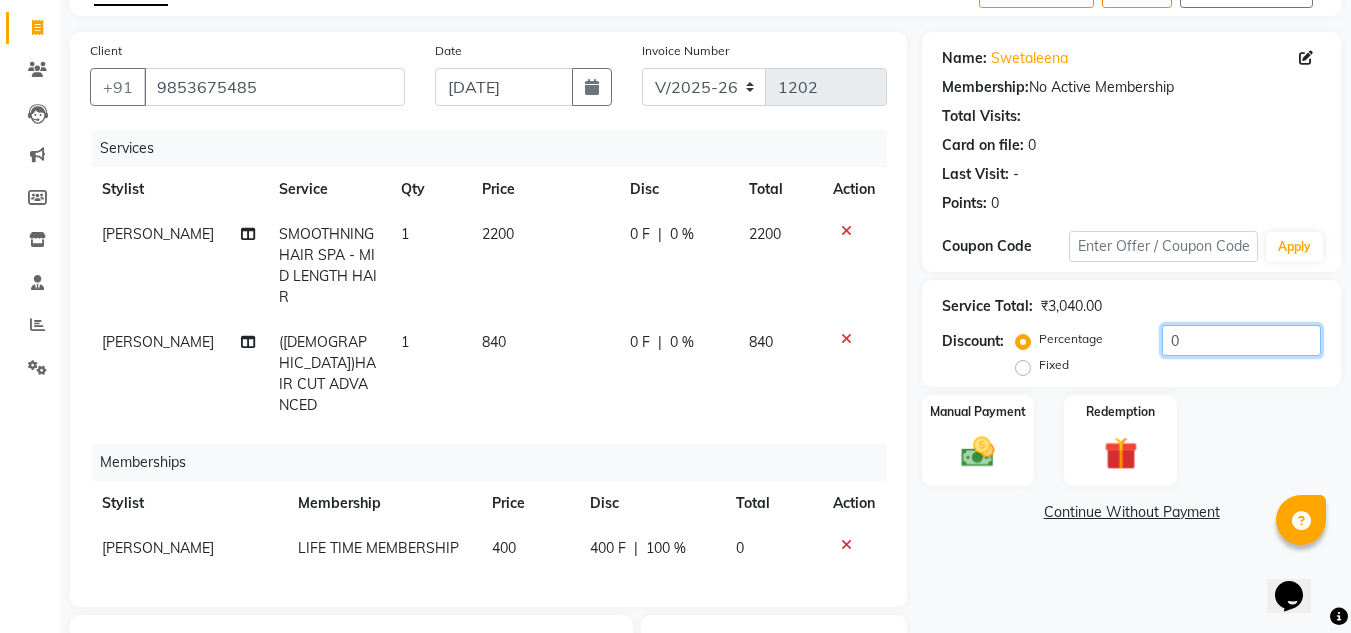 click on "0" 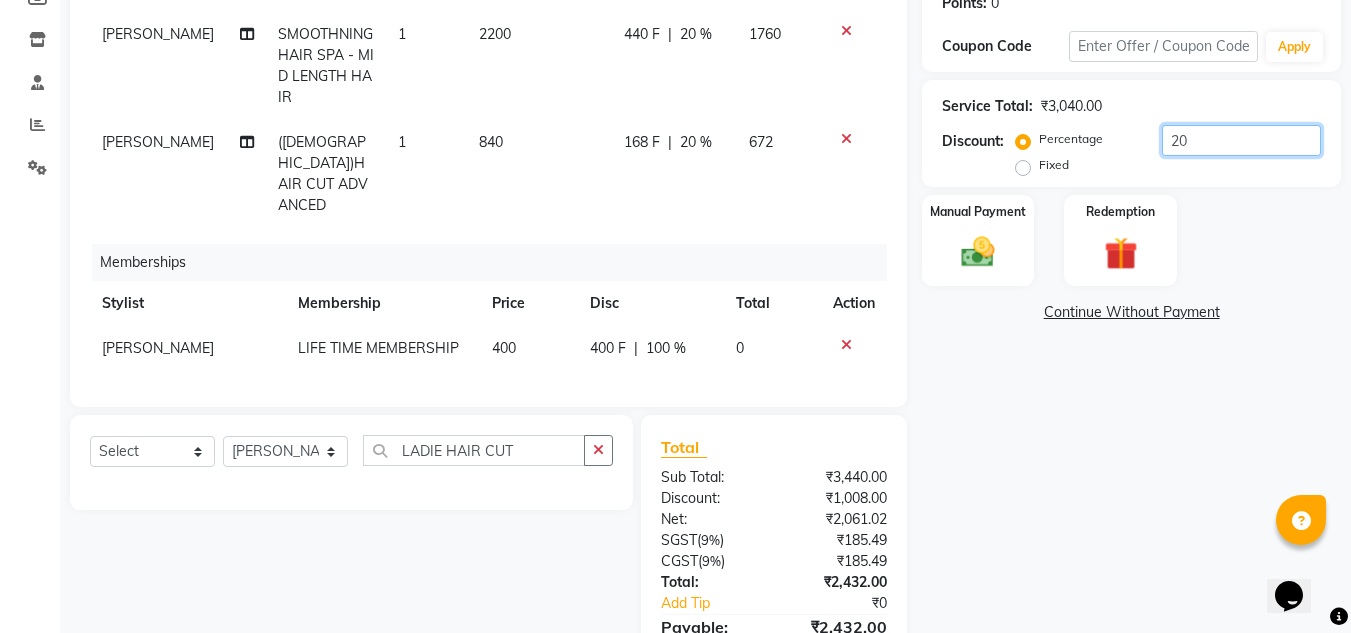 scroll, scrollTop: 418, scrollLeft: 0, axis: vertical 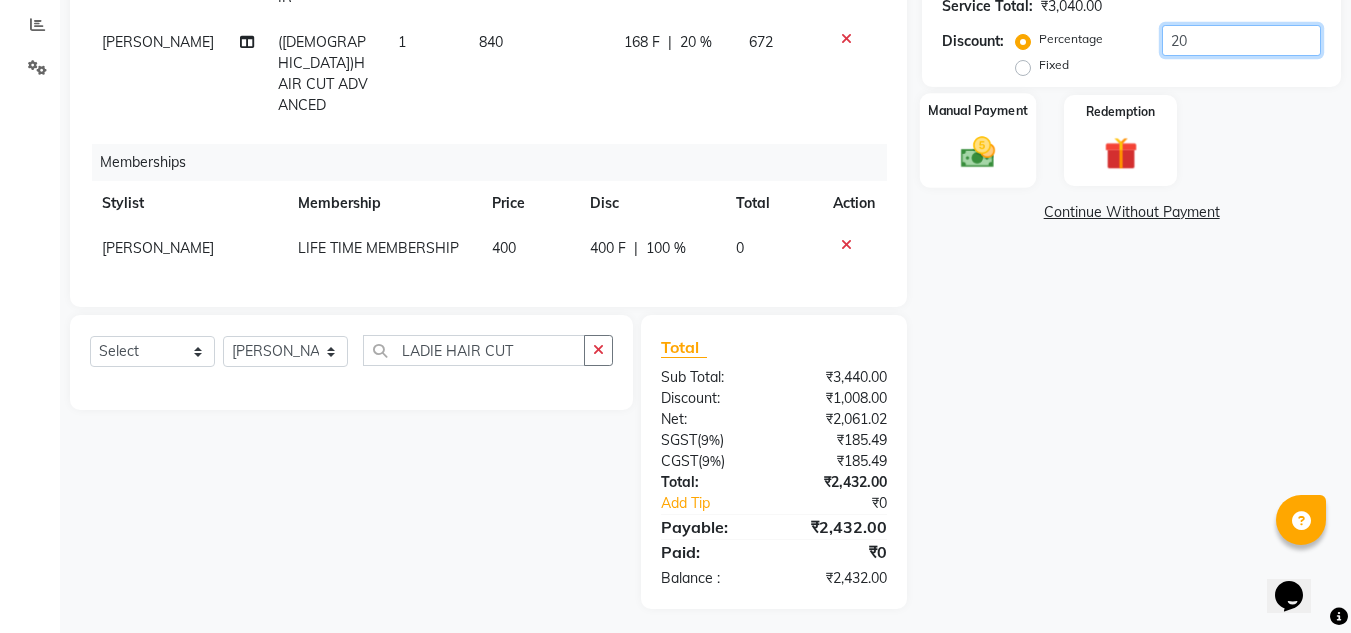 type on "20" 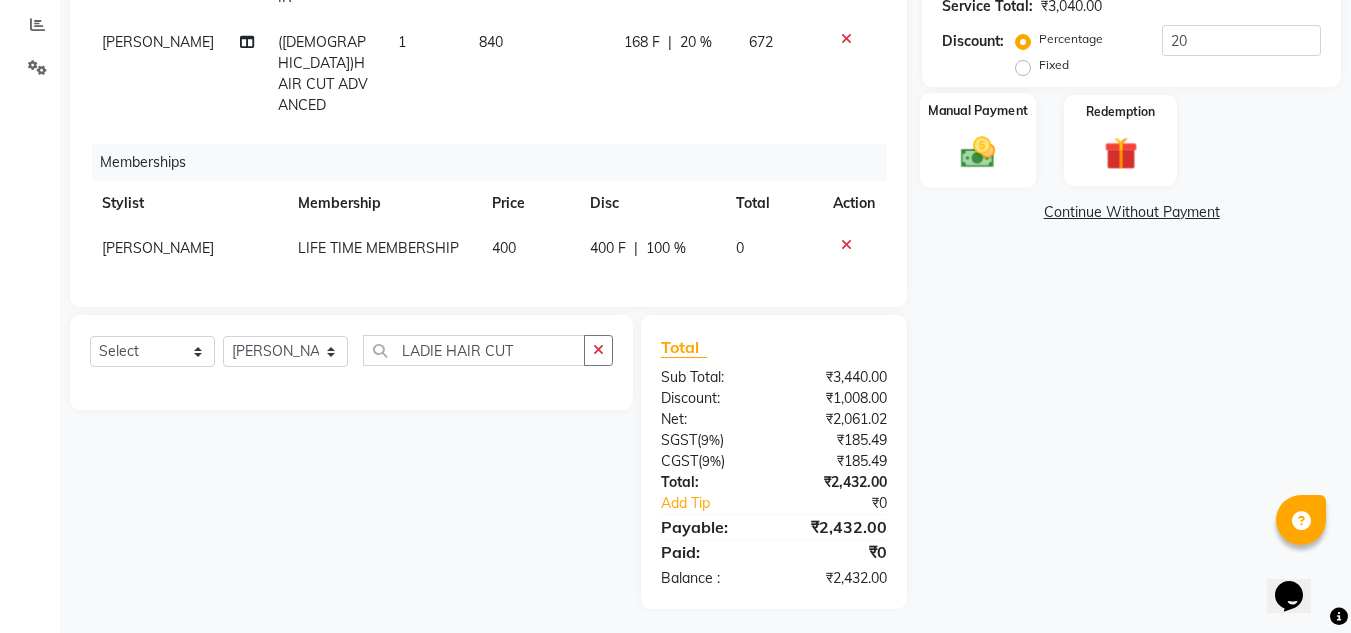click on "Manual Payment" 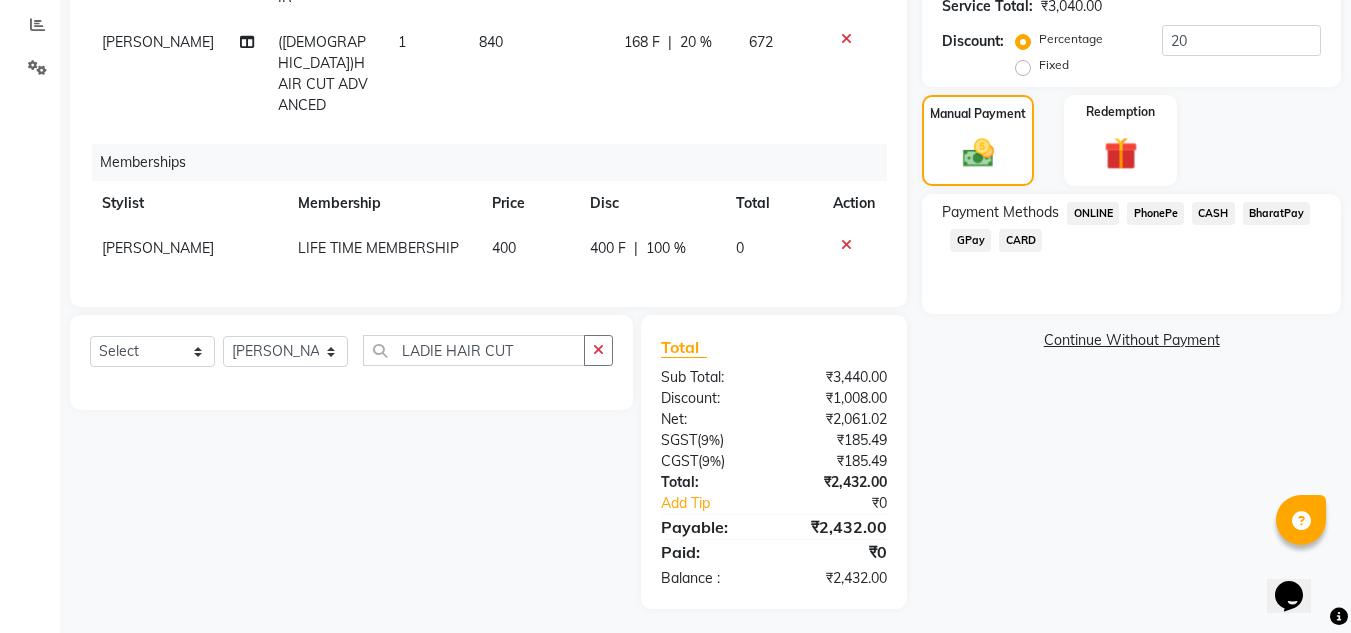 click on "PhonePe" 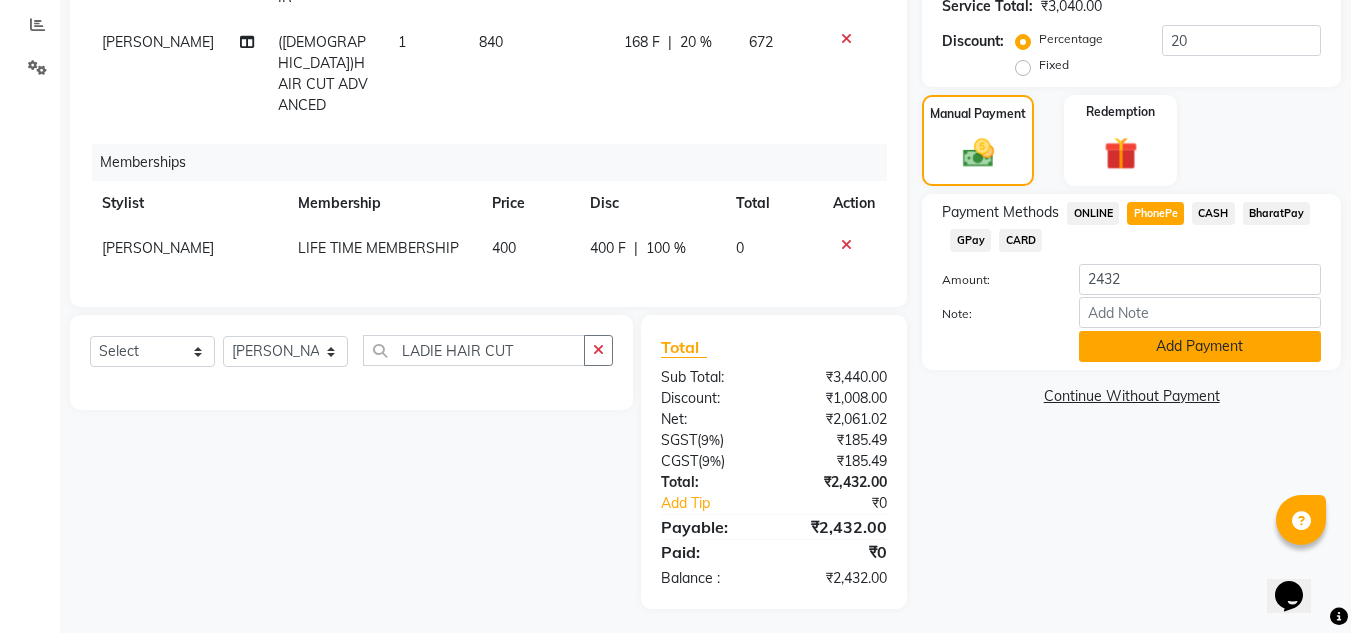 click on "Add Payment" 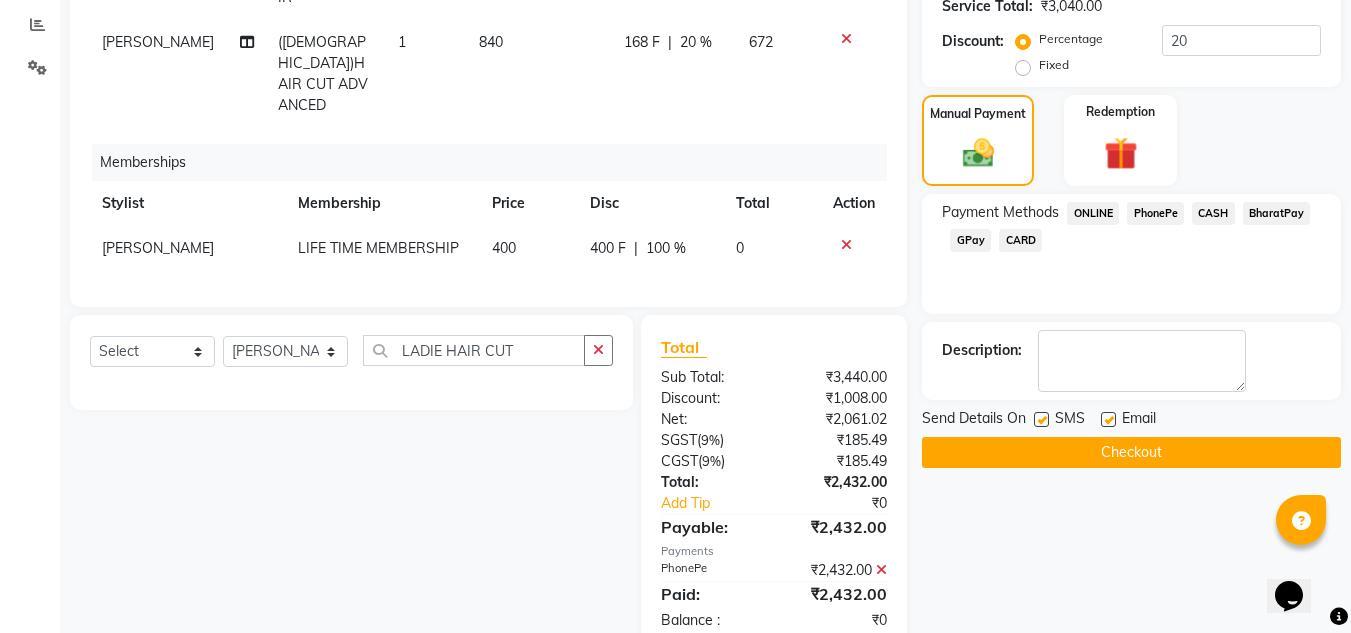 click on "Checkout" 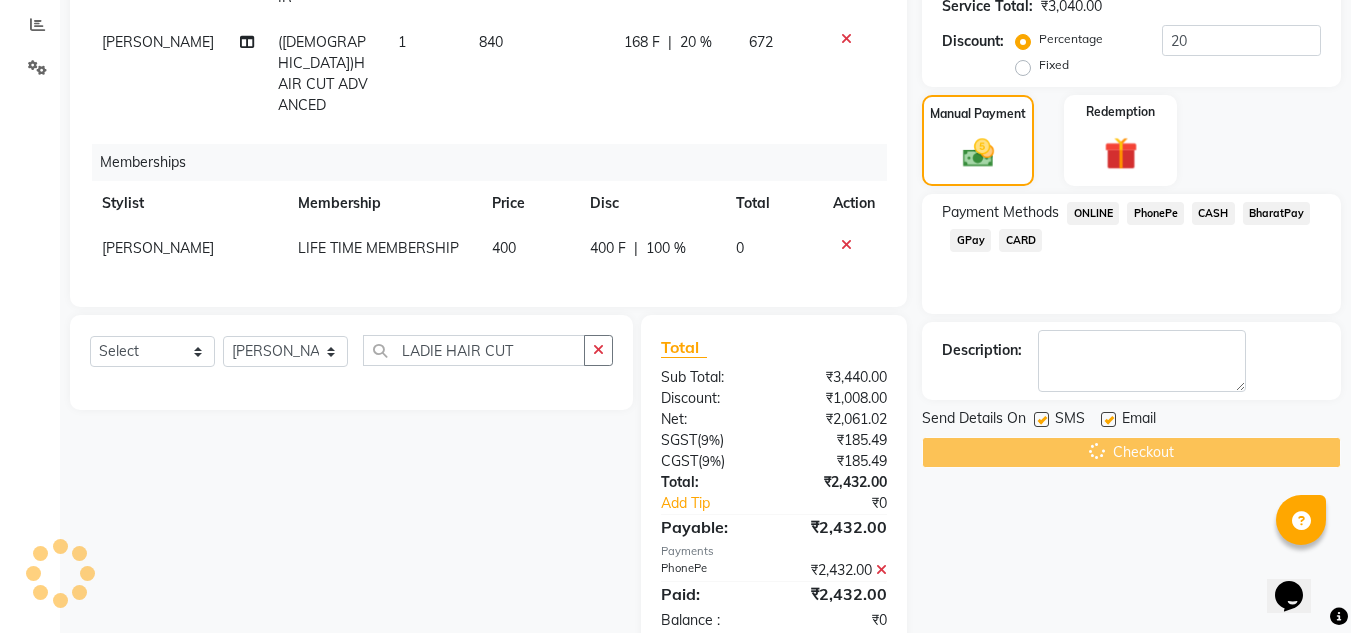 scroll, scrollTop: 460, scrollLeft: 0, axis: vertical 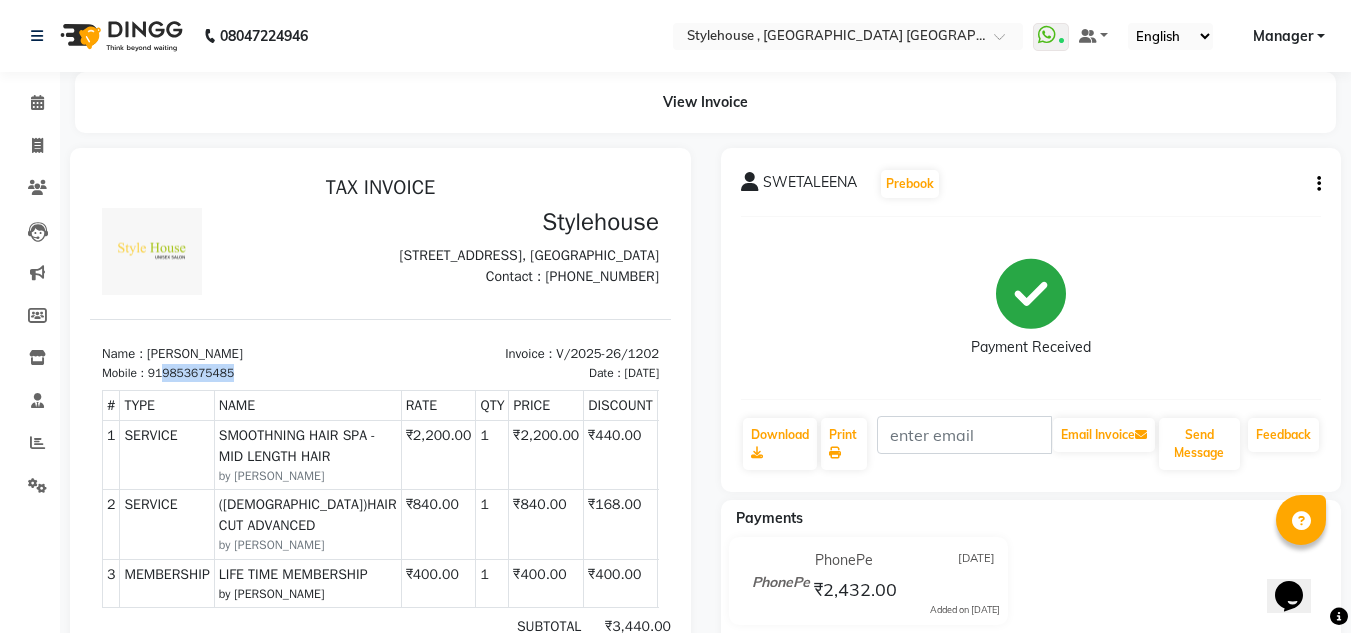 drag, startPoint x: 164, startPoint y: 390, endPoint x: 281, endPoint y: 390, distance: 117 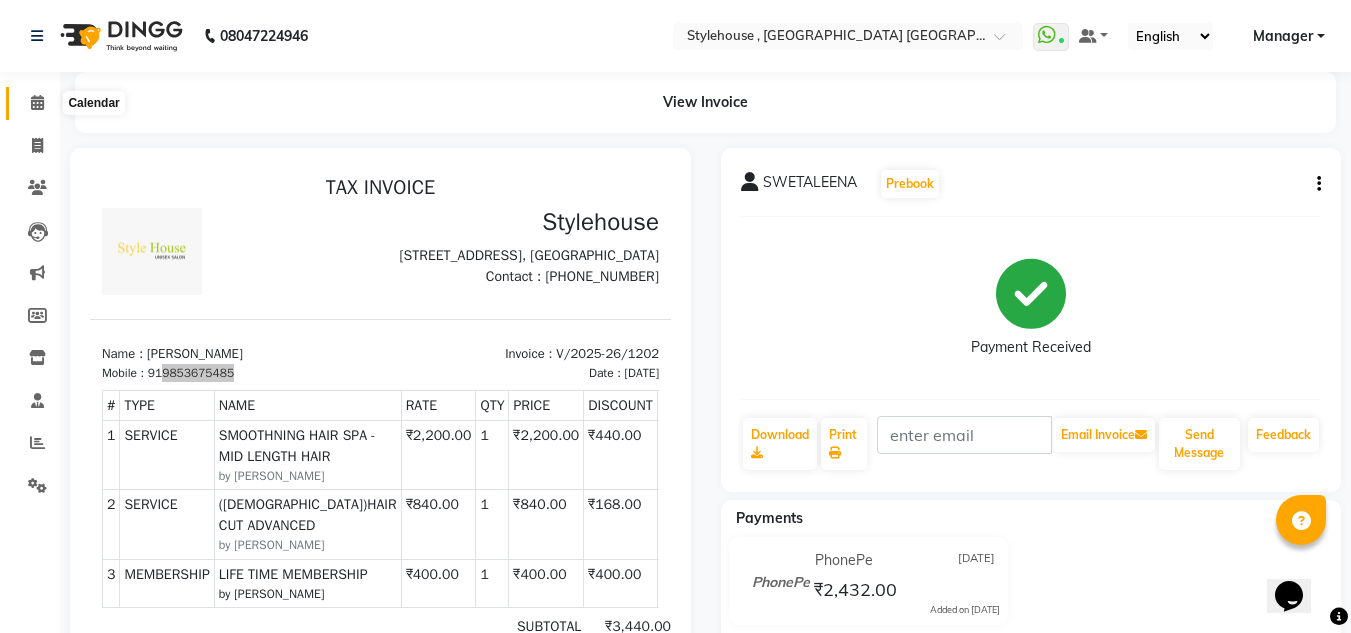 click 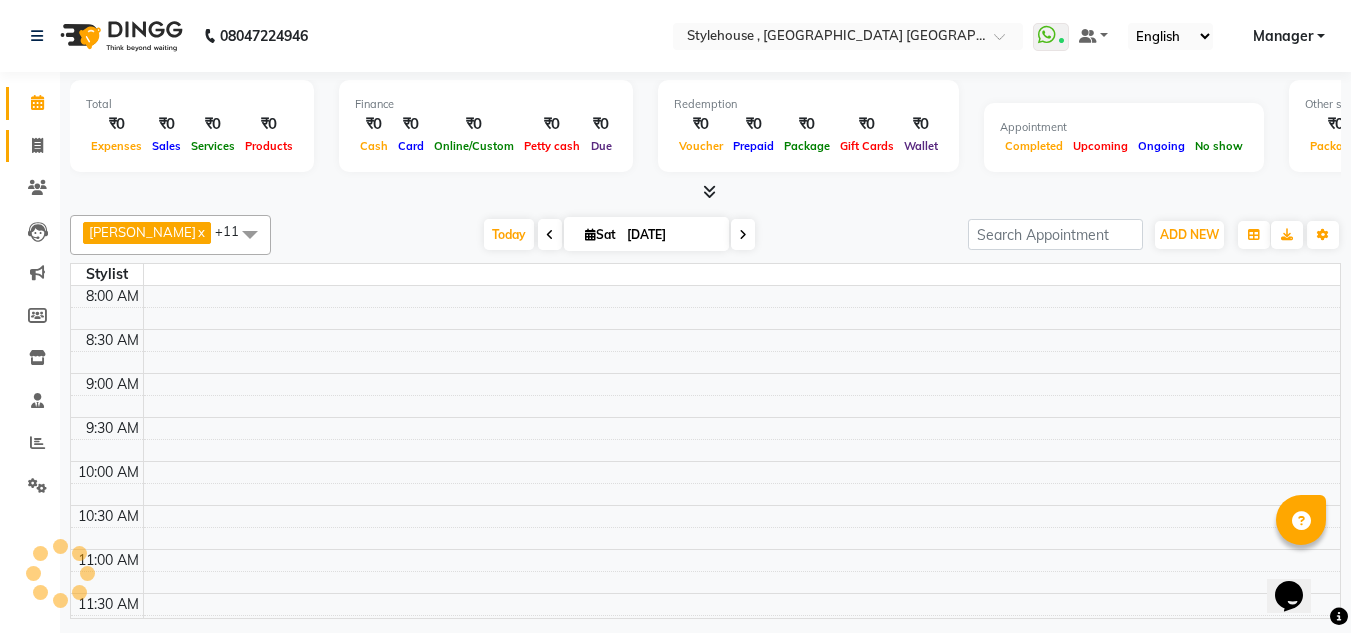 scroll, scrollTop: 0, scrollLeft: 0, axis: both 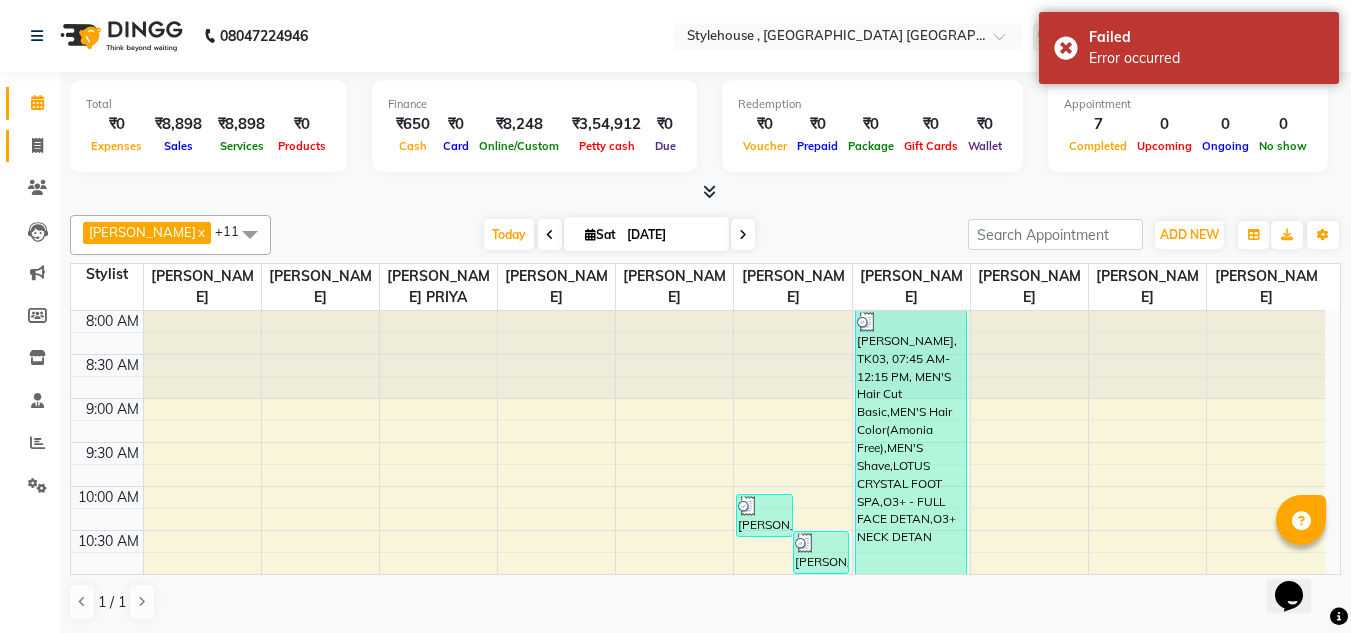 click 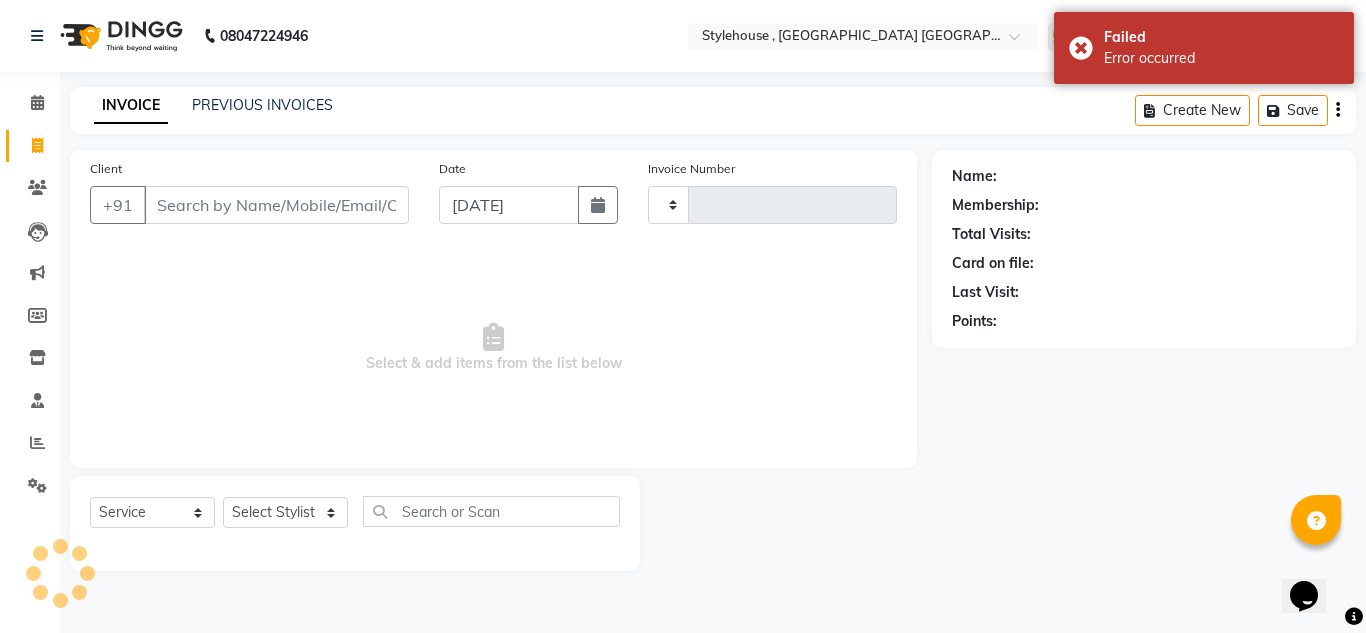 type on "1203" 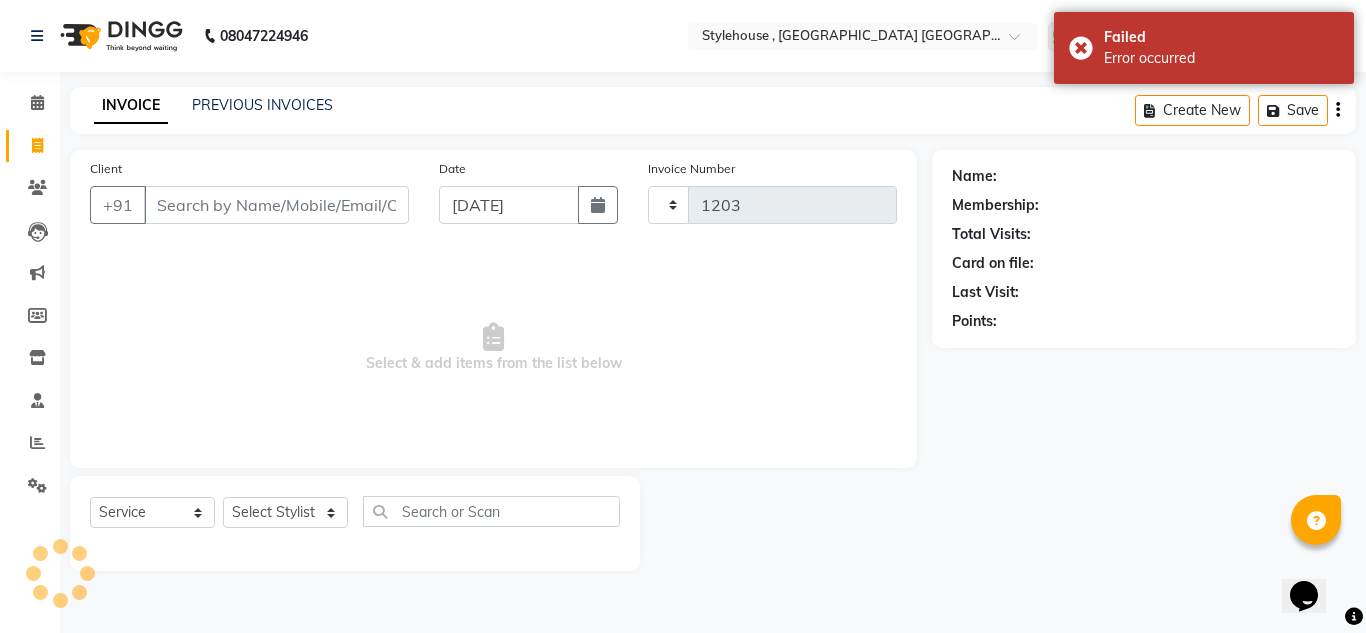 select on "7793" 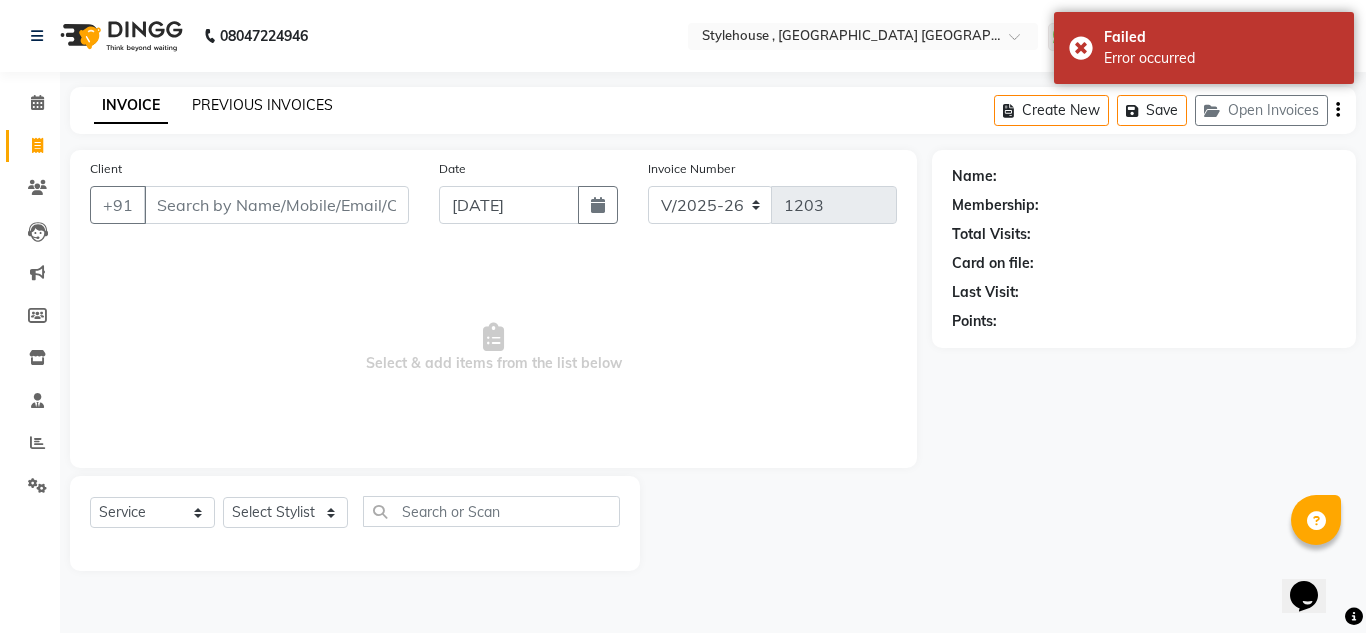 click on "PREVIOUS INVOICES" 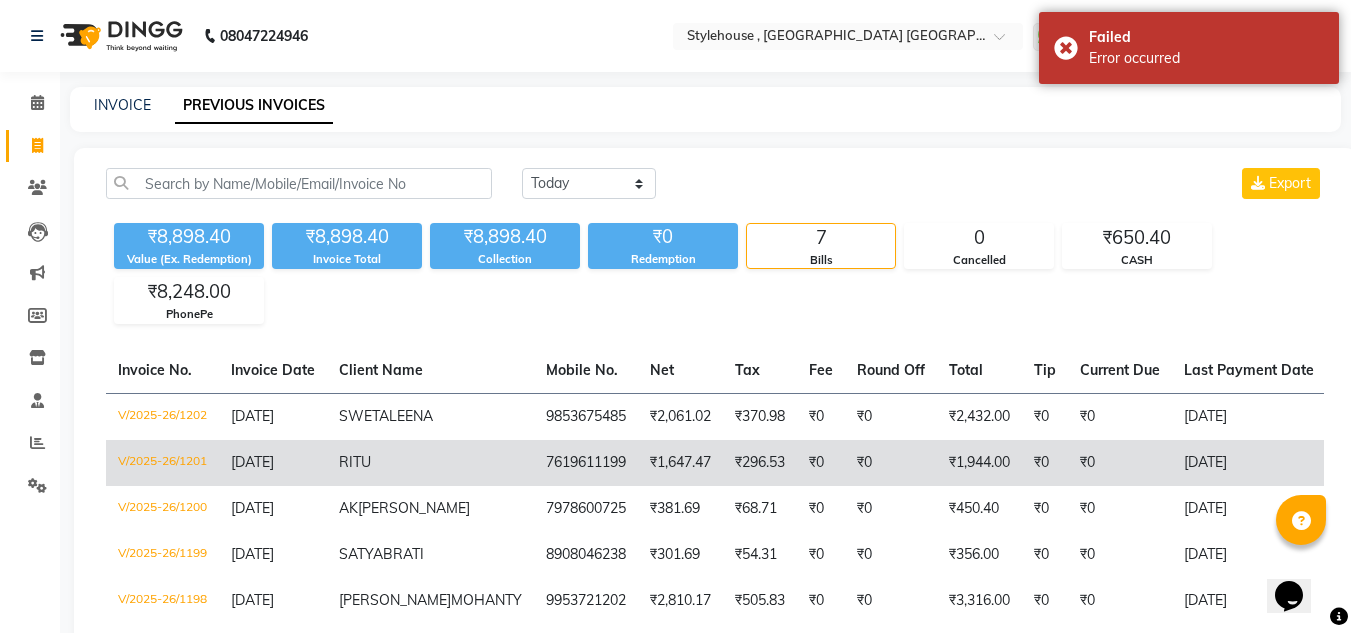 click on "RITU" 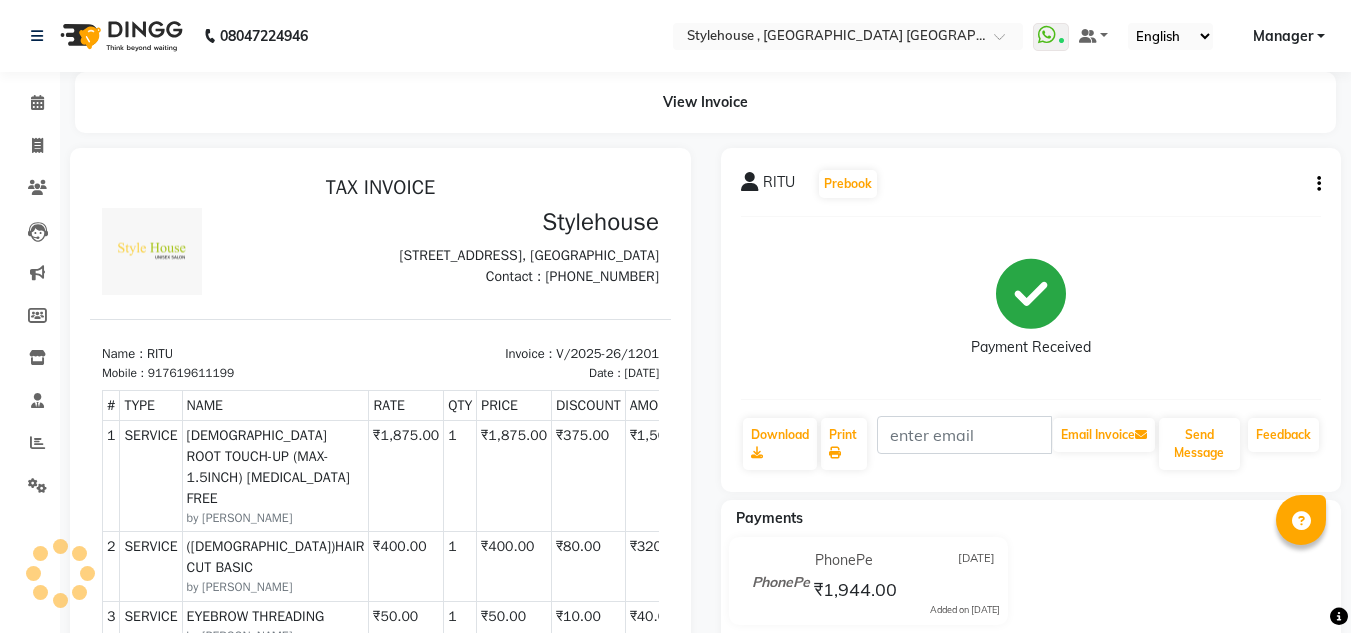 scroll, scrollTop: 0, scrollLeft: 0, axis: both 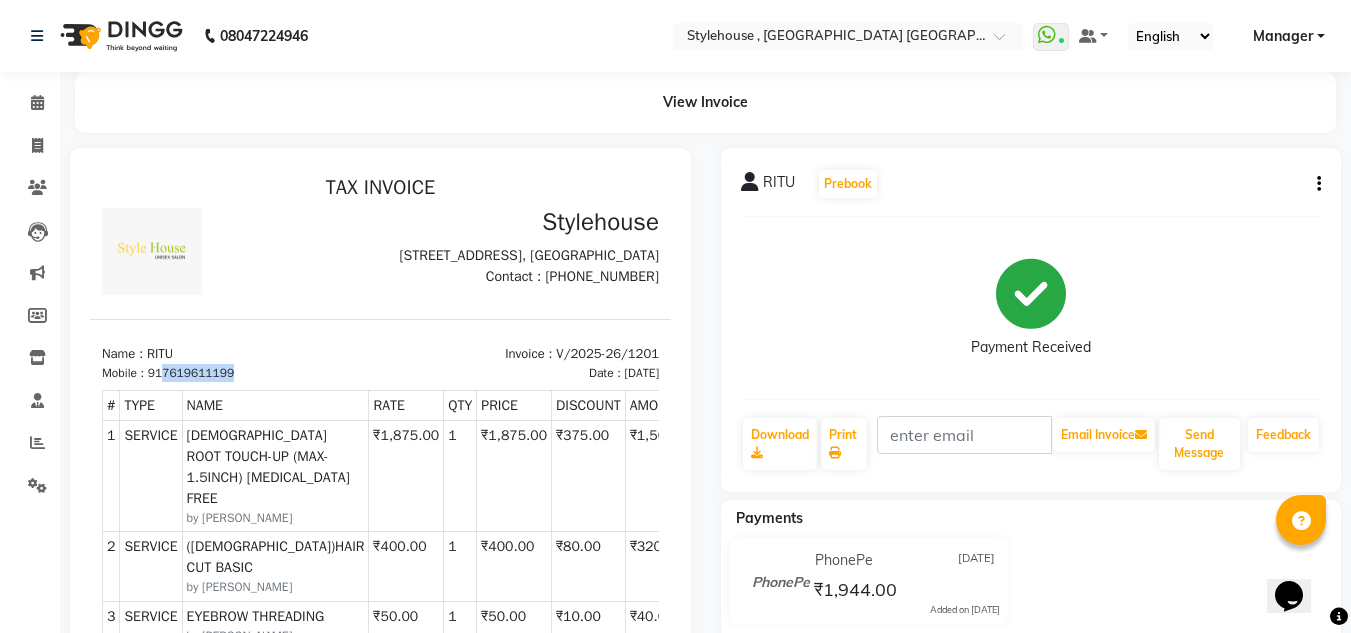 drag, startPoint x: 164, startPoint y: 408, endPoint x: 259, endPoint y: 413, distance: 95.131485 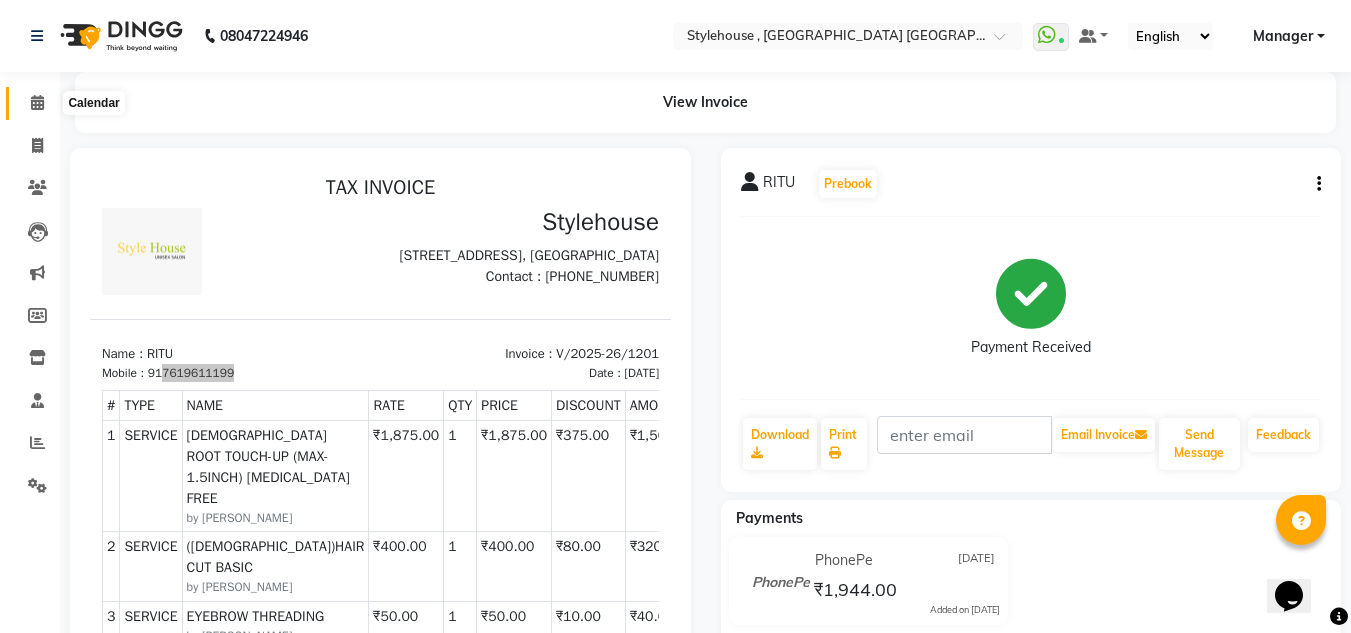 click 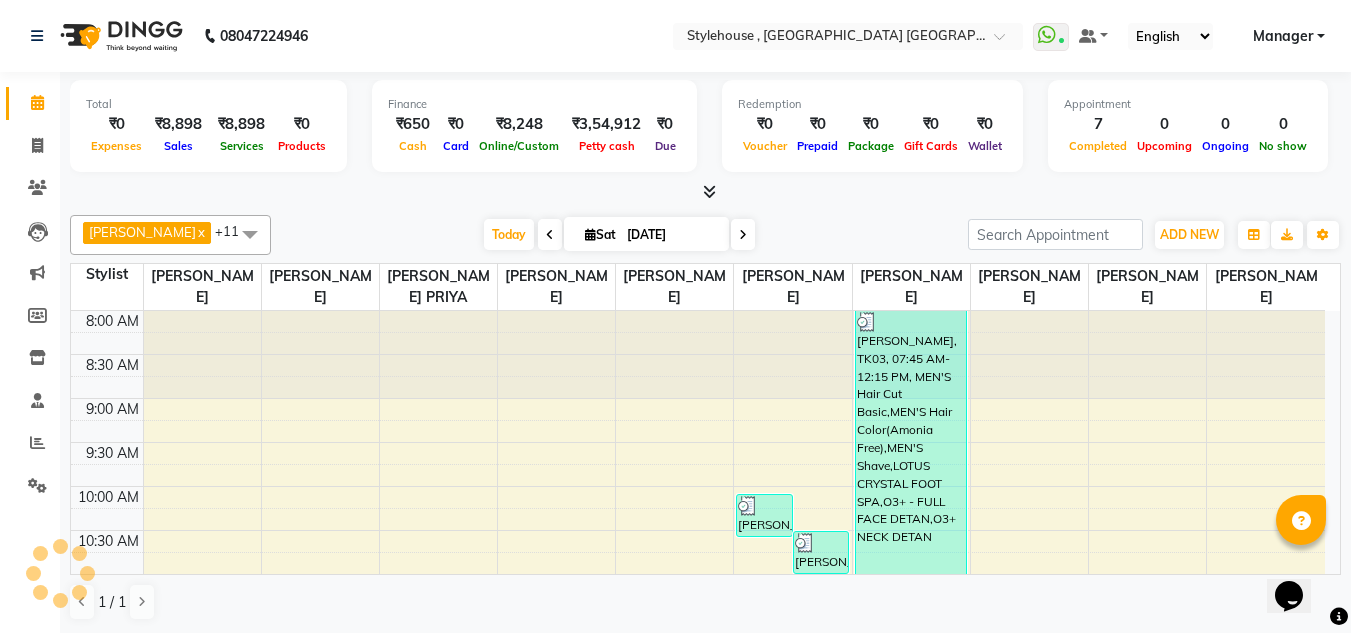 scroll, scrollTop: 617, scrollLeft: 0, axis: vertical 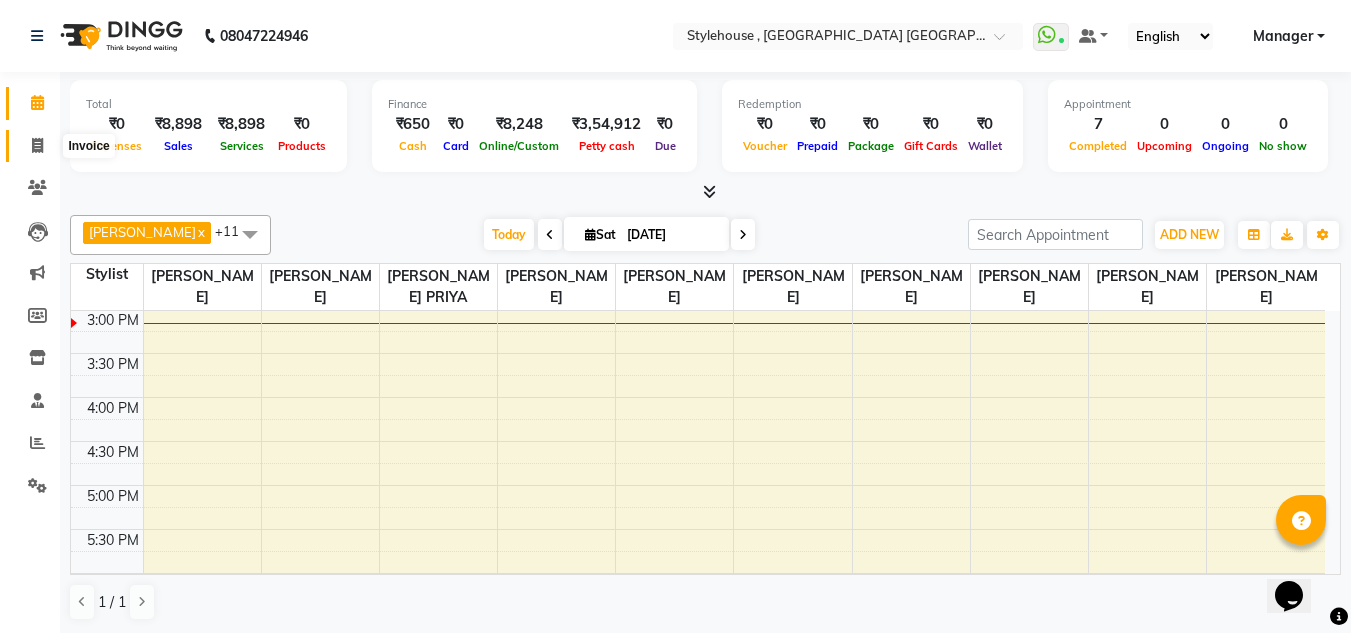 click 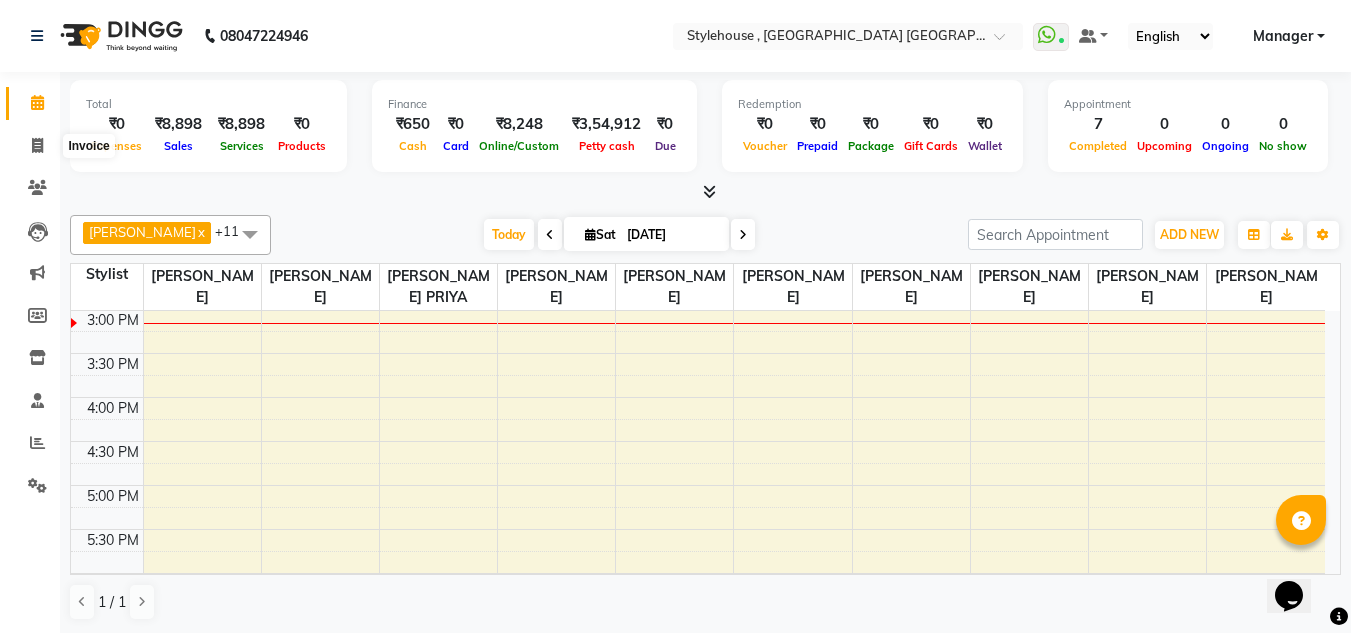 select on "service" 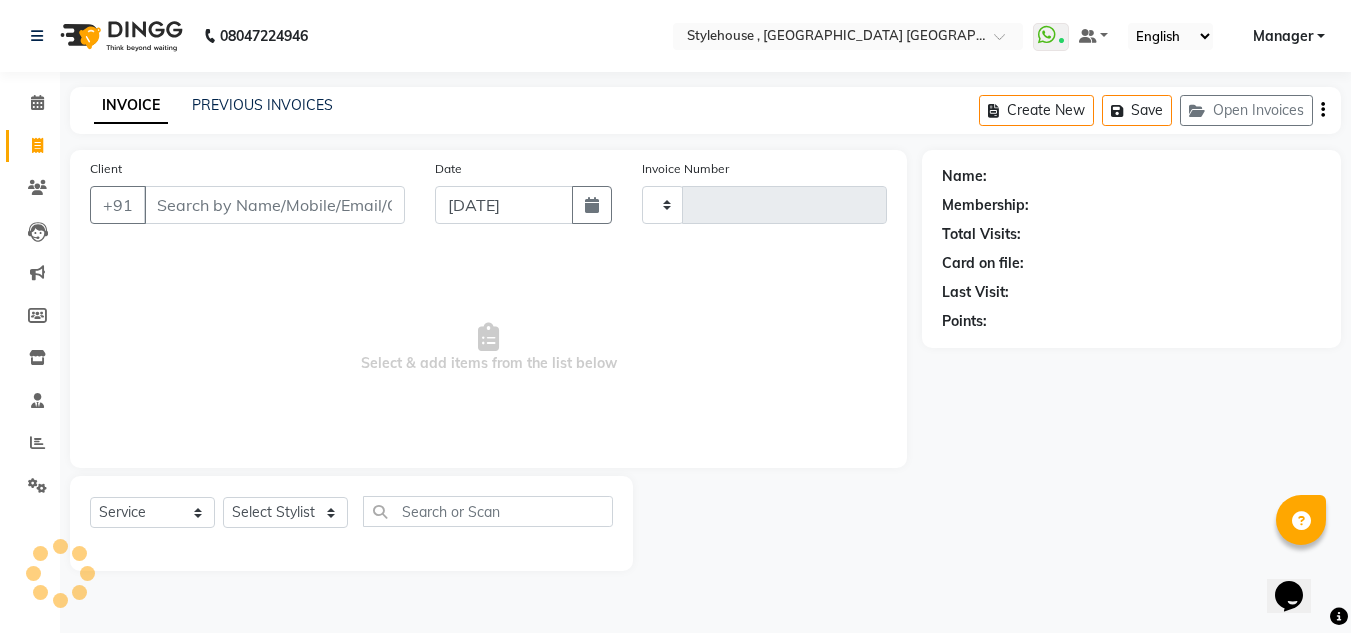 type on "1203" 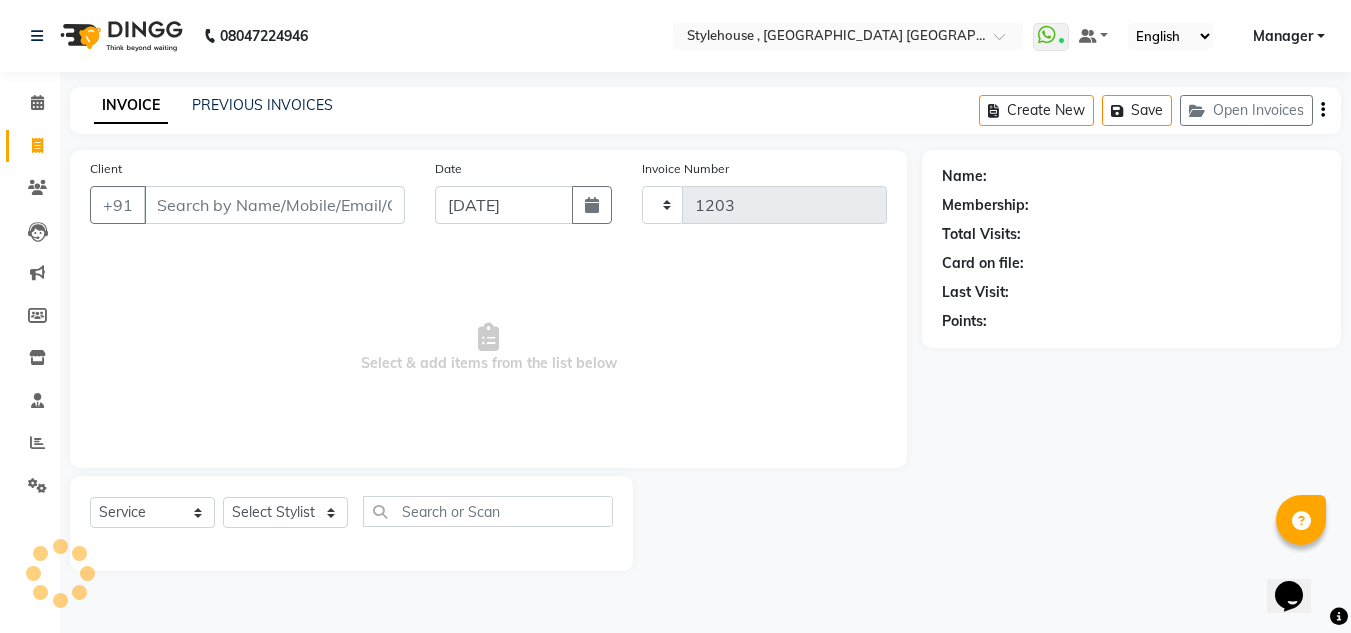 select on "7793" 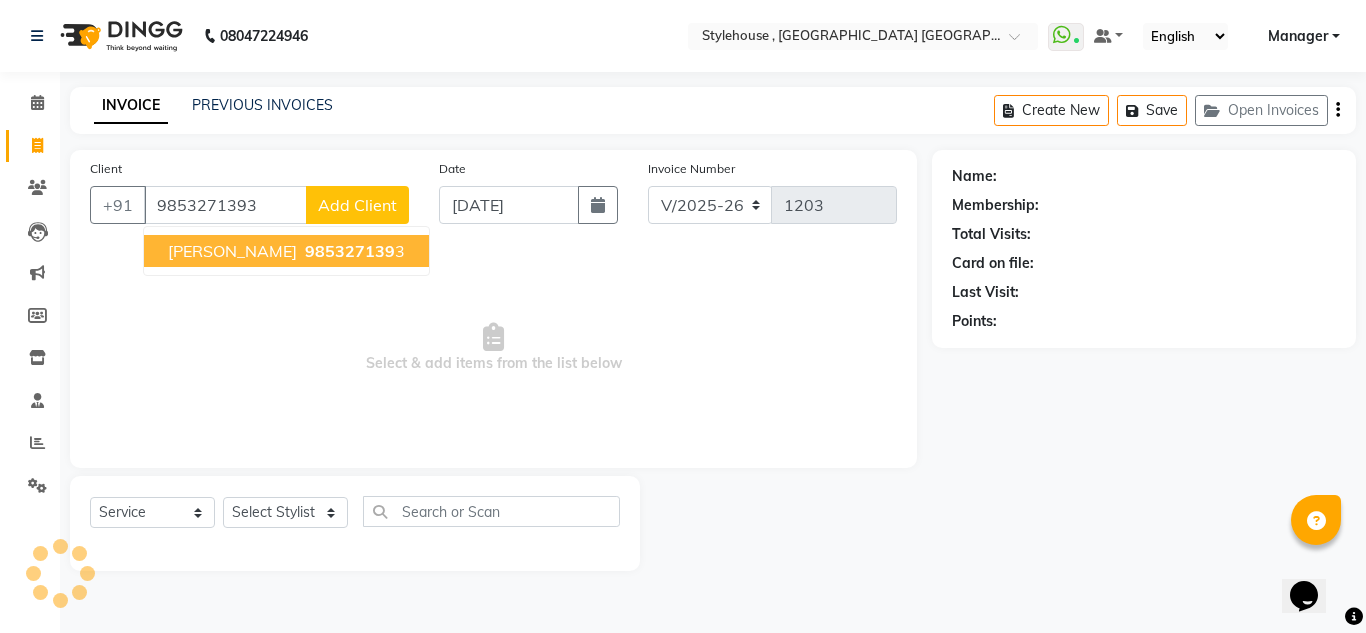 type on "9853271393" 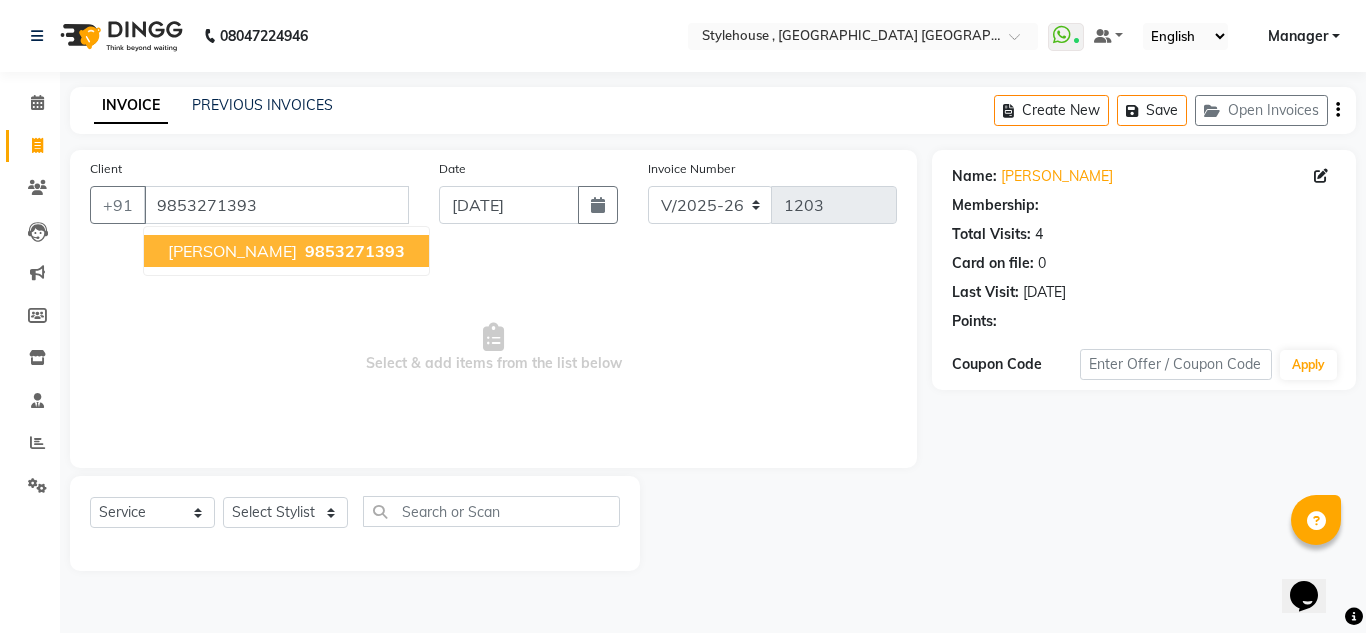 select on "1: Object" 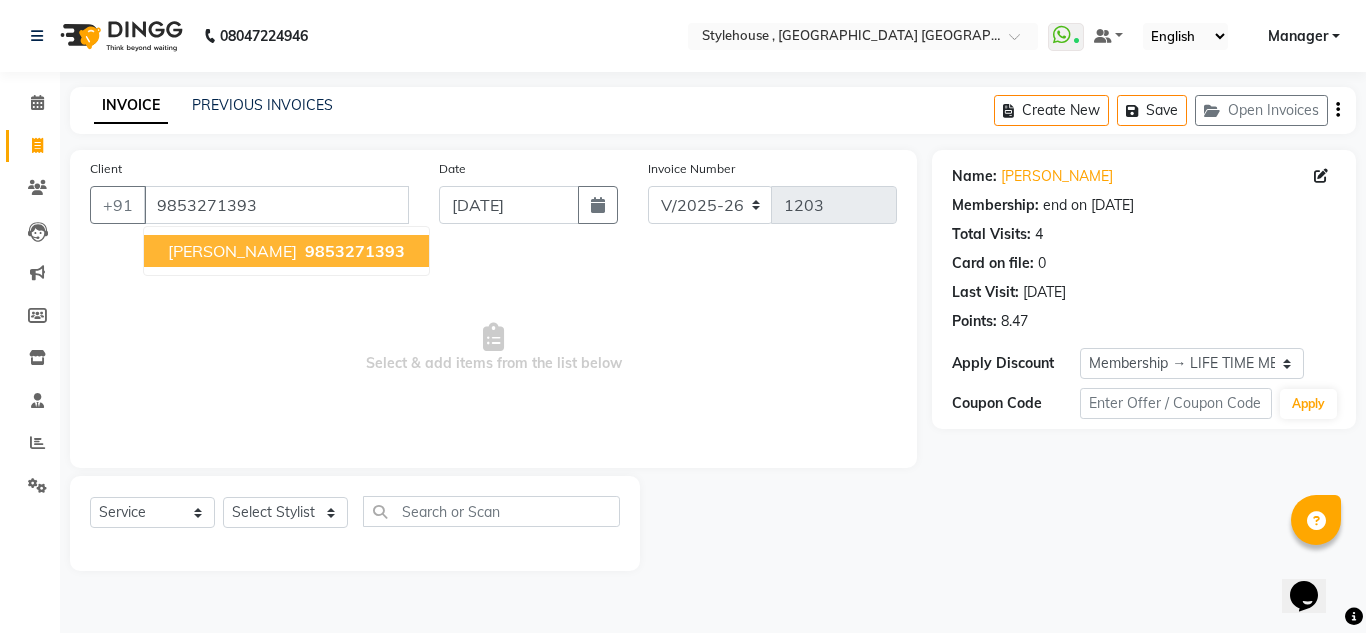 click on "9853271393" at bounding box center [355, 251] 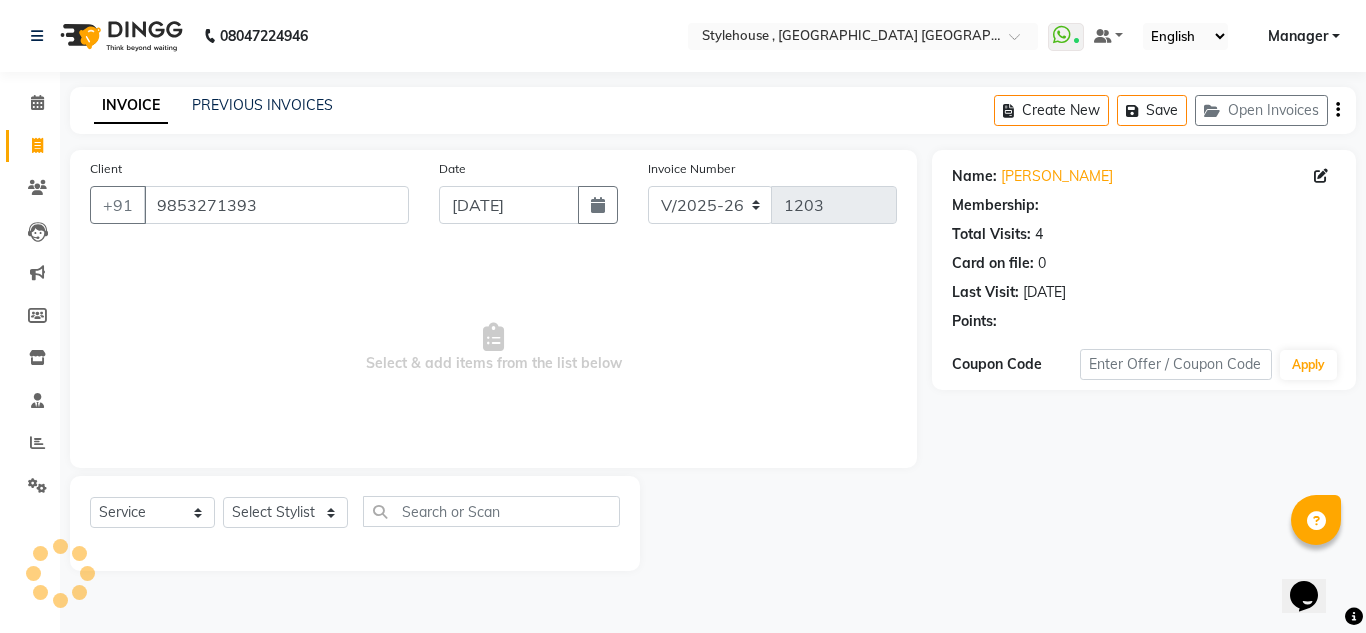 select on "1: Object" 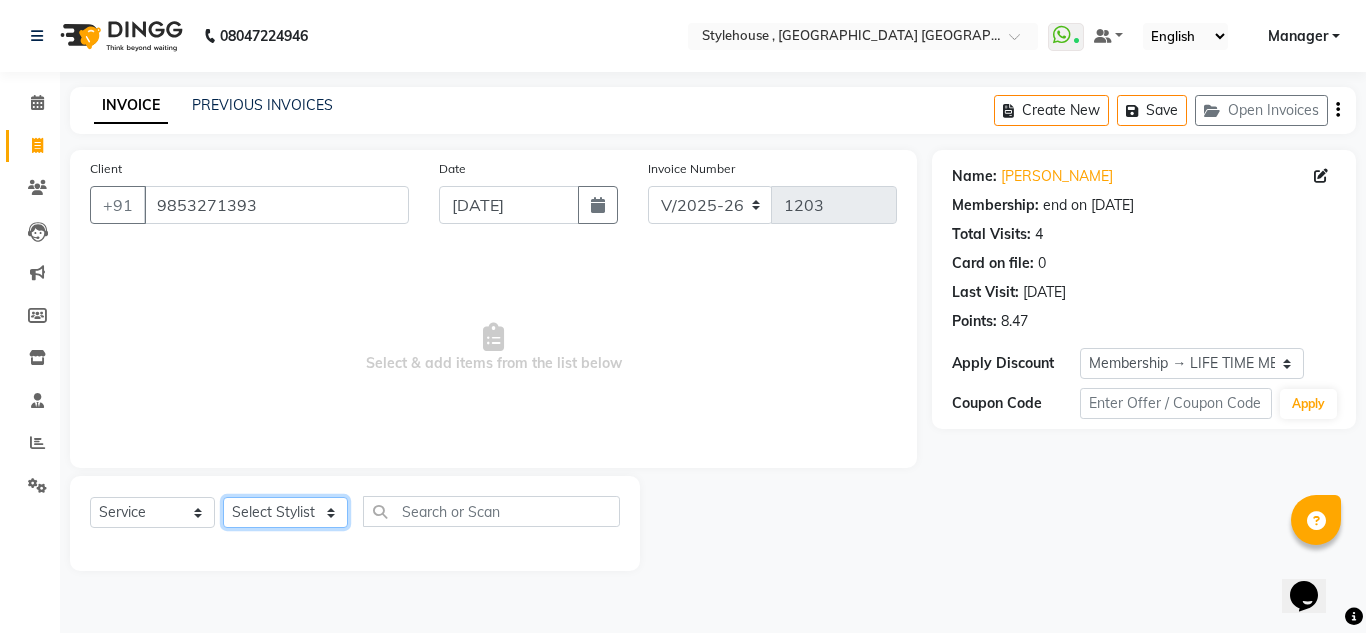 click on "Select Stylist [PERSON_NAME] [PERSON_NAME] [PERSON_NAME] [PERSON_NAME] PRIYA Manager [PERSON_NAME] [PERSON_NAME] [PERSON_NAME] PRIYANKA NANDA PUJA [PERSON_NAME] [PERSON_NAME] [PERSON_NAME] SAMEER [PERSON_NAME] [PERSON_NAME]" 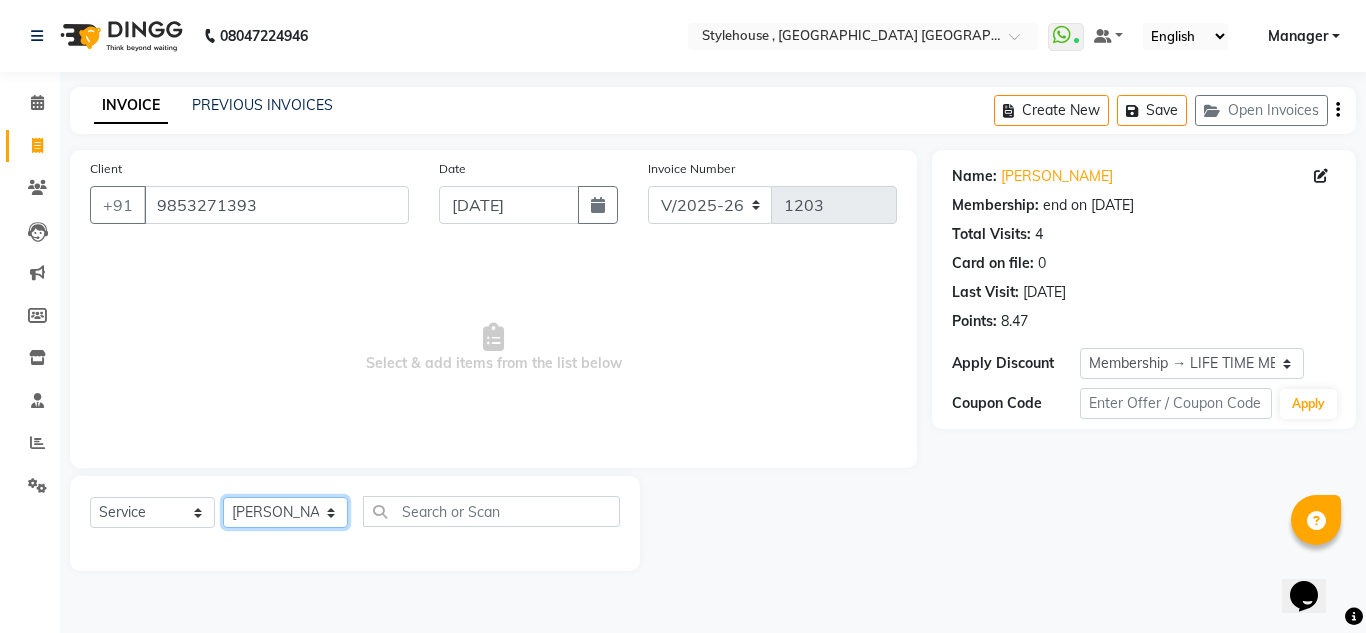 click on "Select Stylist [PERSON_NAME] [PERSON_NAME] [PERSON_NAME] [PERSON_NAME] PRIYA Manager [PERSON_NAME] [PERSON_NAME] [PERSON_NAME] PRIYANKA NANDA PUJA [PERSON_NAME] [PERSON_NAME] [PERSON_NAME] SAMEER [PERSON_NAME] [PERSON_NAME]" 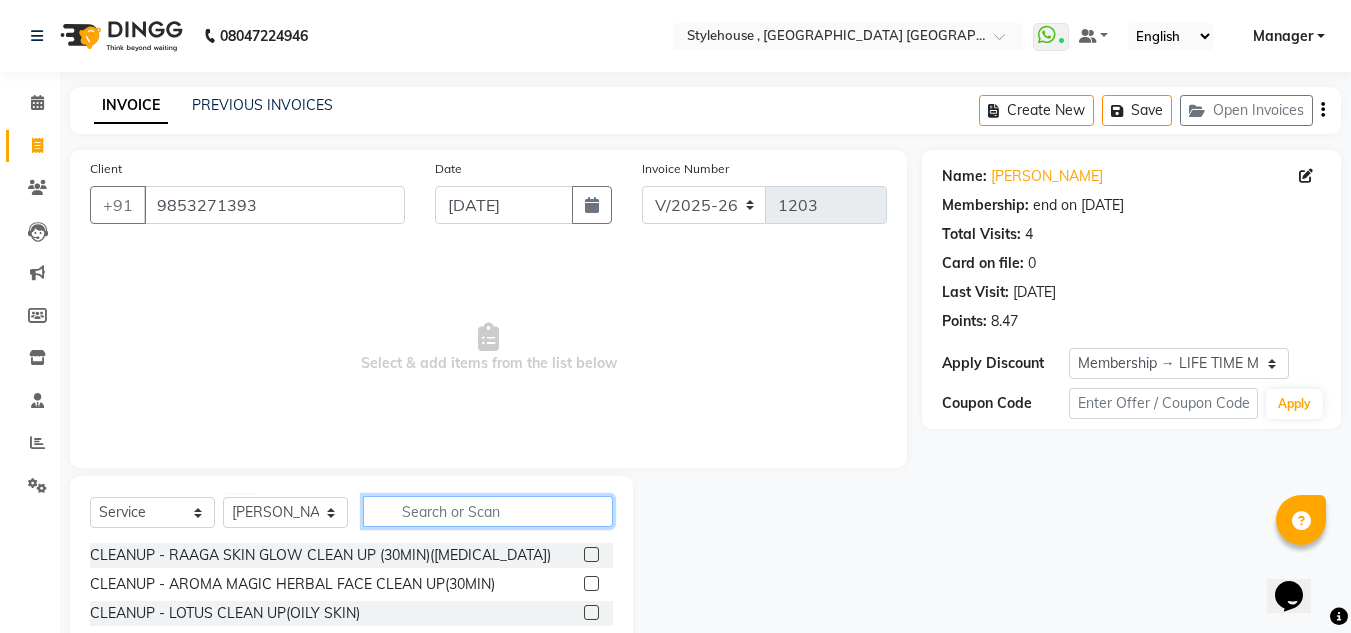 click 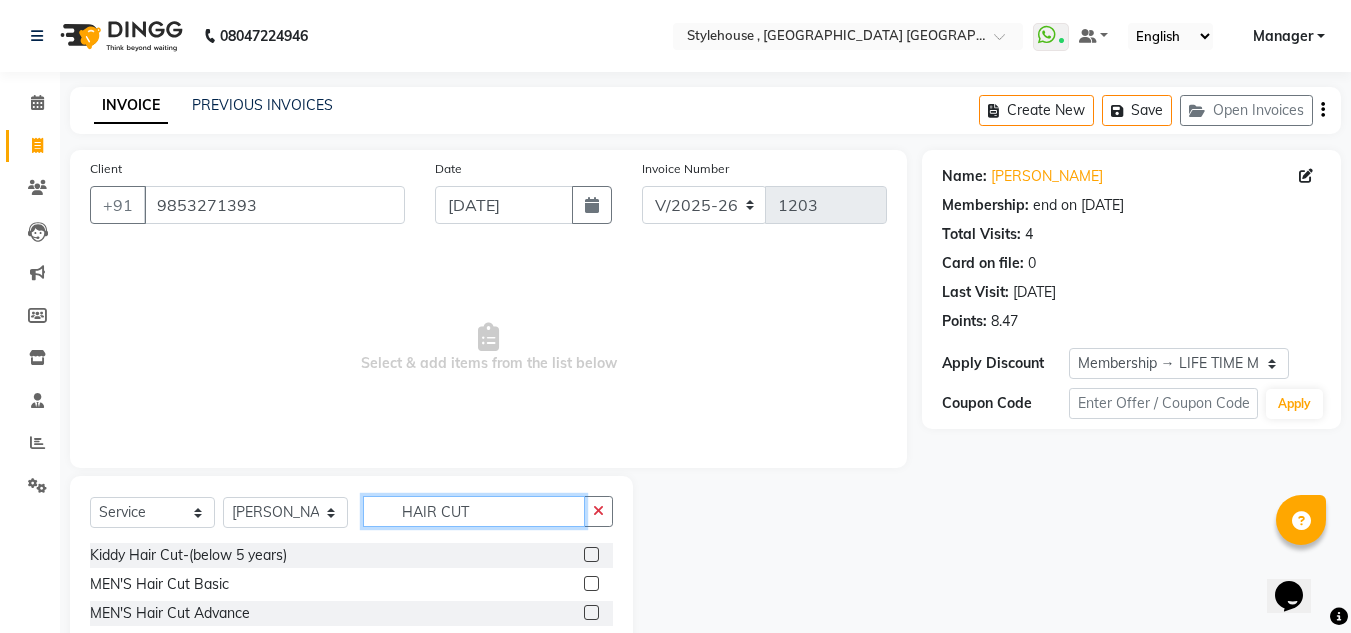 type on "HAIR CUT" 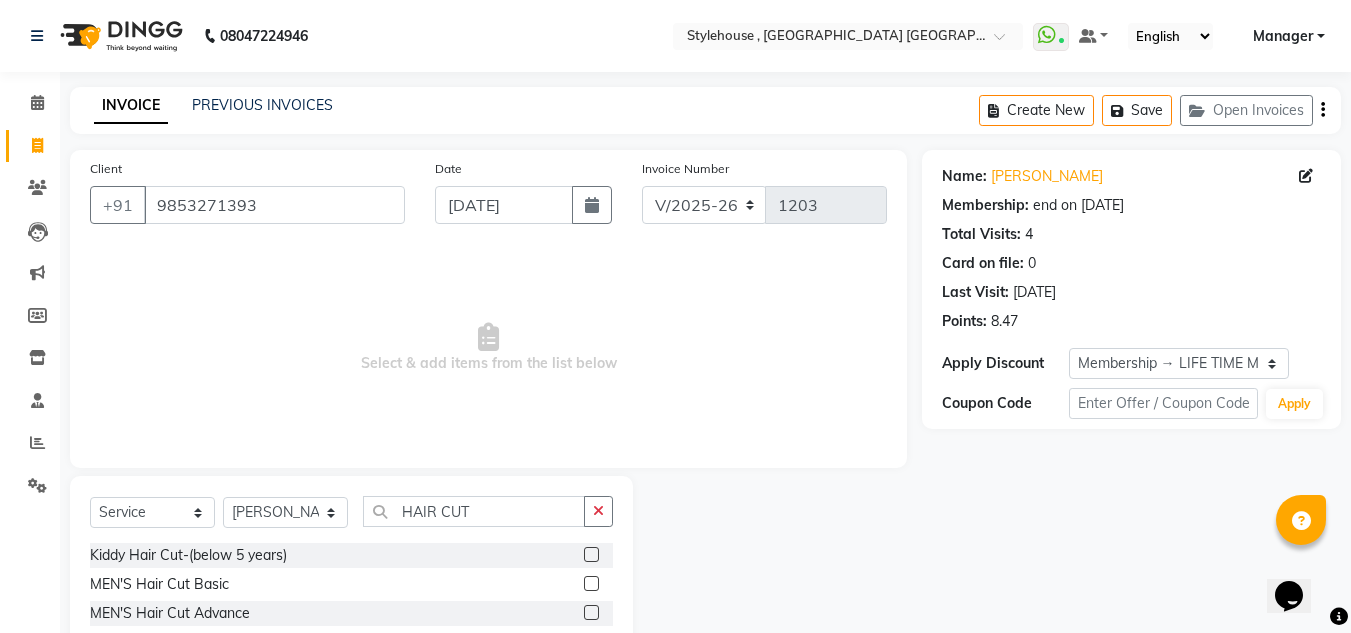 click 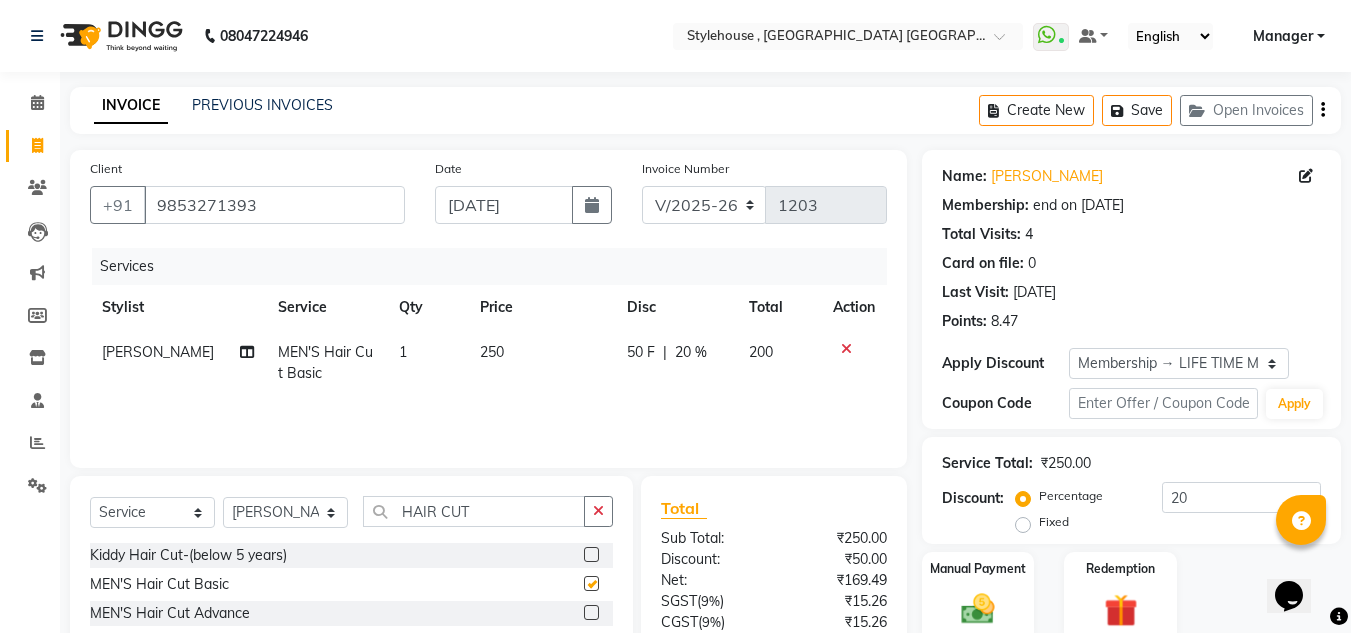 checkbox on "false" 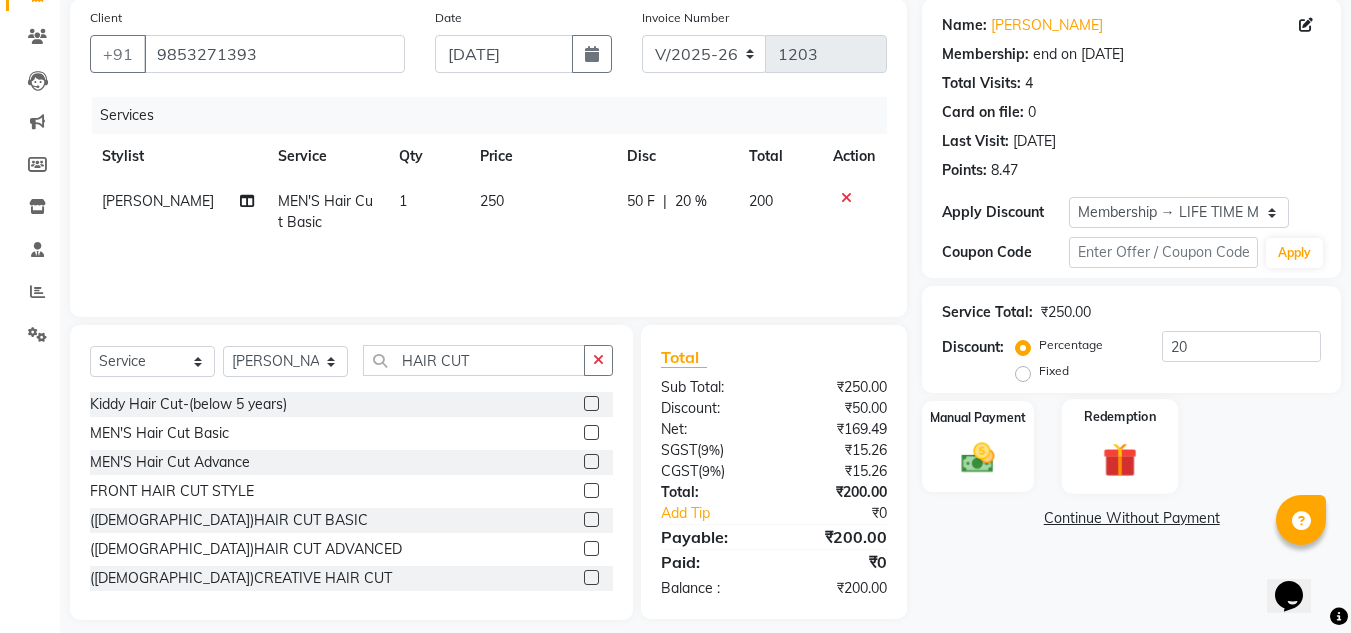 scroll, scrollTop: 168, scrollLeft: 0, axis: vertical 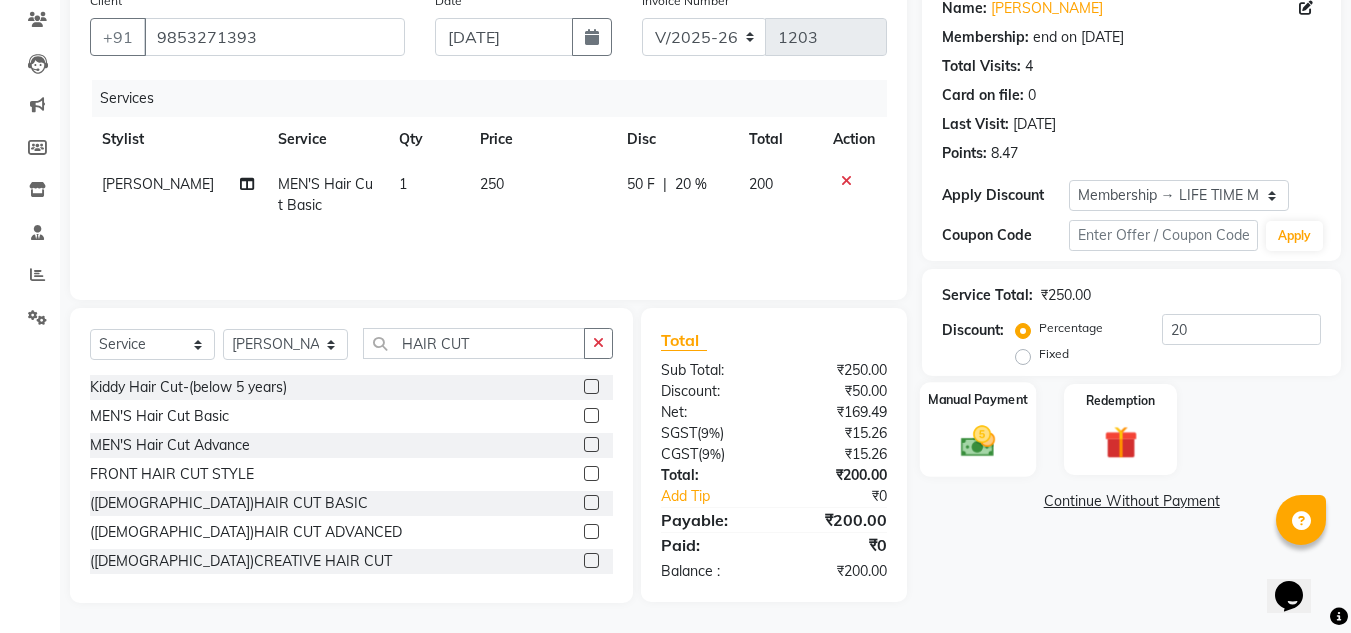 click 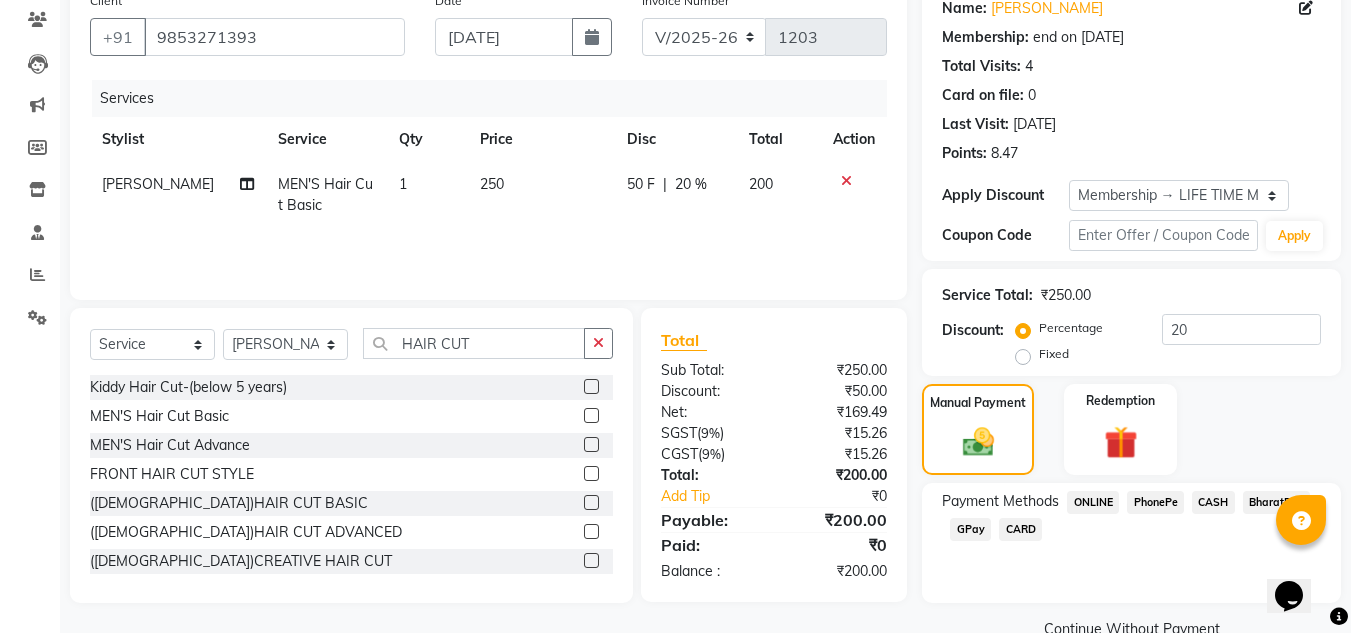 click on "CASH" 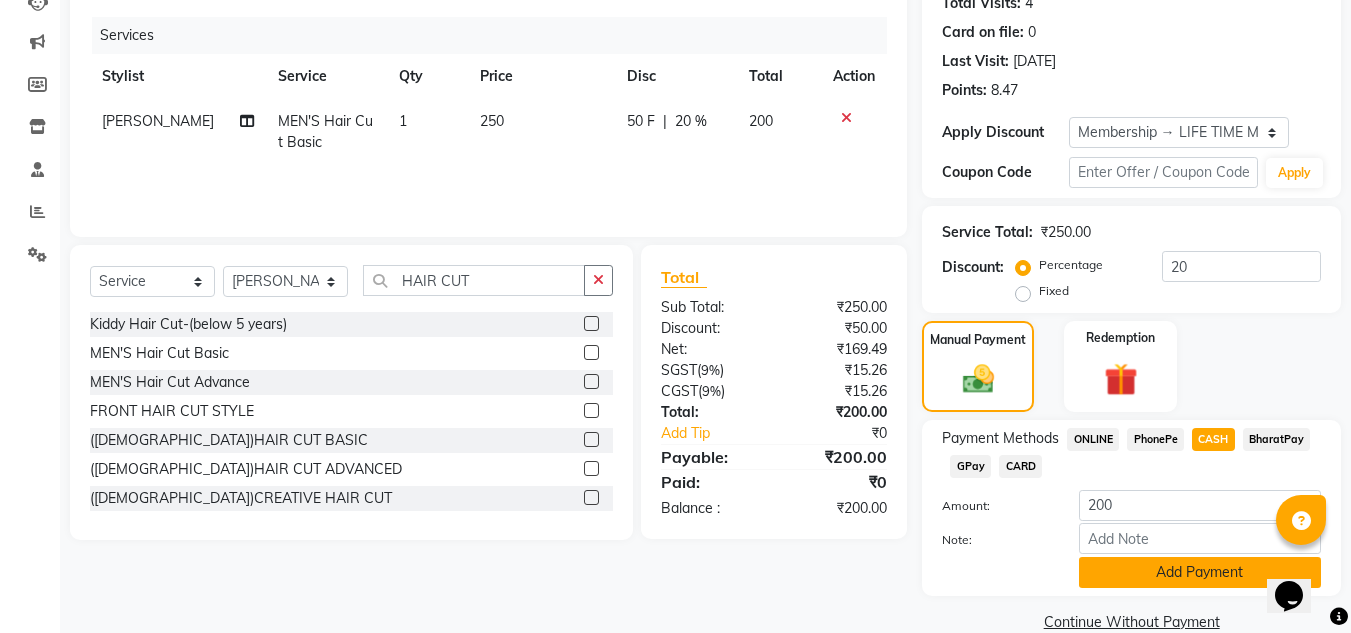 scroll, scrollTop: 265, scrollLeft: 0, axis: vertical 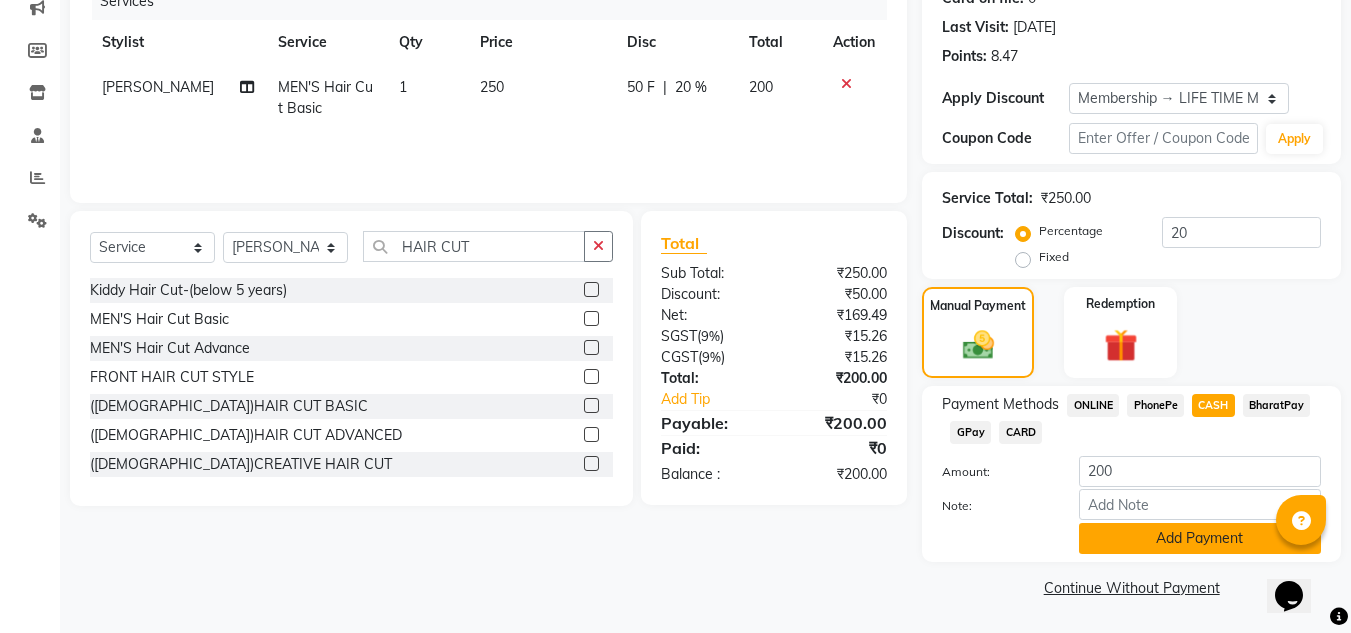 click on "Add Payment" 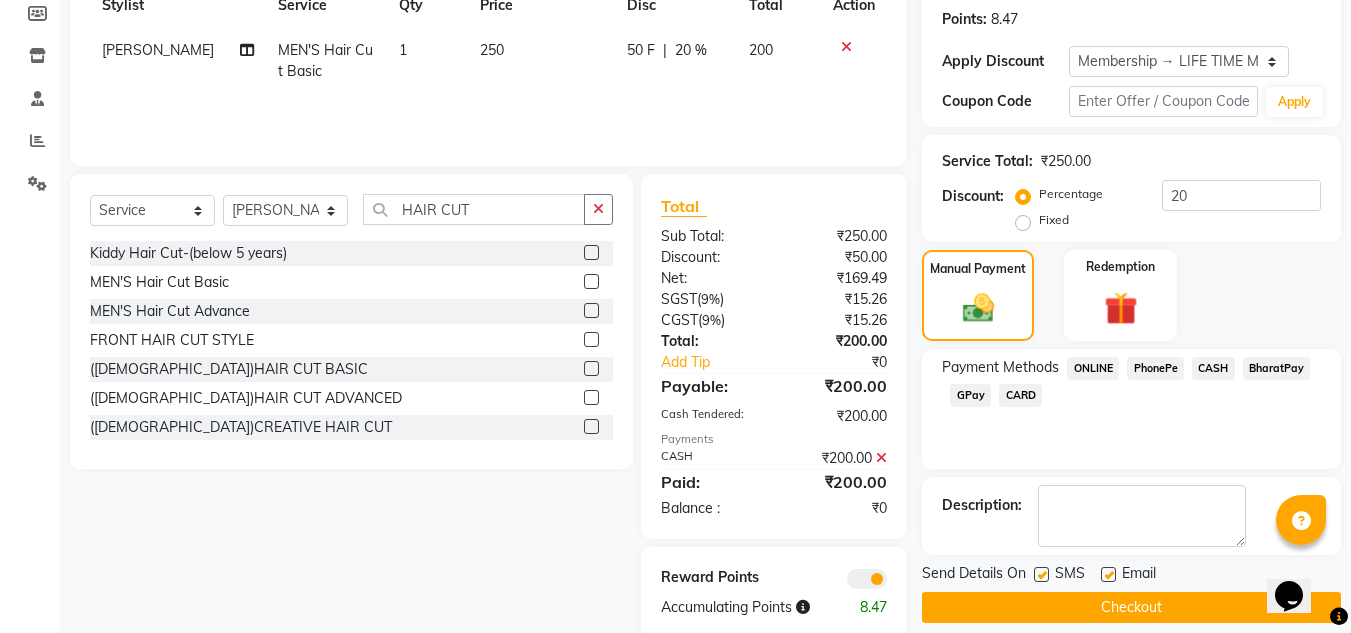 scroll, scrollTop: 337, scrollLeft: 0, axis: vertical 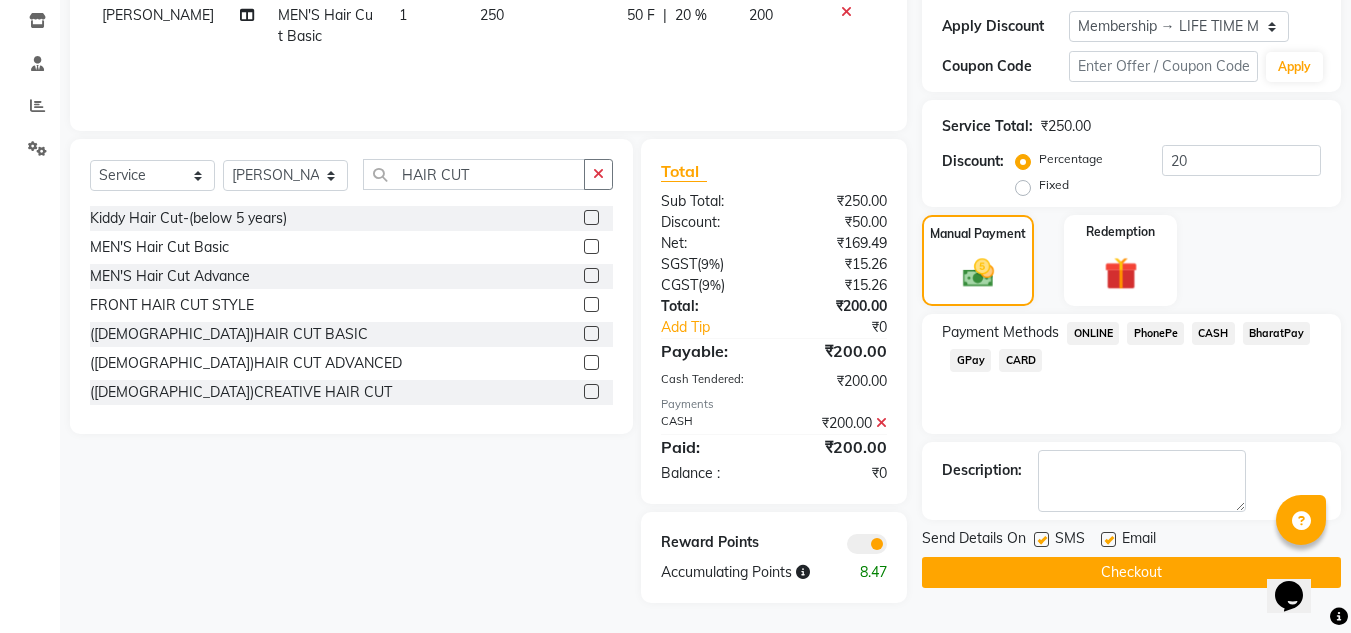 click on "Checkout" 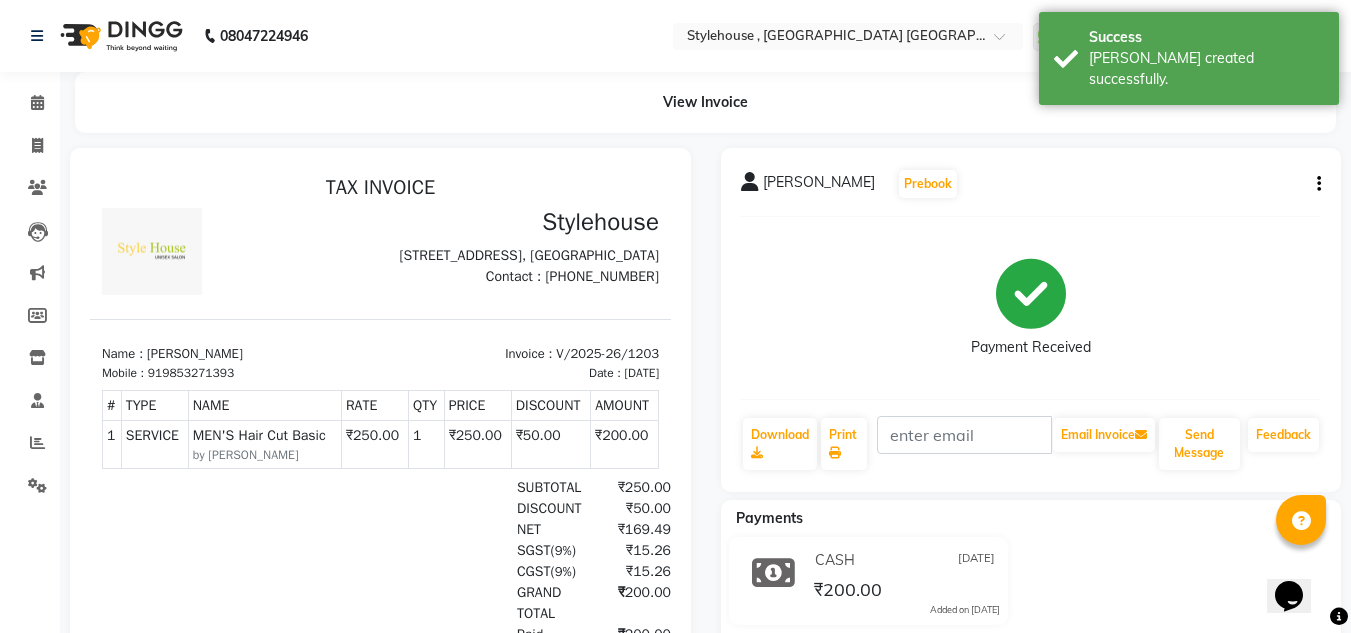scroll, scrollTop: 0, scrollLeft: 0, axis: both 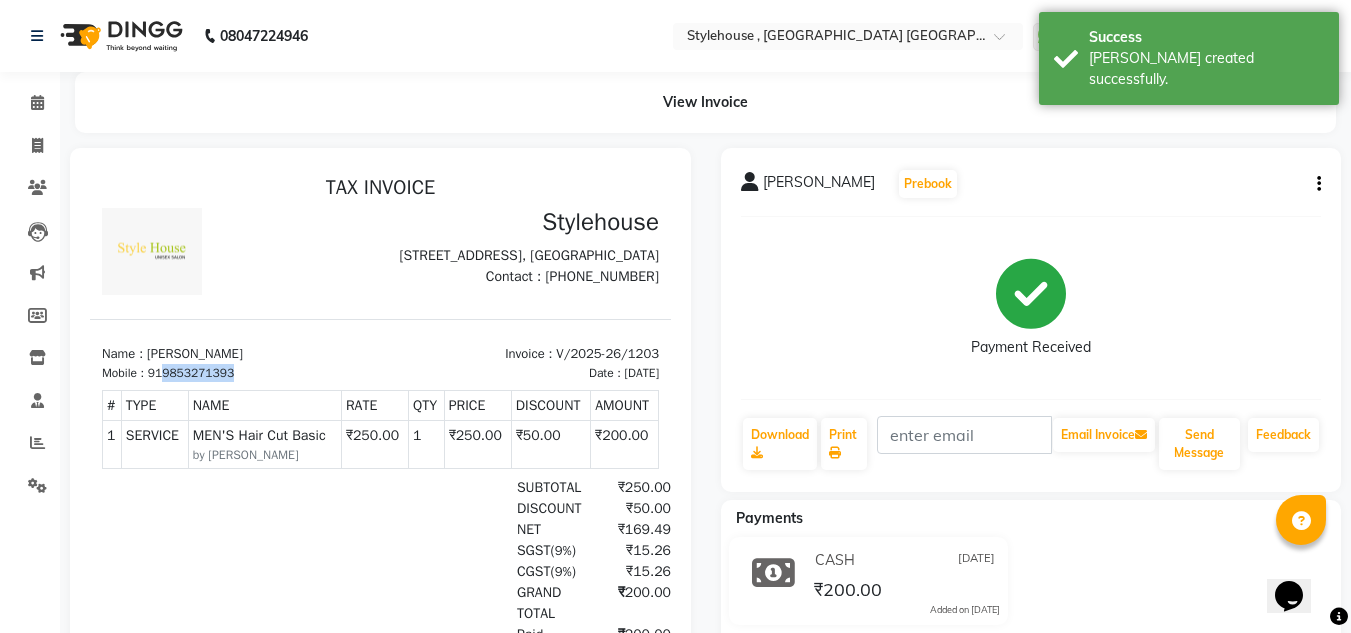 drag, startPoint x: 246, startPoint y: 406, endPoint x: 162, endPoint y: 415, distance: 84.48077 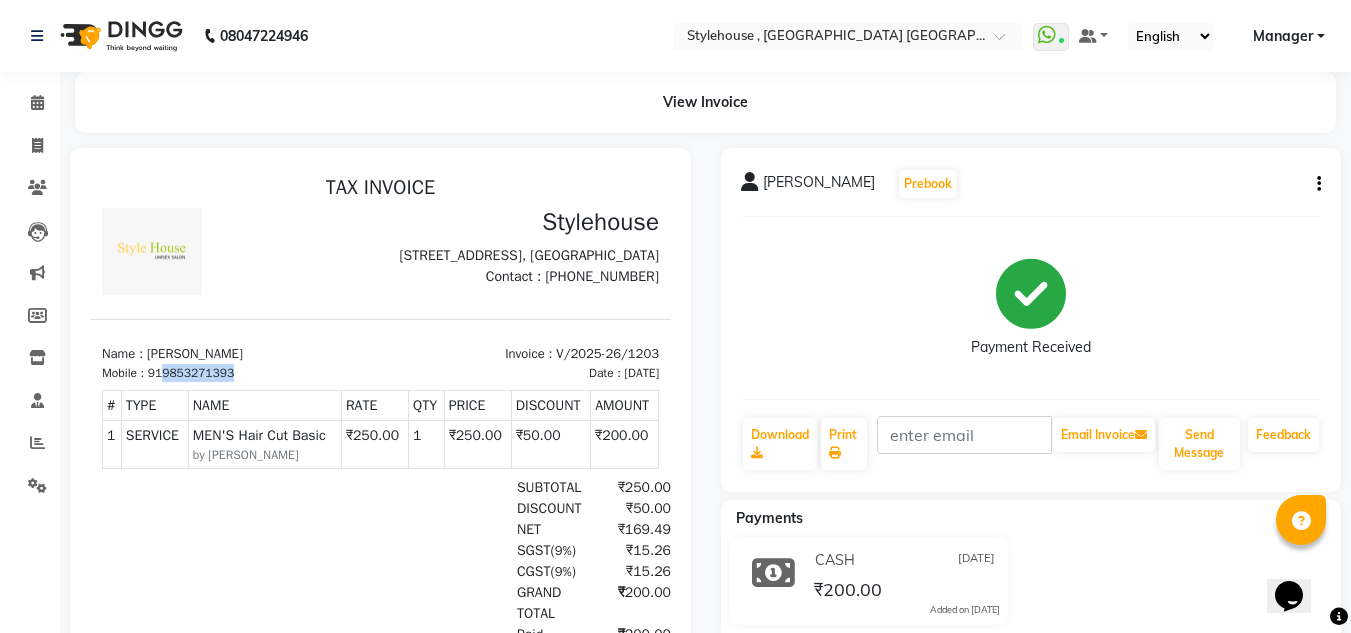 drag, startPoint x: 651, startPoint y: 409, endPoint x: 781, endPoint y: 536, distance: 181.73883 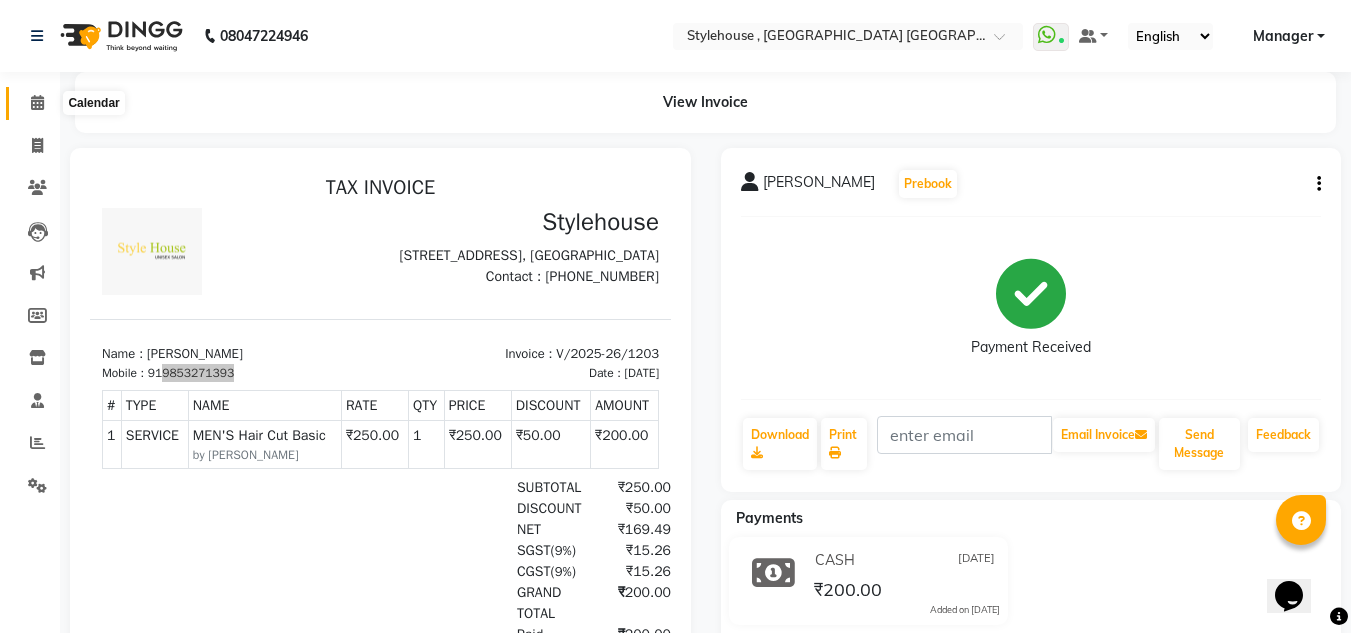 click 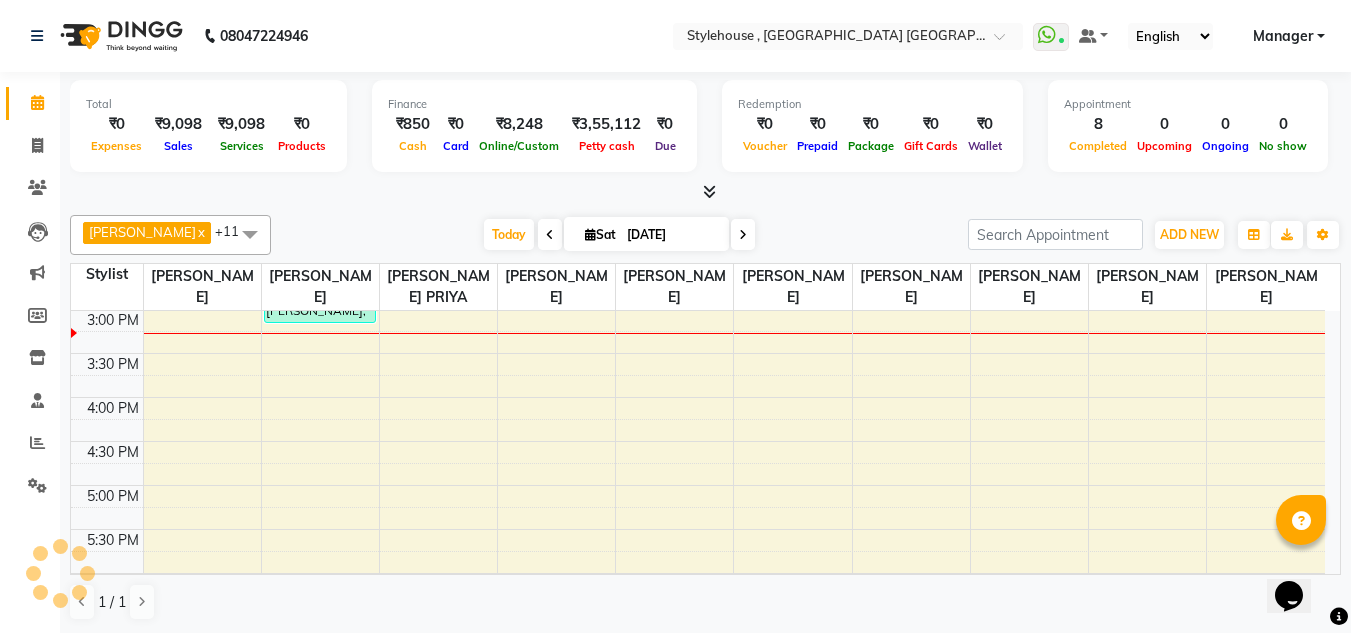 scroll, scrollTop: 0, scrollLeft: 0, axis: both 